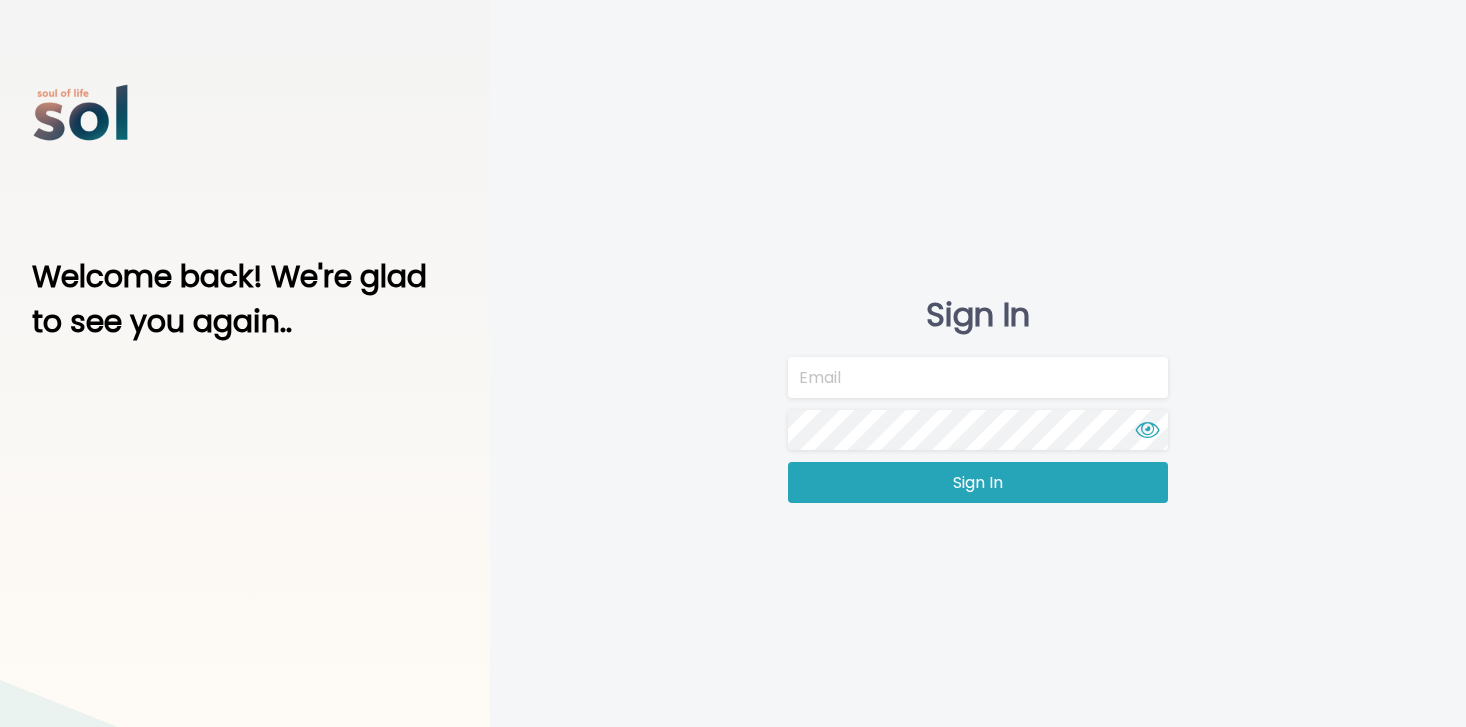 scroll, scrollTop: 0, scrollLeft: 0, axis: both 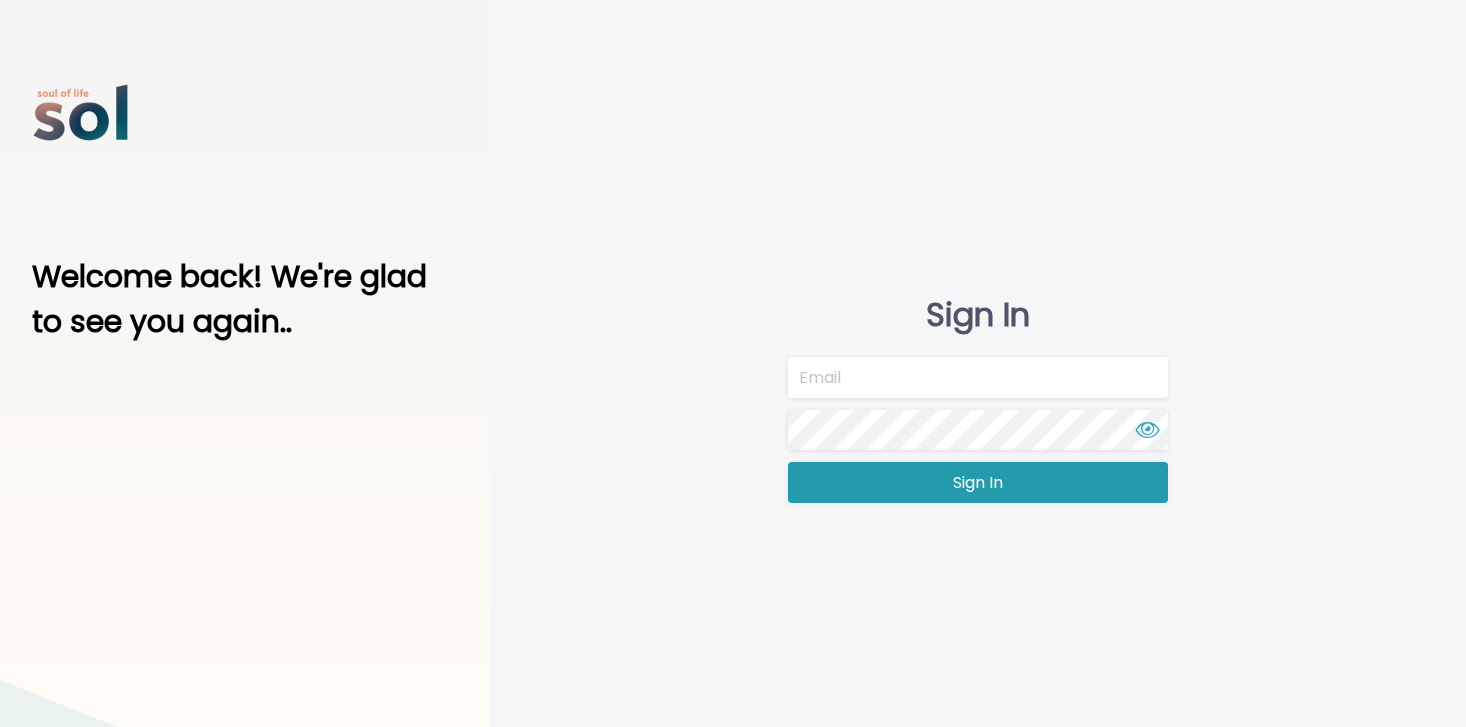 type on "[EMAIL]" 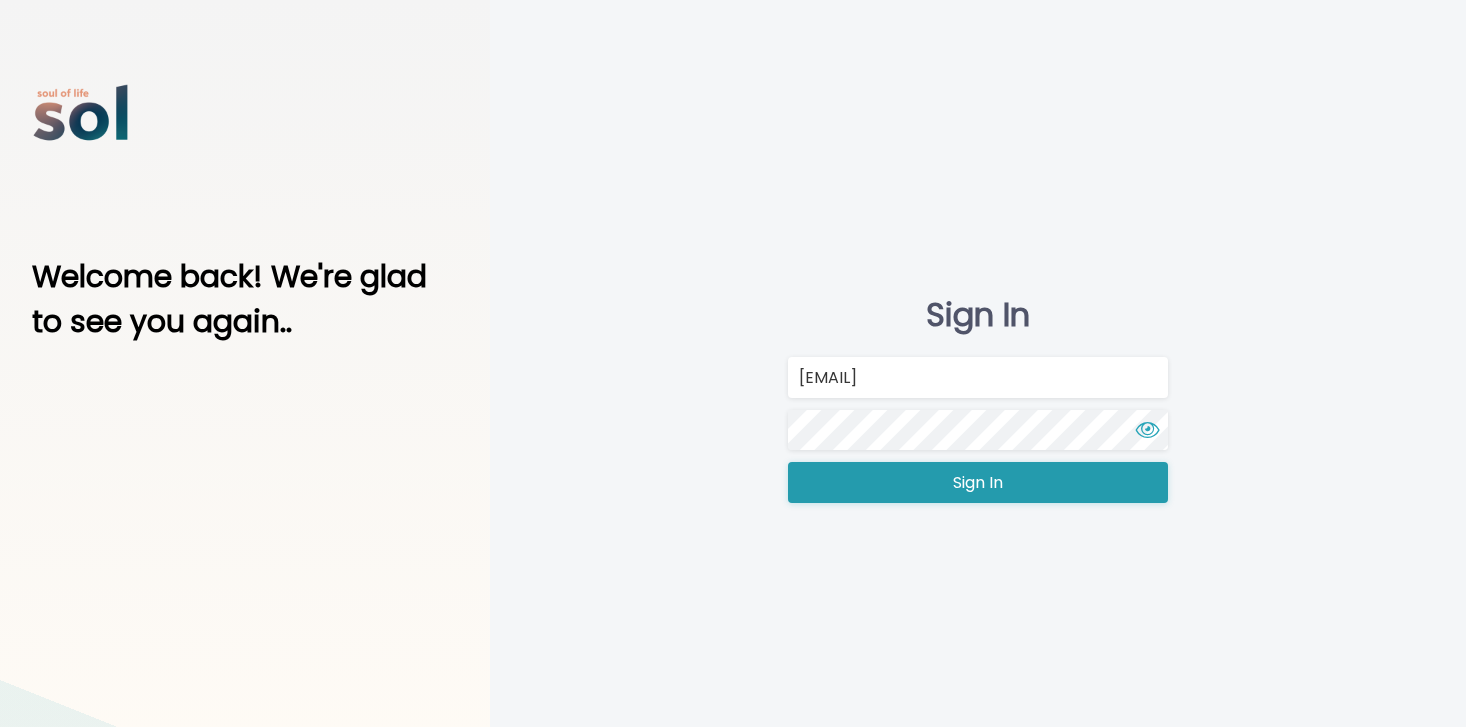 click on "Sign In" at bounding box center (978, 482) 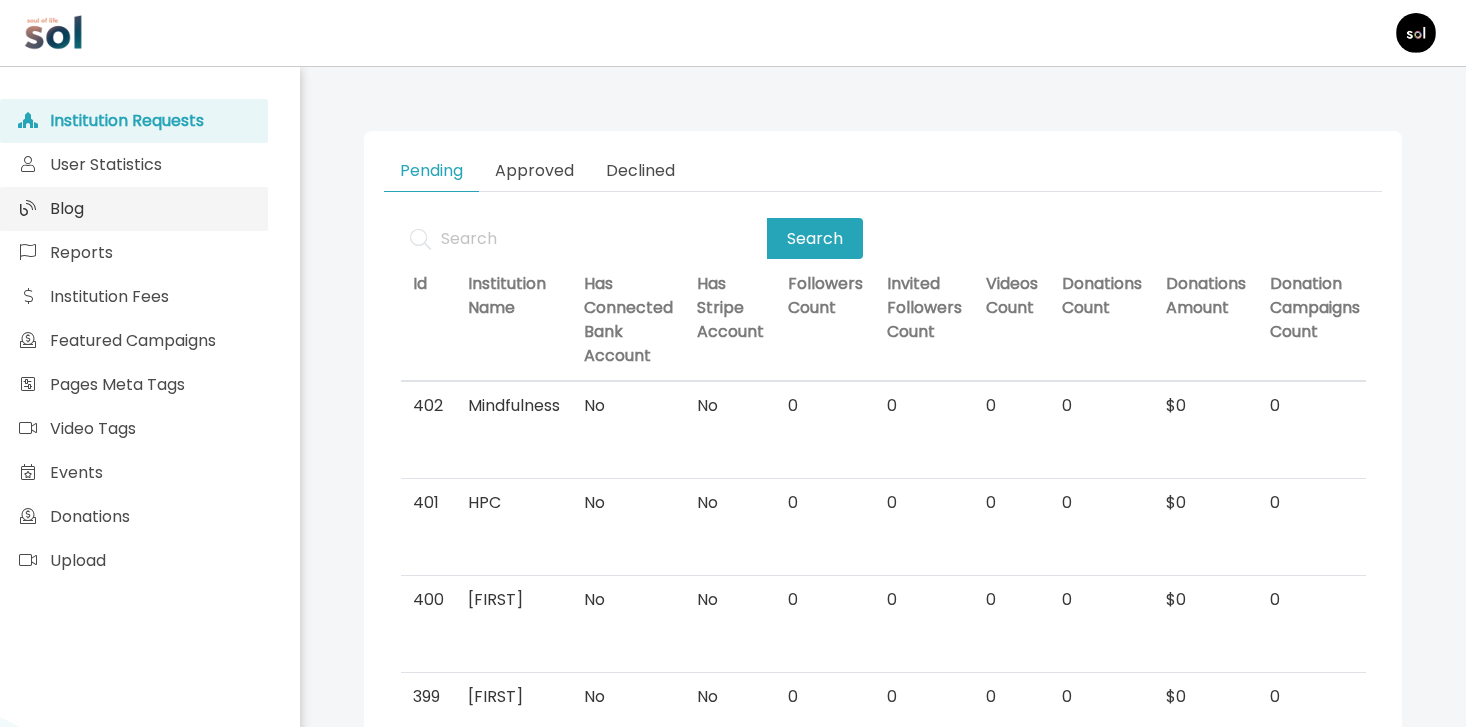 click on "Blog" at bounding box center [134, 209] 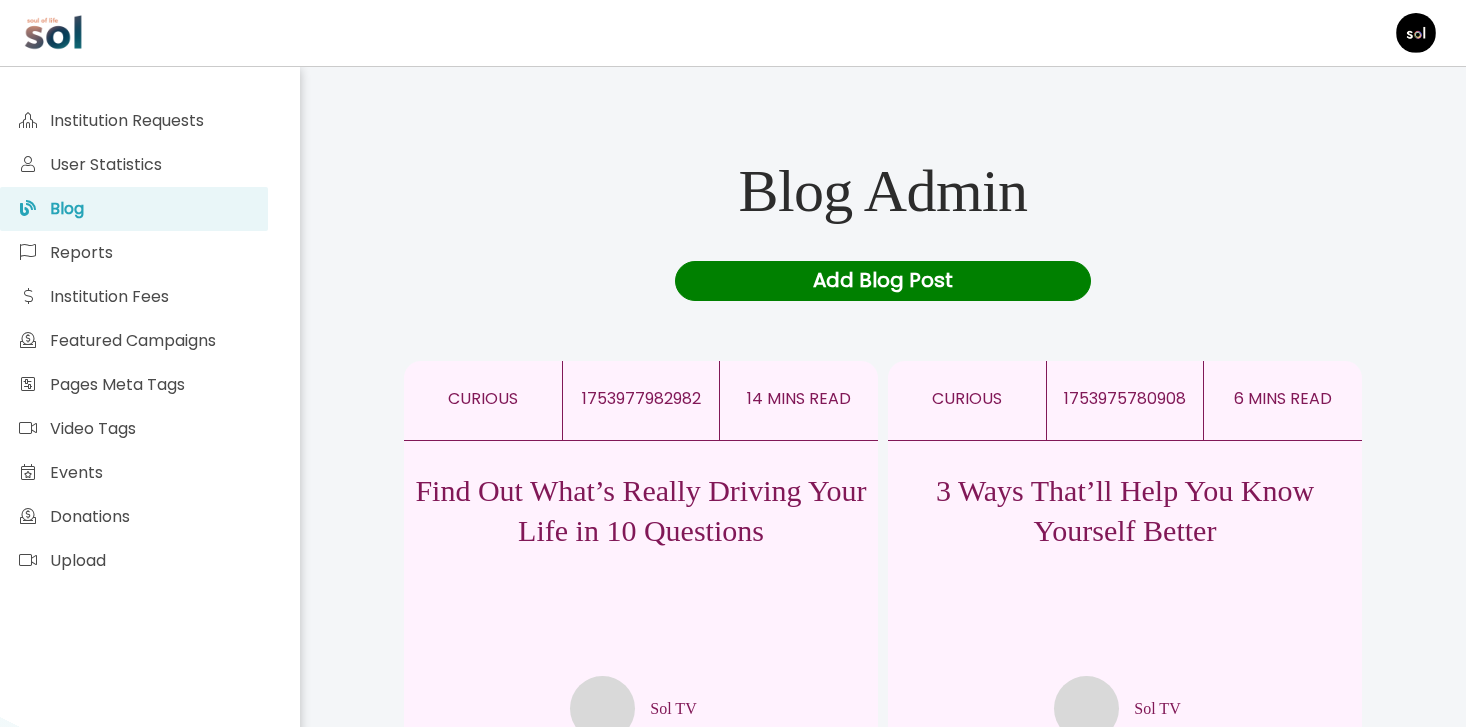 click on "Add Blog Post" at bounding box center [882, 281] 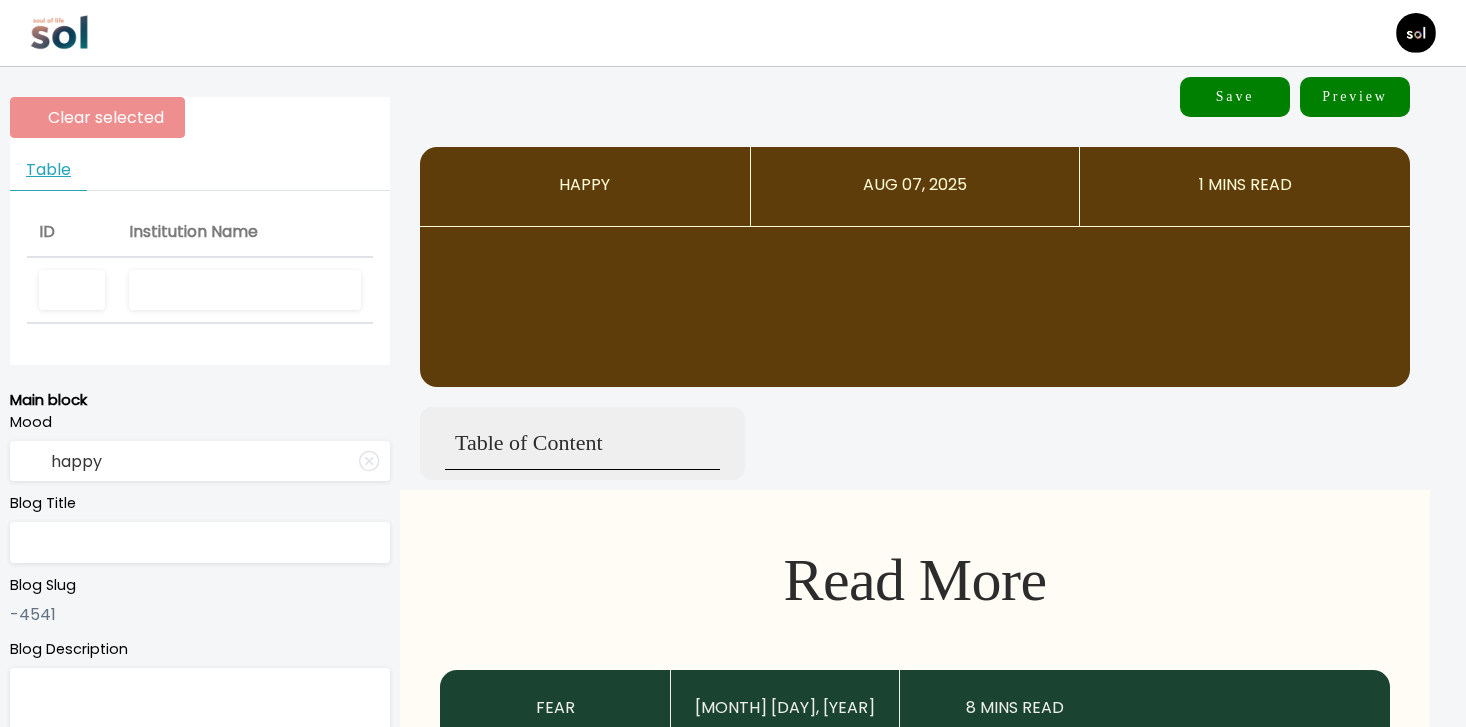 click at bounding box center (245, 290) 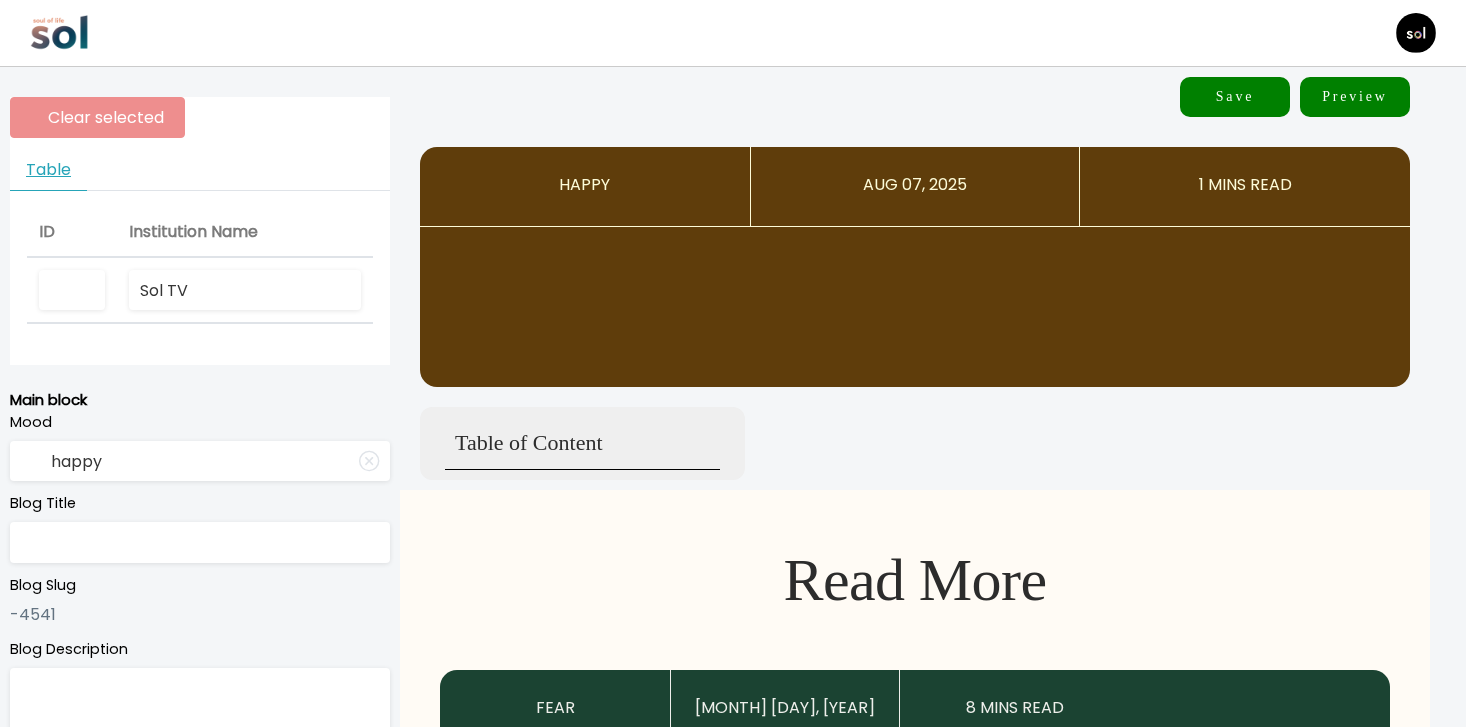 type on "Sol TV" 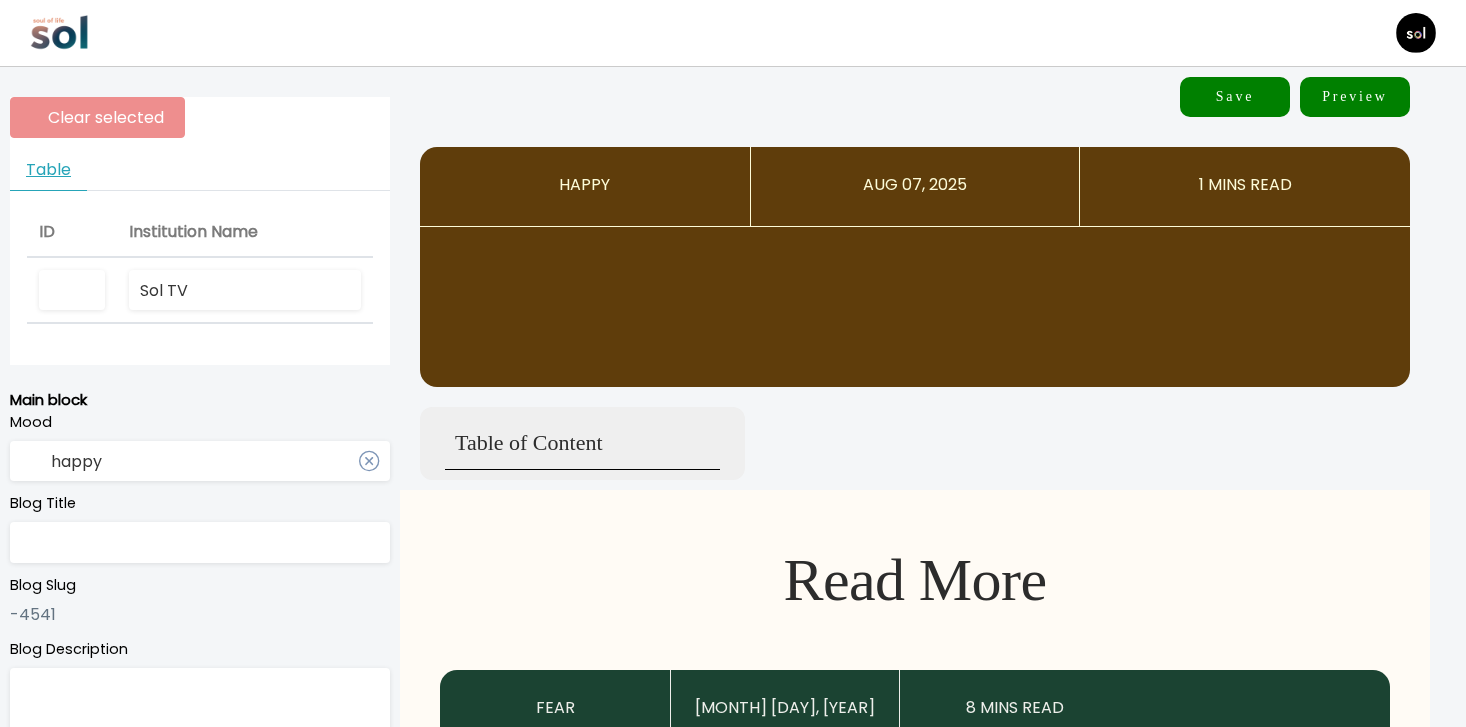 click on "happy" at bounding box center [200, 461] 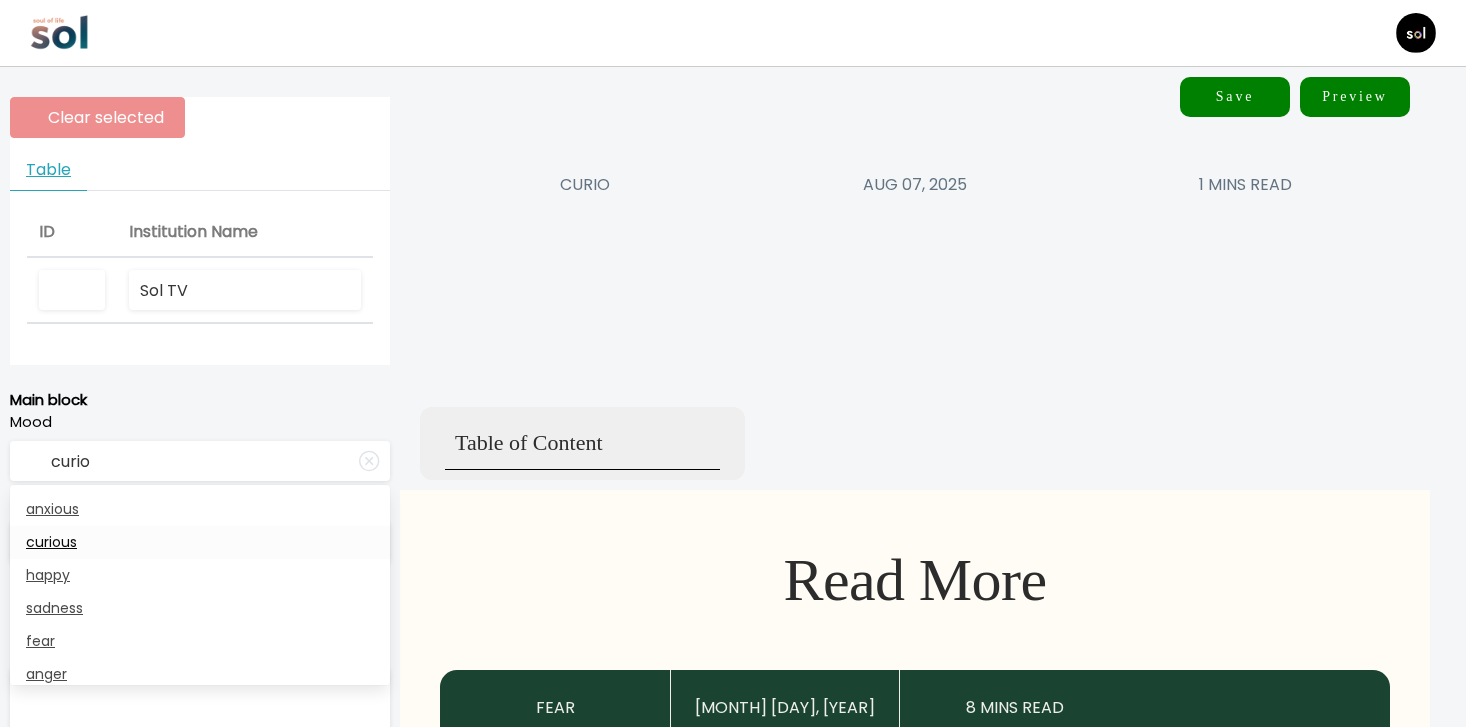 click on "curious" at bounding box center (200, 542) 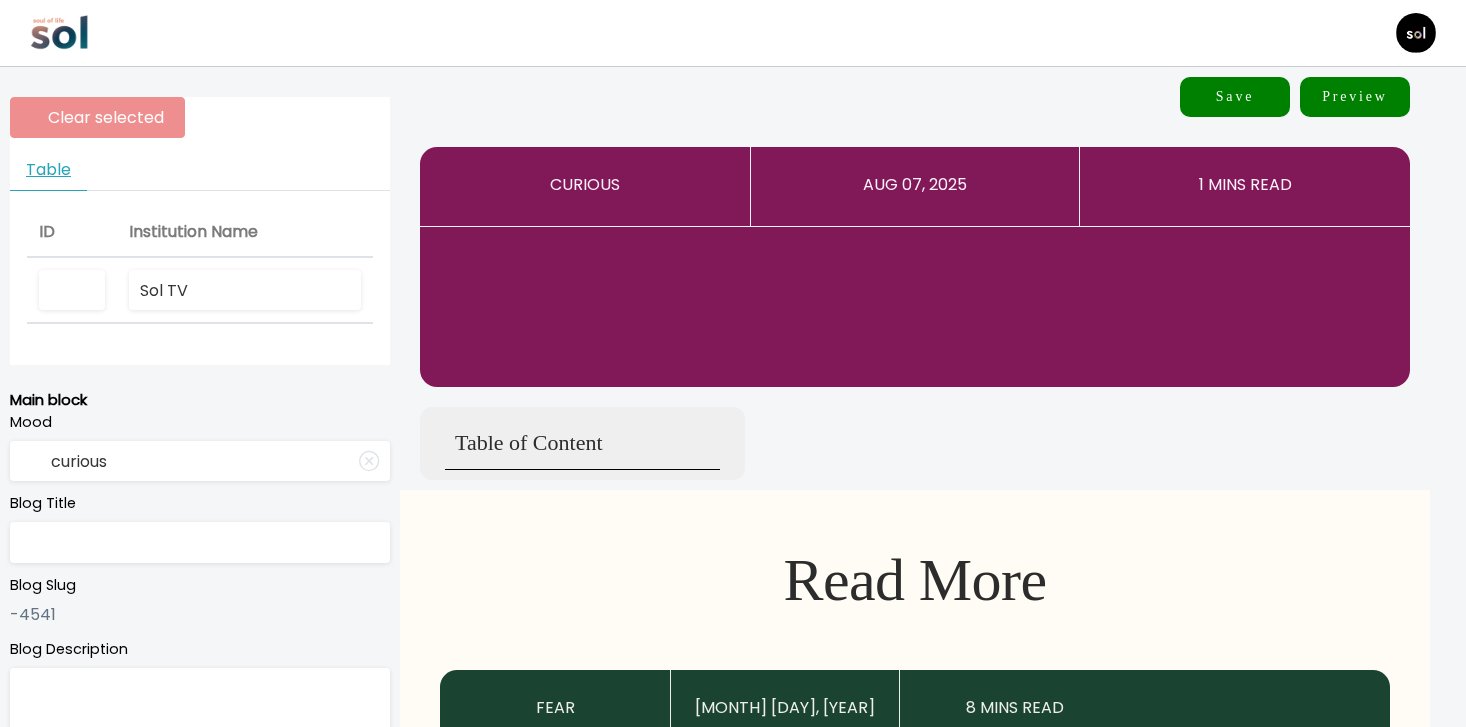 click on "Clear selected Table  ID   Institution Name  Sol TV Main block Mood curious  anxious   curious   happy   sadness   fear   anger  Blog Title Blog Slug -4541 Blog Description Creator Name Blog Tags Masterclass block Instructor  Lesley Wirth   Marta Melinda Pap   Fana Gueye   Natalie Feinblatt   Neil Seligman   Stephanie Janis  Instructor Description Table of Content Block Description block Blog Text                                                                                                                                                                                                                                                                                                                              Live" at bounding box center [200, 890] 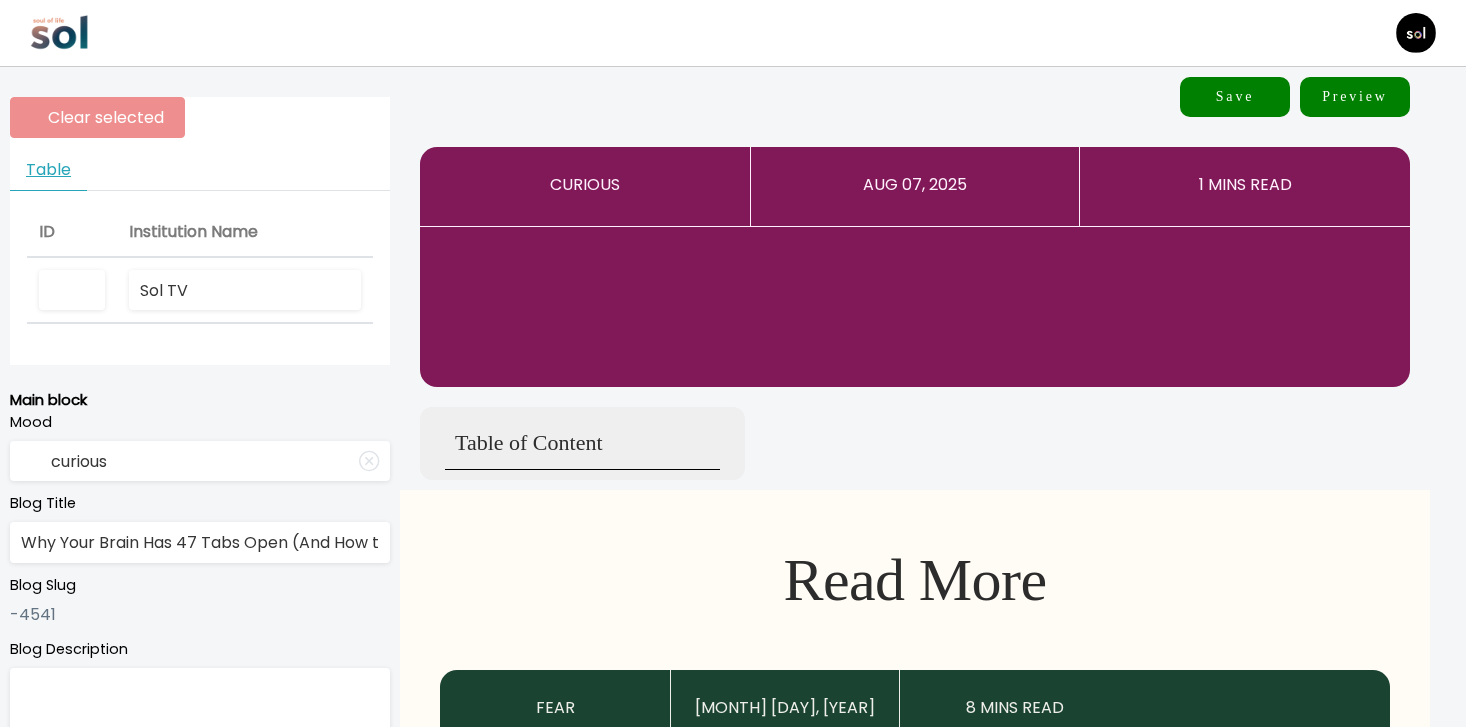 scroll, scrollTop: 0, scrollLeft: 118, axis: horizontal 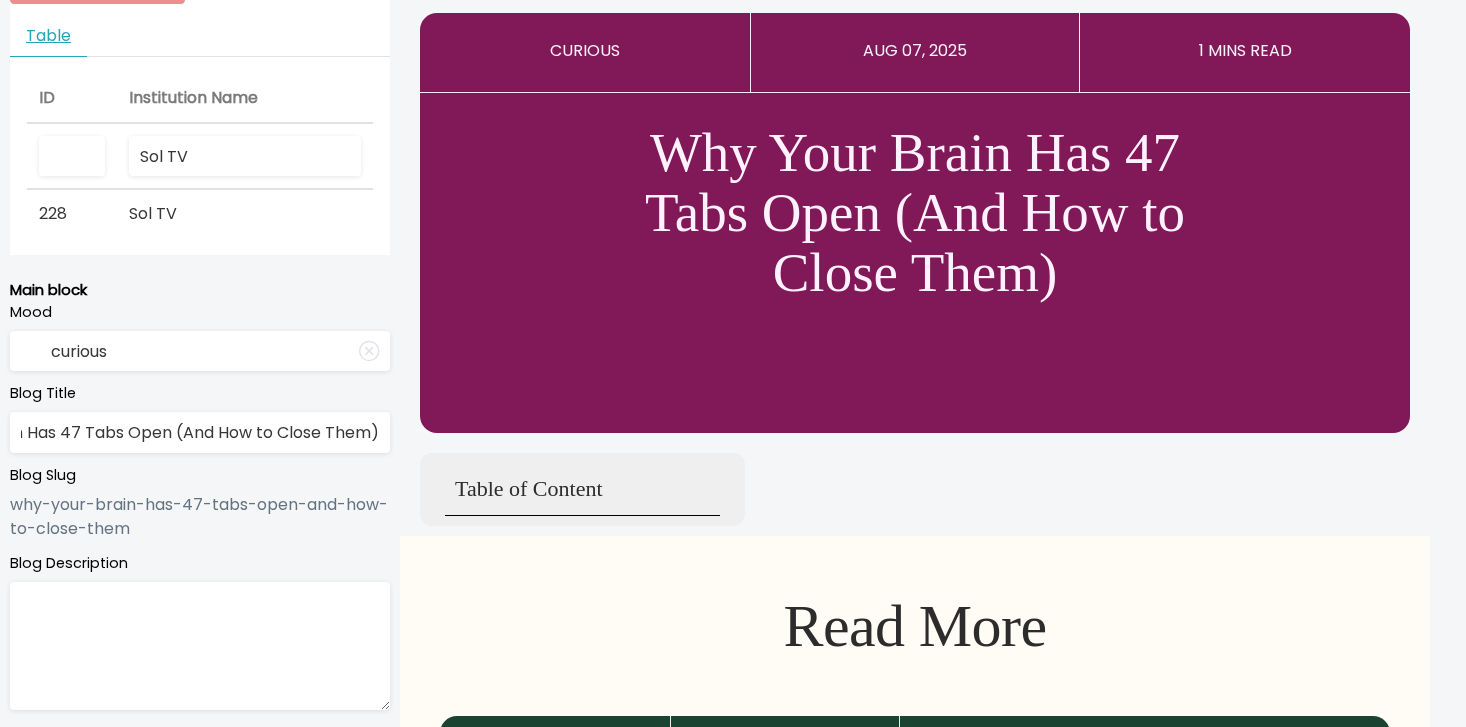 type on "Why Your Brain Has 47 Tabs Open (And How to Close Them)" 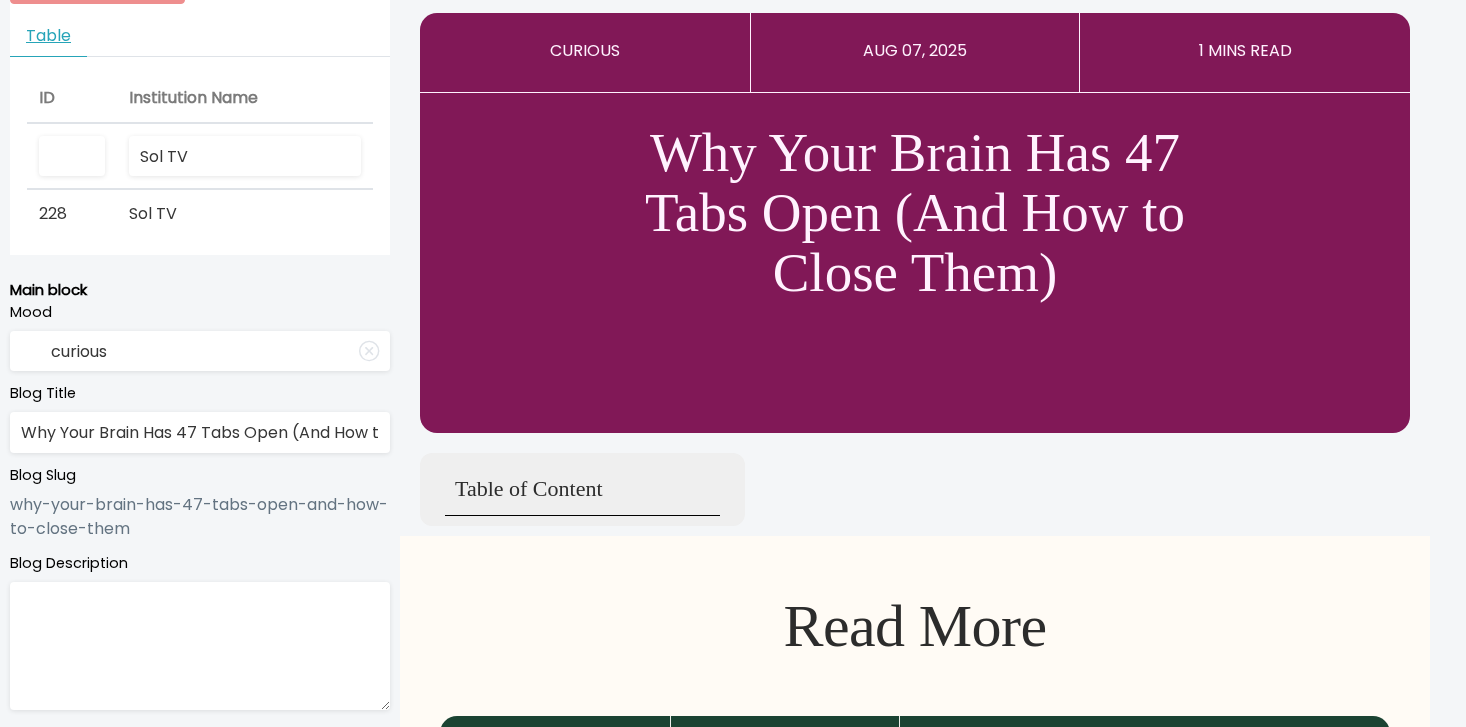 click at bounding box center [200, 646] 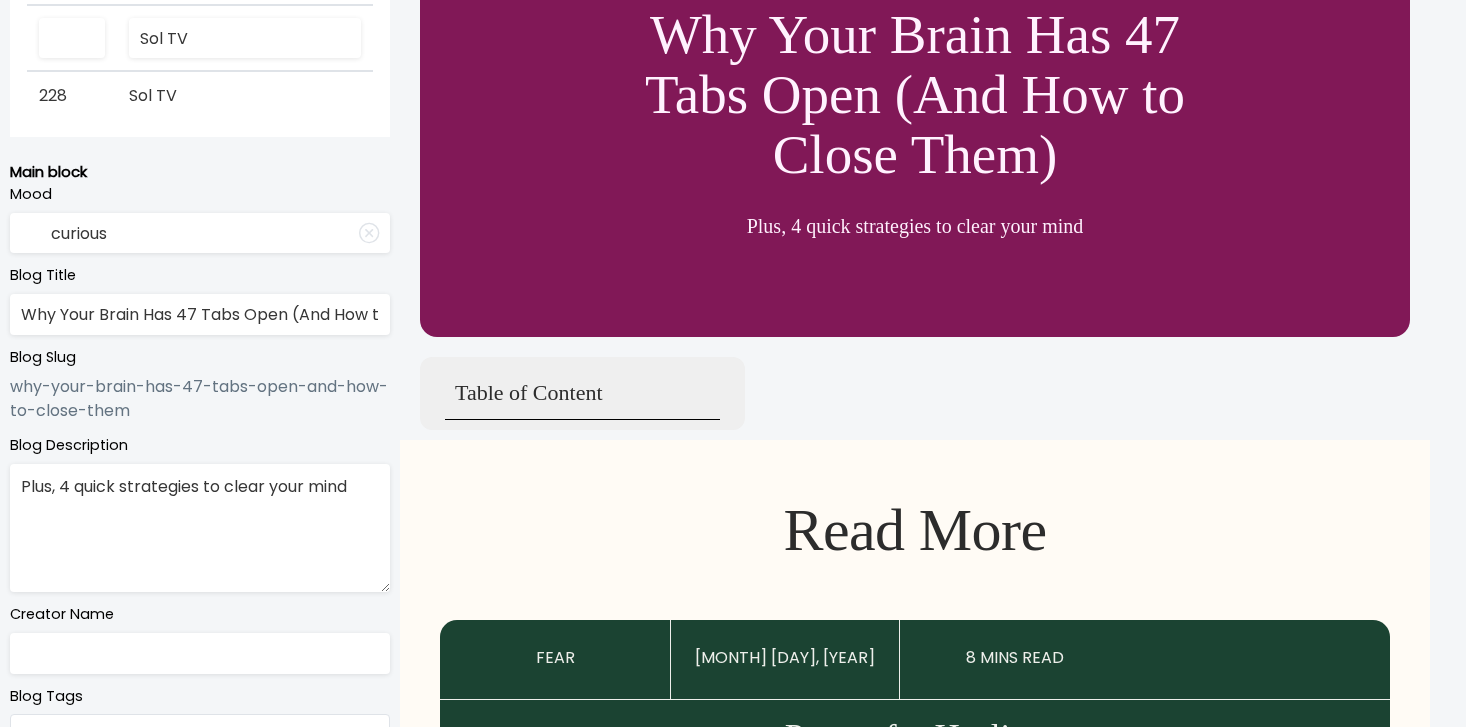 scroll, scrollTop: 418, scrollLeft: 0, axis: vertical 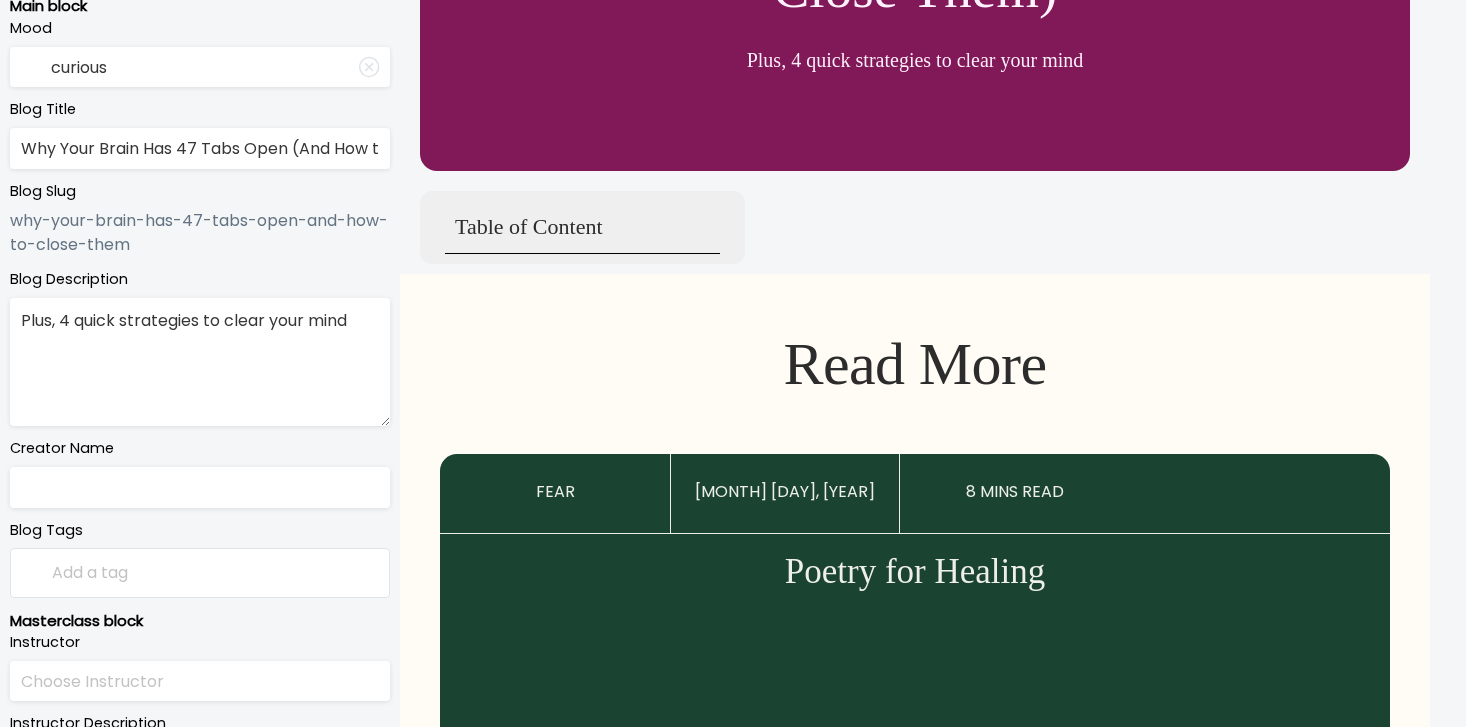type on "Plus, 4 quick strategies to clear your mind" 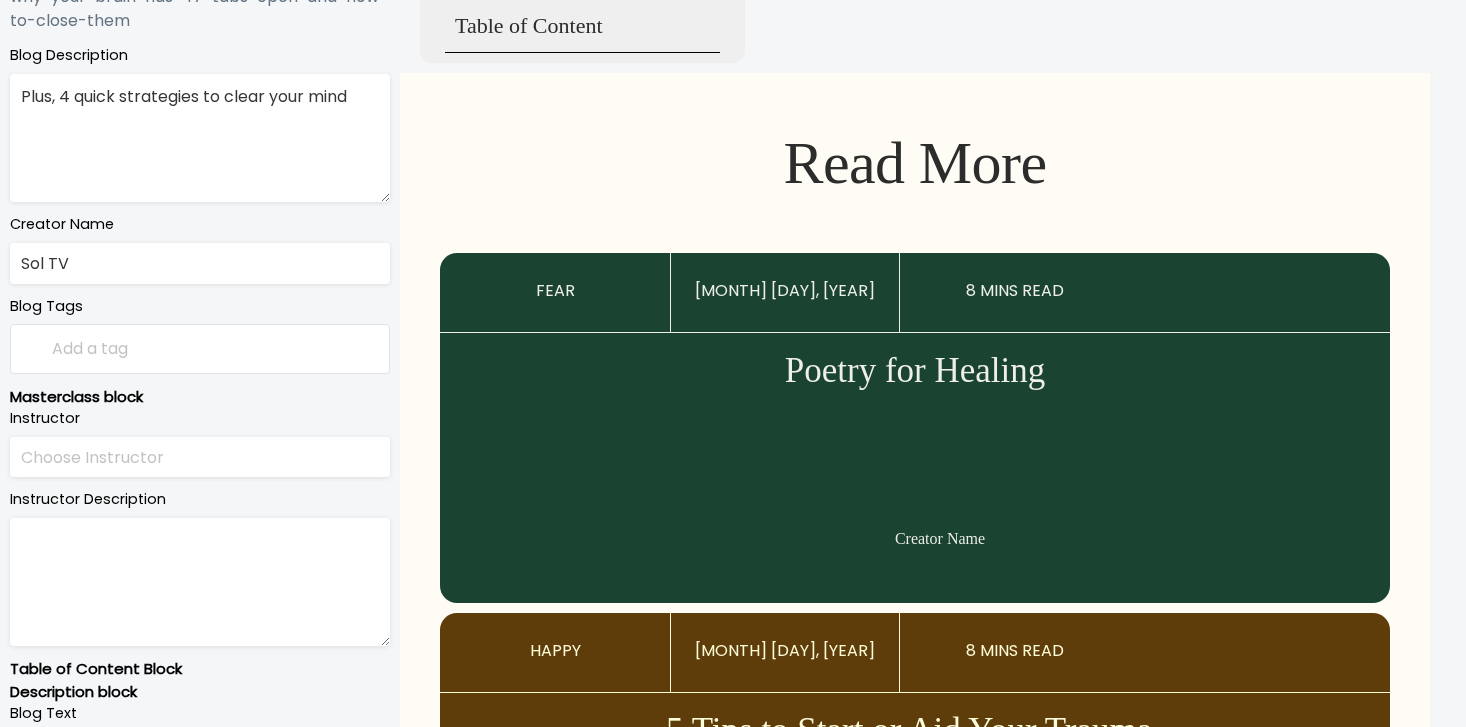 scroll, scrollTop: 683, scrollLeft: 0, axis: vertical 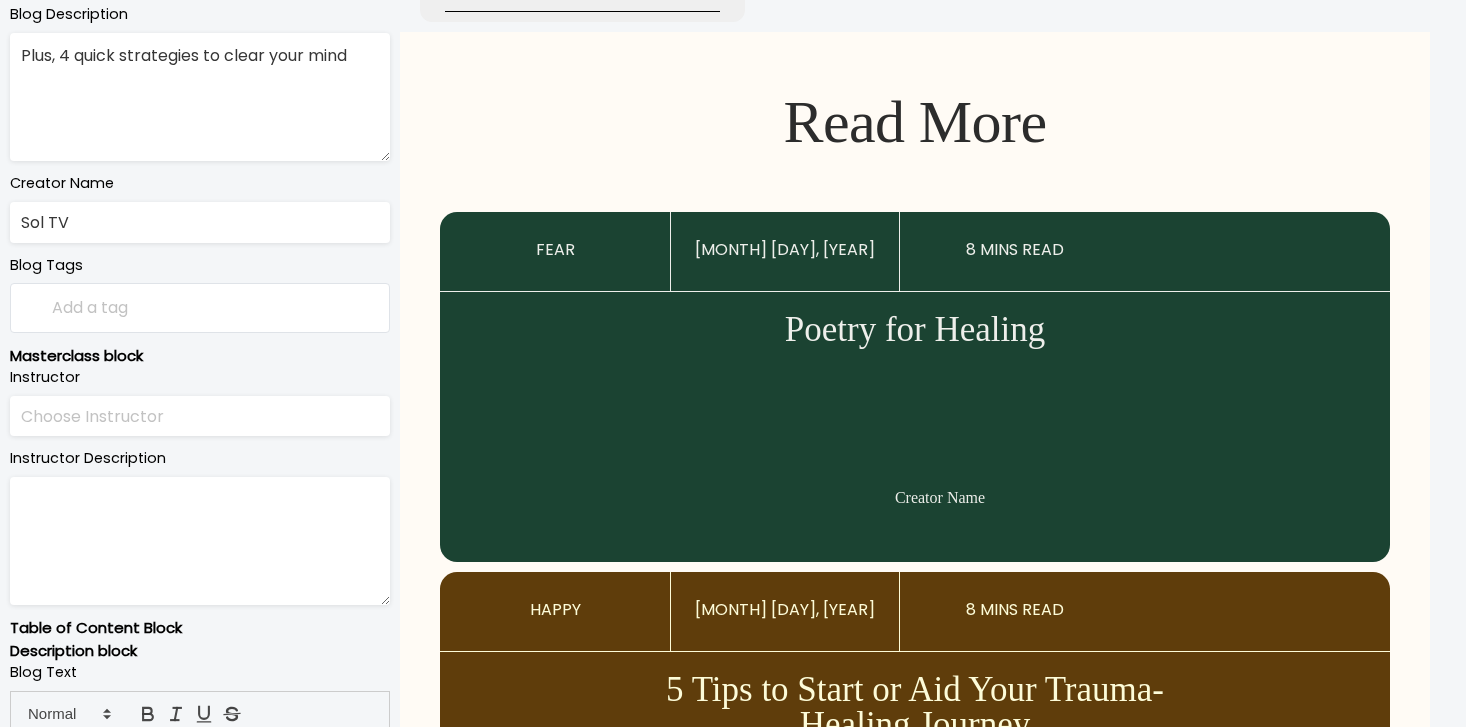 type on "Sol TV" 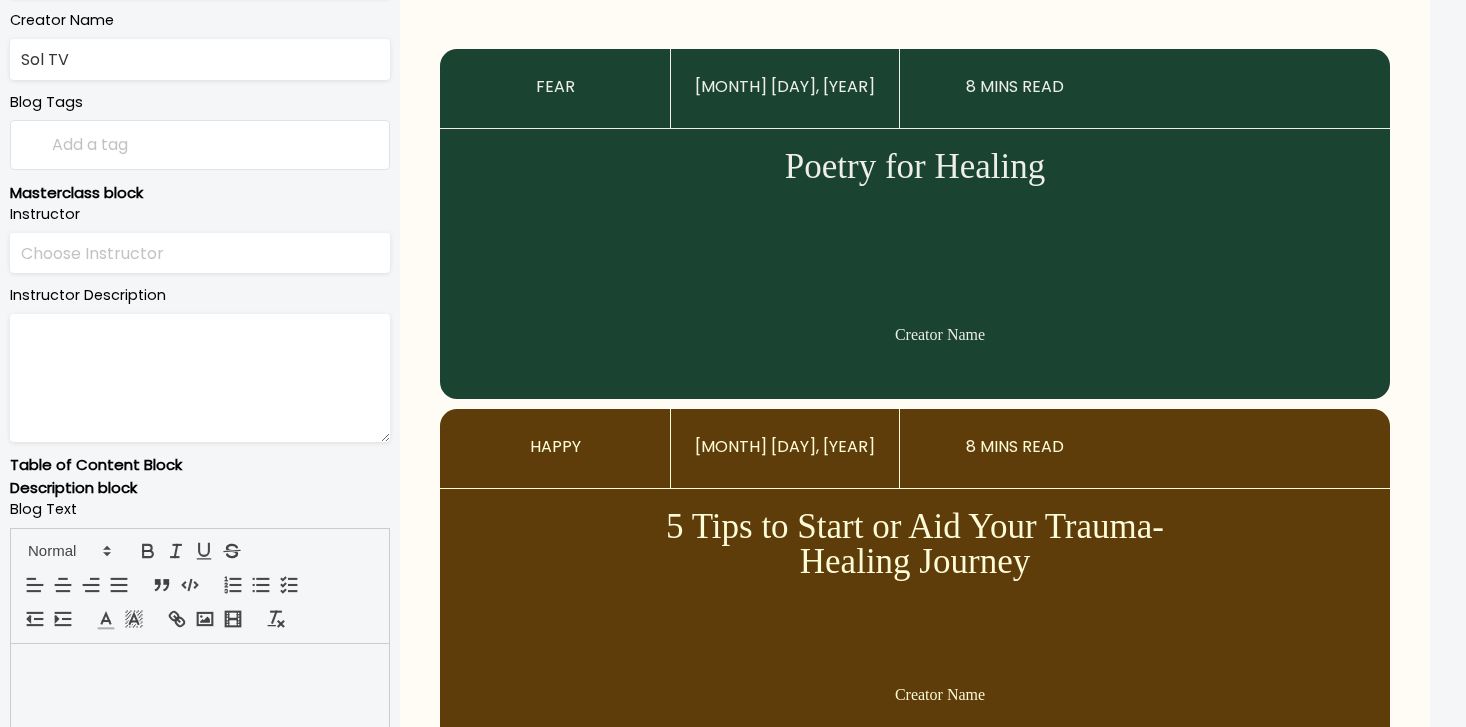 scroll, scrollTop: 1014, scrollLeft: 0, axis: vertical 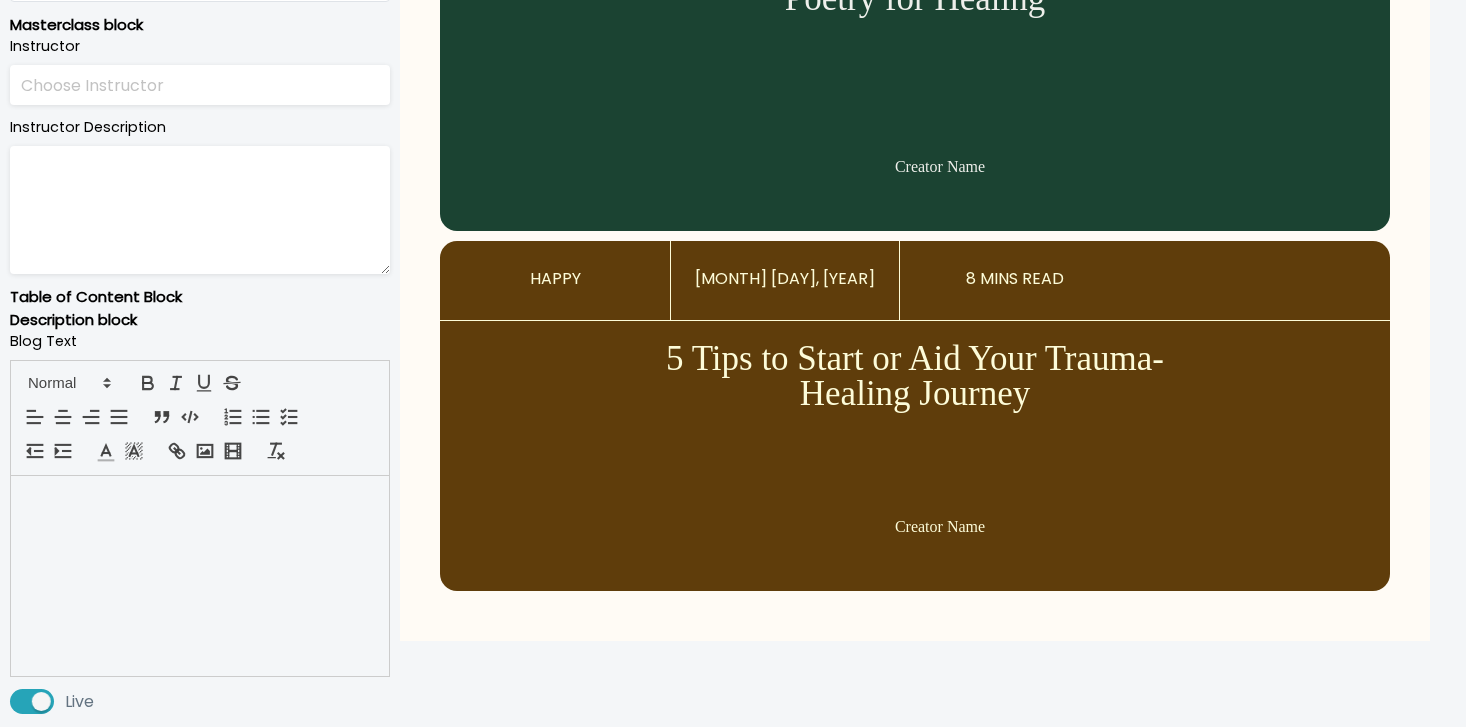 click at bounding box center (200, 576) 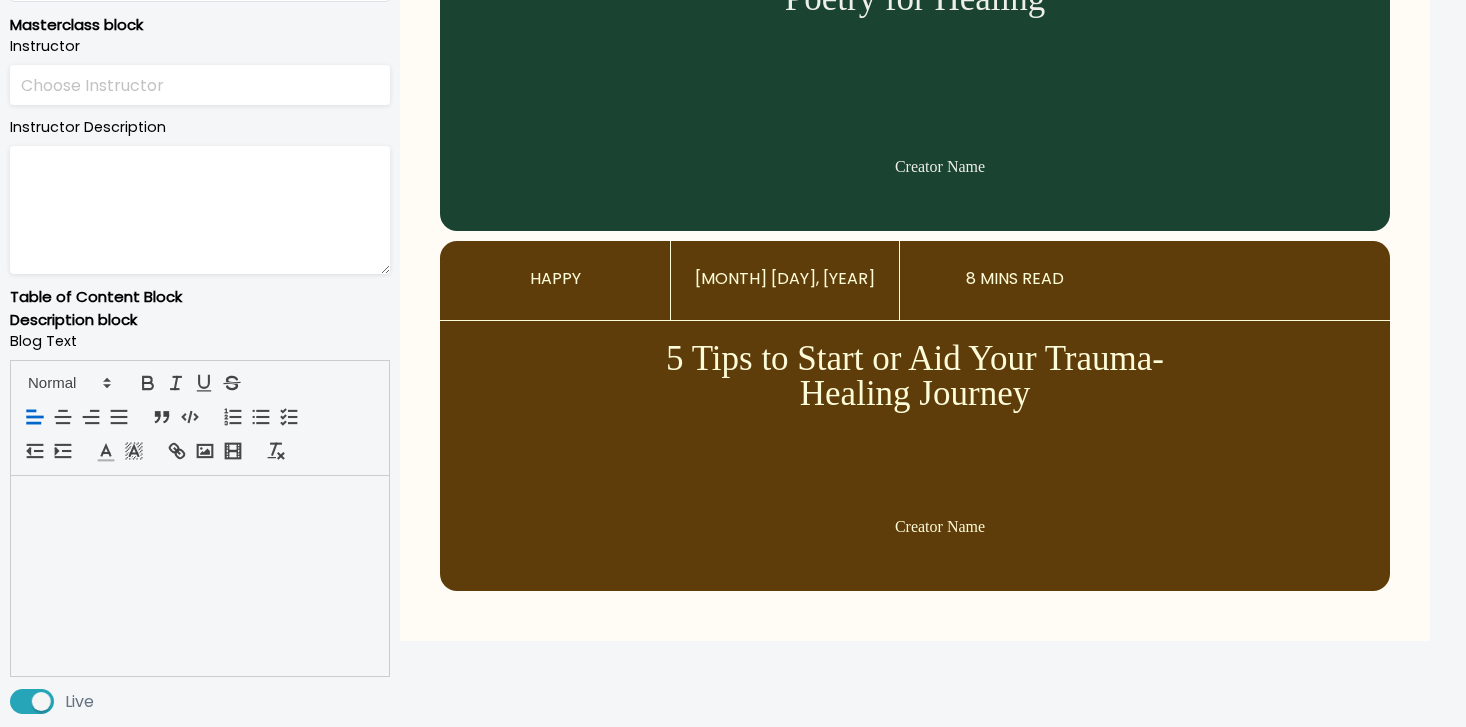 scroll, scrollTop: 0, scrollLeft: 0, axis: both 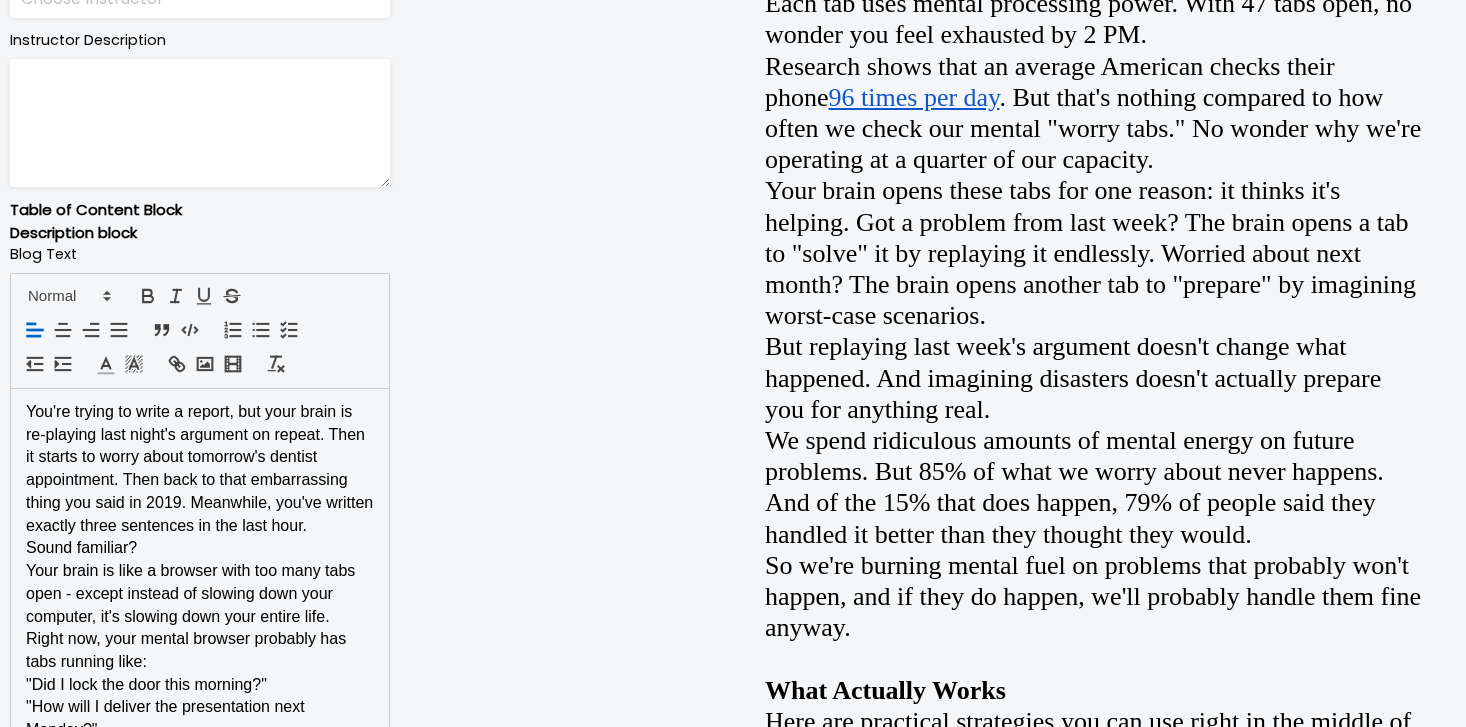 click on "Sound familiar?" at bounding box center [200, 548] 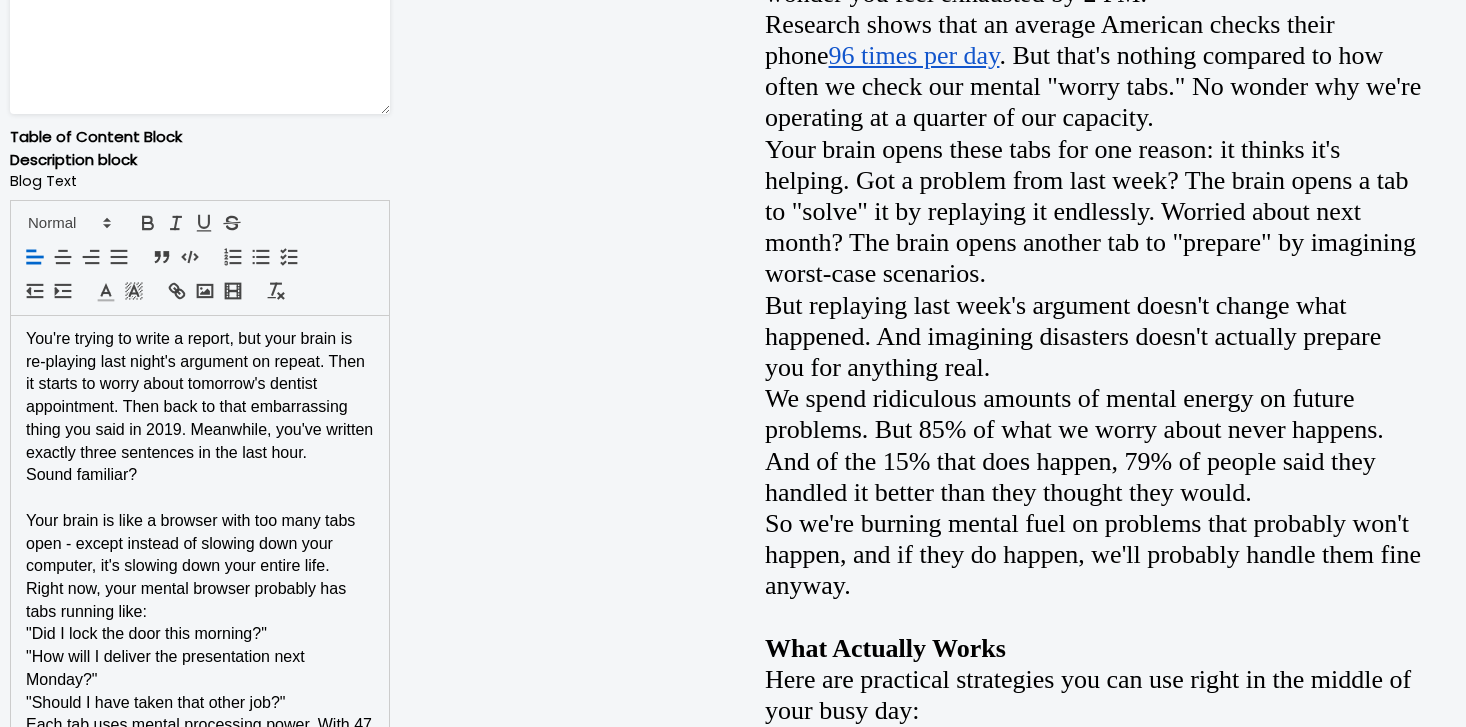 scroll, scrollTop: 1278, scrollLeft: 0, axis: vertical 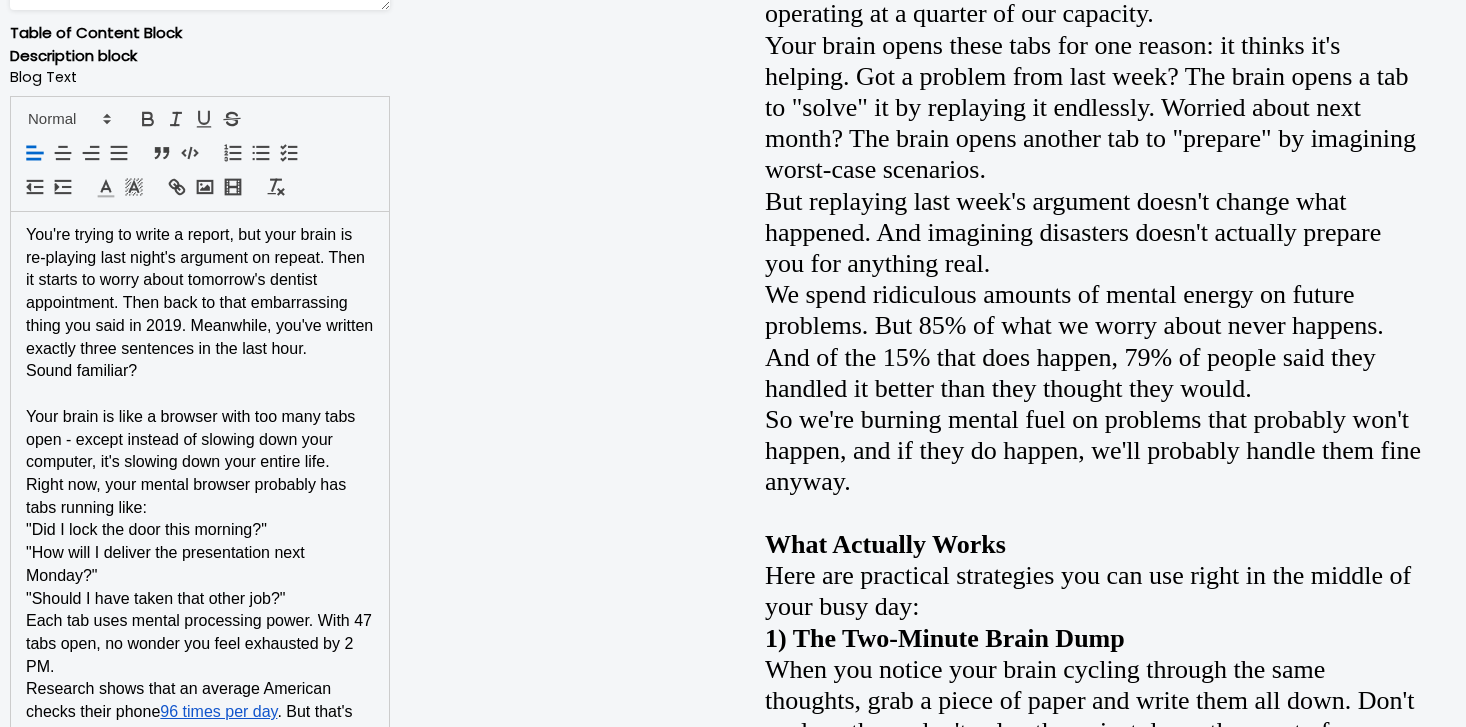 click on "Right now, your mental browser probably has tabs running like:" at bounding box center [200, 496] 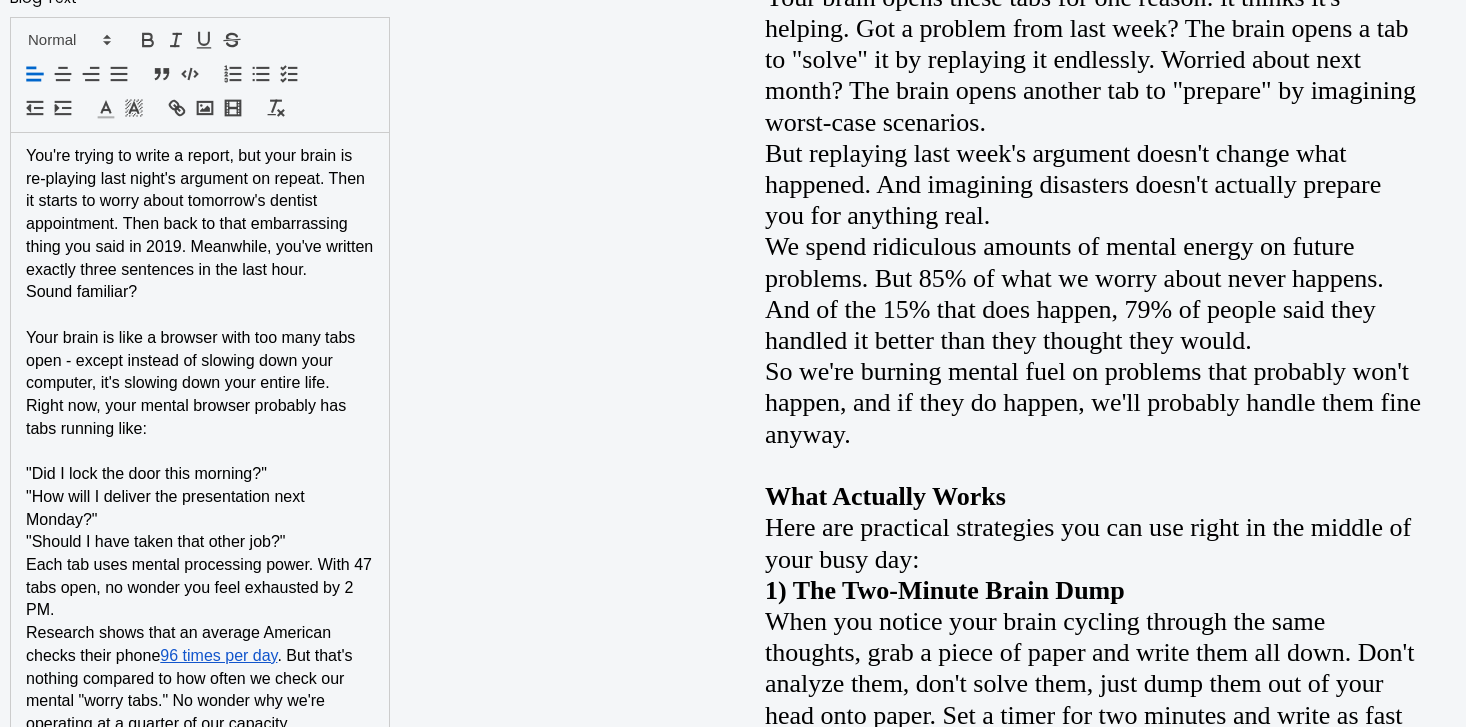 scroll, scrollTop: 1465, scrollLeft: 0, axis: vertical 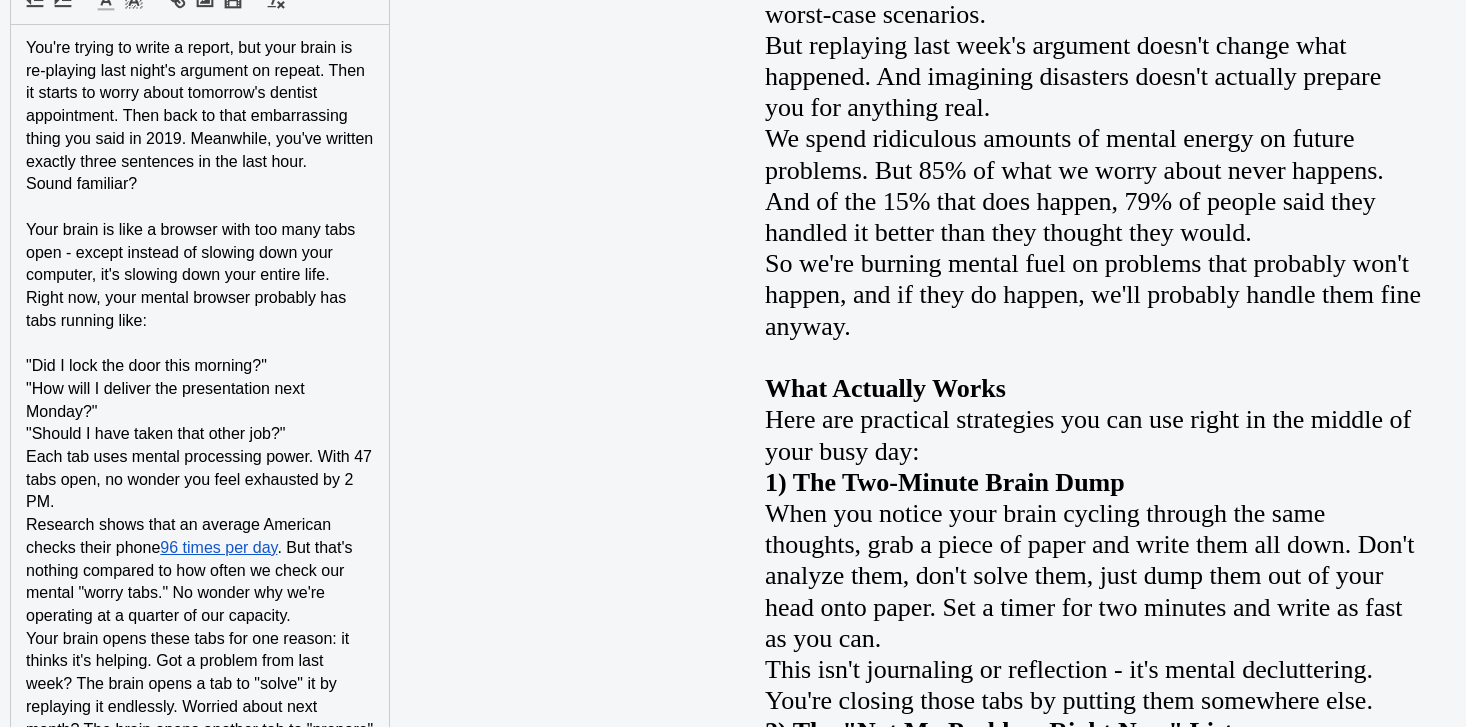 click on "Each tab uses mental processing power. With 47 tabs open, no wonder you feel exhausted by 2 PM." at bounding box center (200, 480) 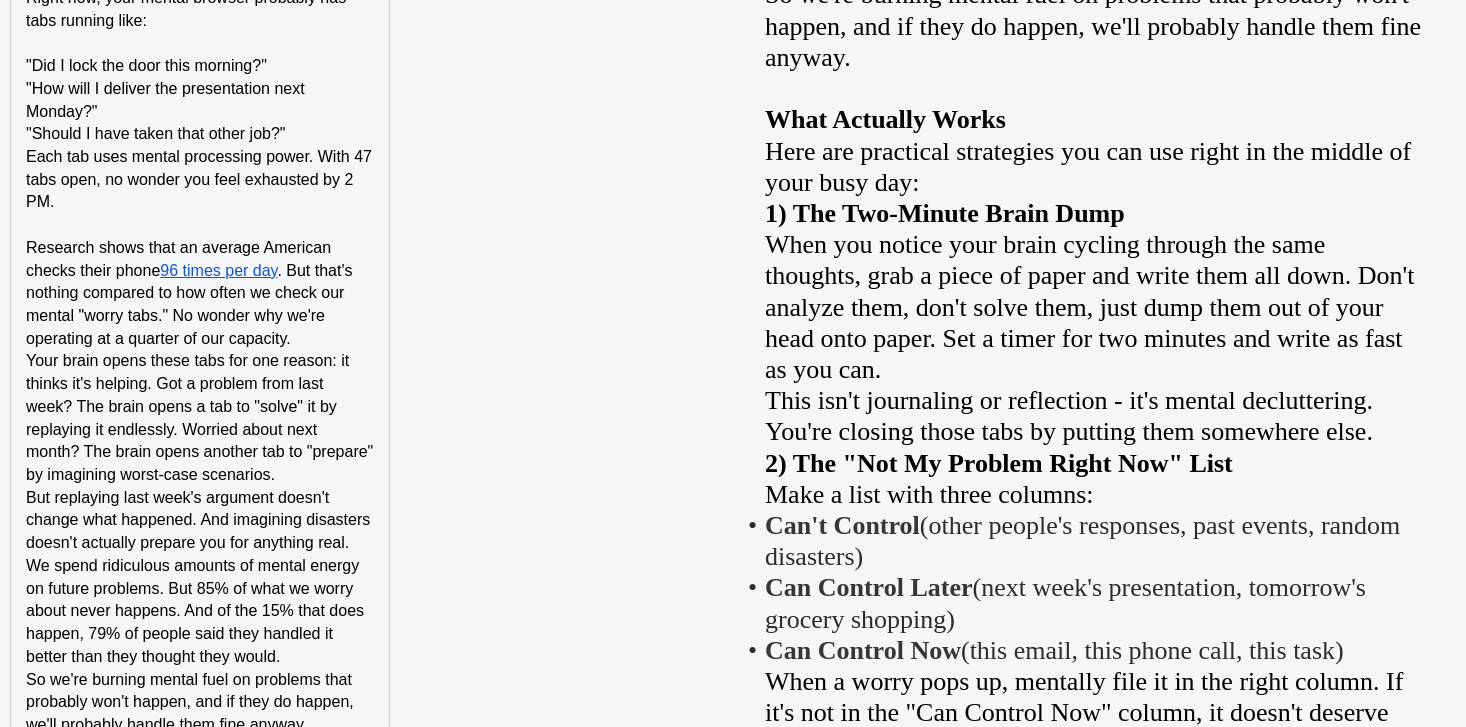 scroll, scrollTop: 1766, scrollLeft: 0, axis: vertical 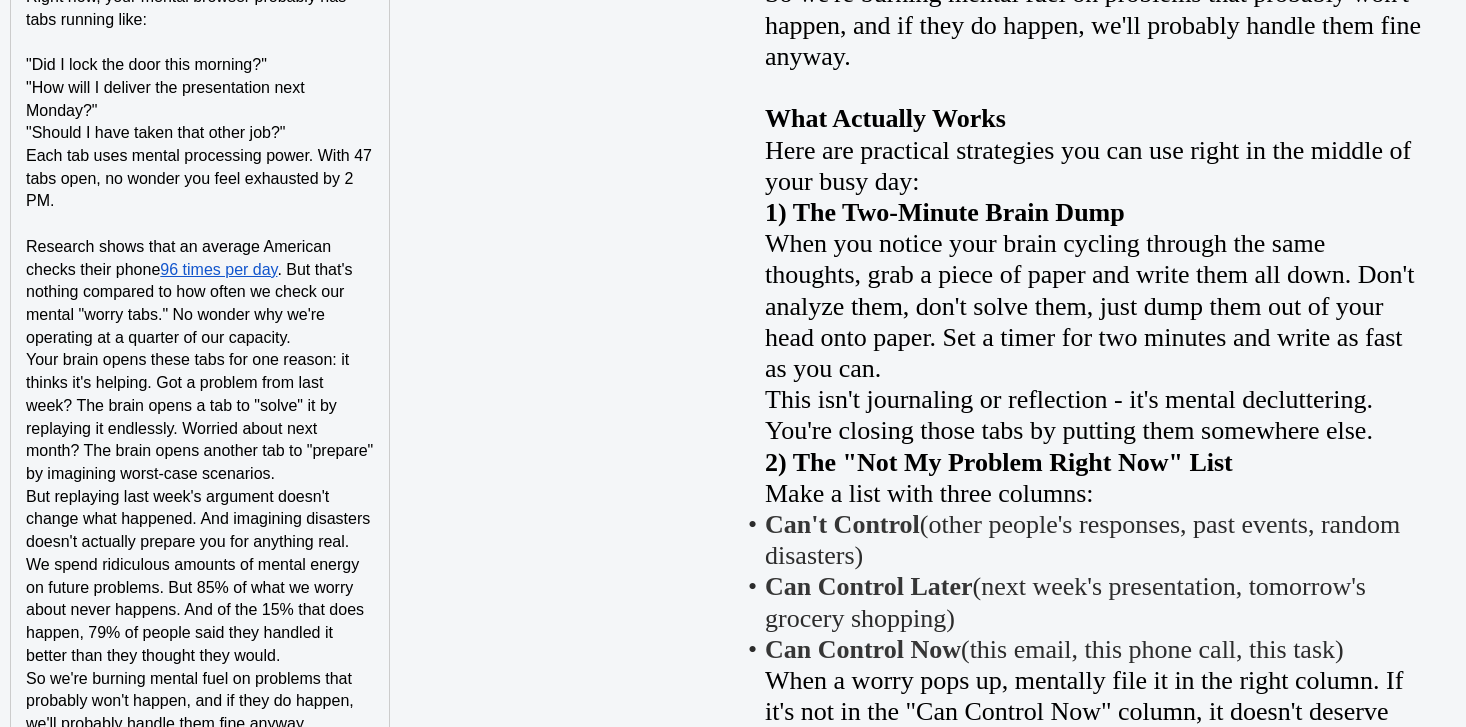 click on "Research shows that an average American checks their phone  96 times per day . But that's nothing compared to how often we check our mental "worry tabs." No wonder why we're operating at a quarter of our capacity." at bounding box center [200, 293] 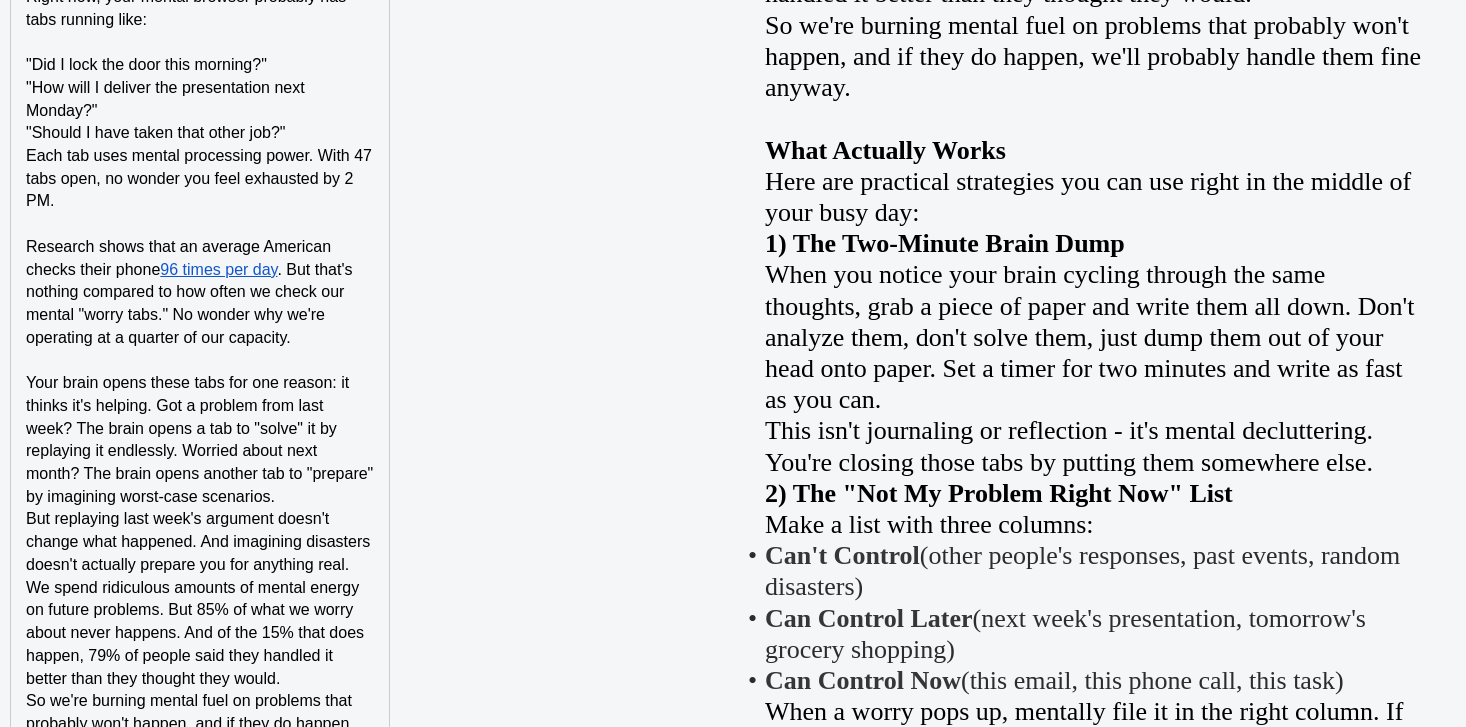 click on "Your brain opens these tabs for one reason: it thinks it's helping. Got a problem from last week? The brain opens a tab to "solve" it by replaying it endlessly. Worried about next month? The brain opens another tab to "prepare" by imagining worst-case scenarios." at bounding box center [200, 440] 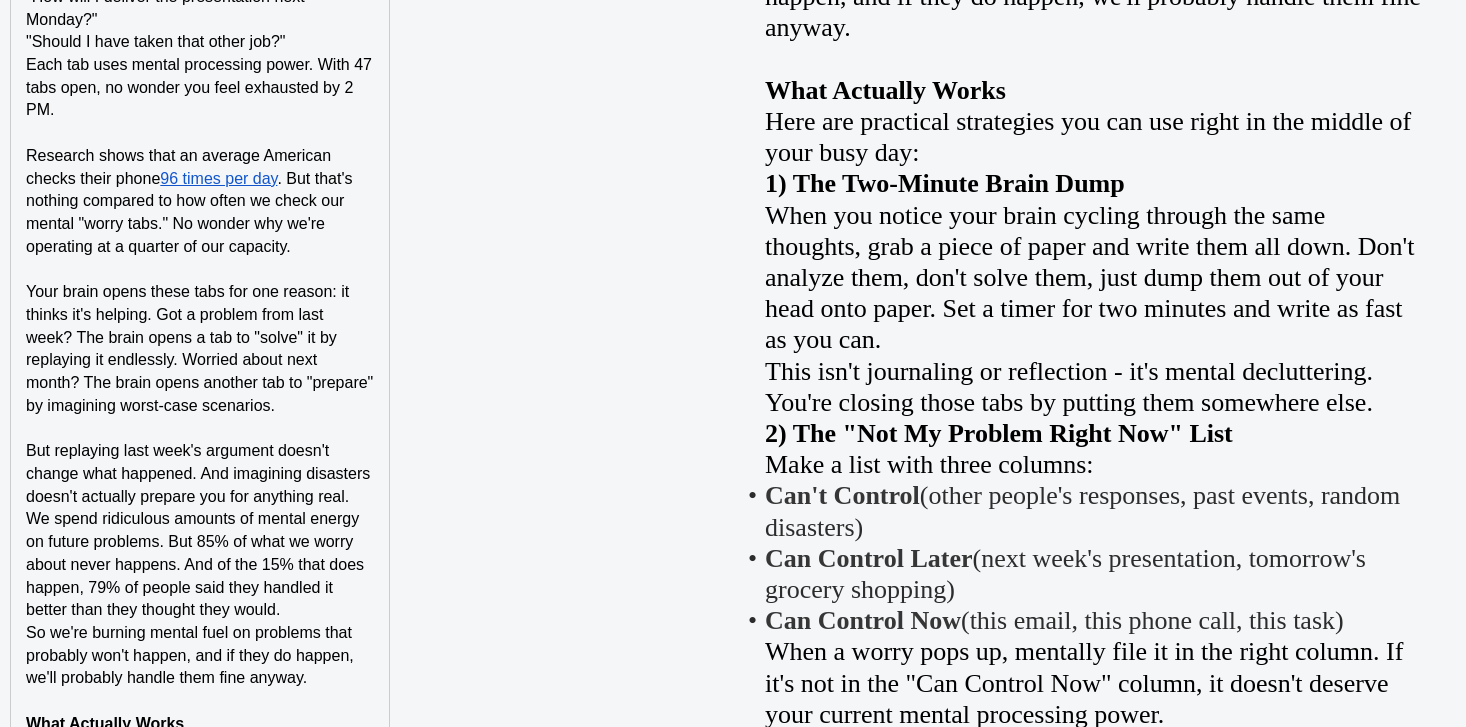 scroll, scrollTop: 1882, scrollLeft: 0, axis: vertical 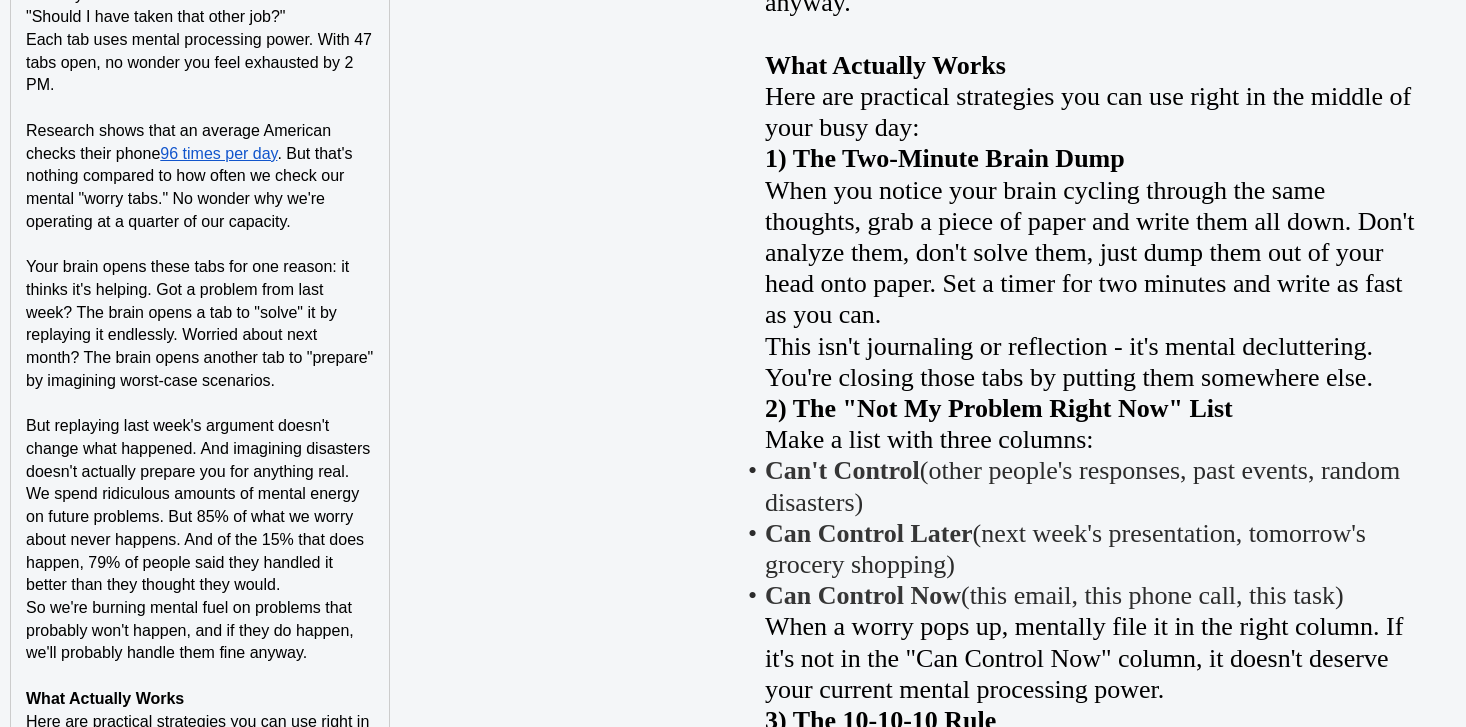 click on "We spend ridiculous amounts of mental energy on future problems. But 85% of what we worry about never happens. And of the 15% that does happen, 79% of people said they handled it better than they thought they would." at bounding box center [200, 540] 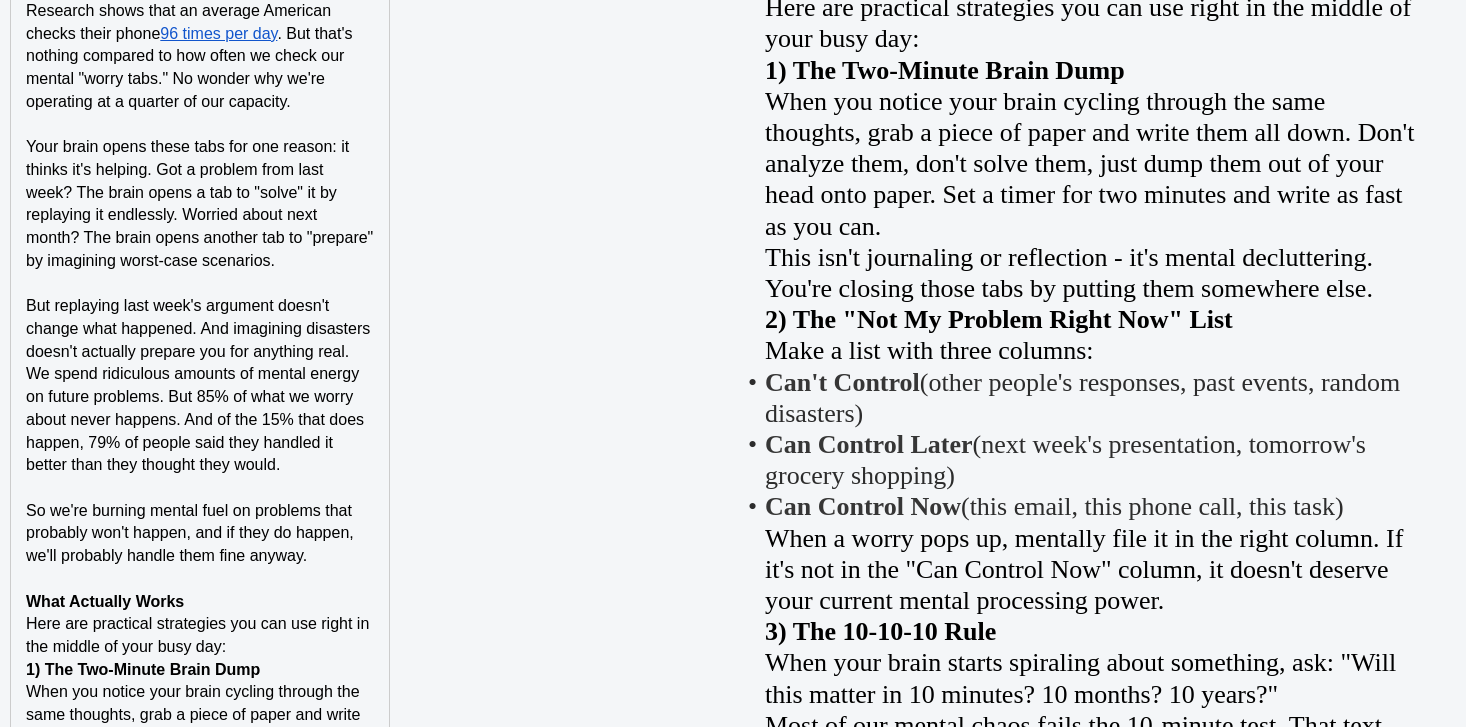 scroll, scrollTop: 2174, scrollLeft: 0, axis: vertical 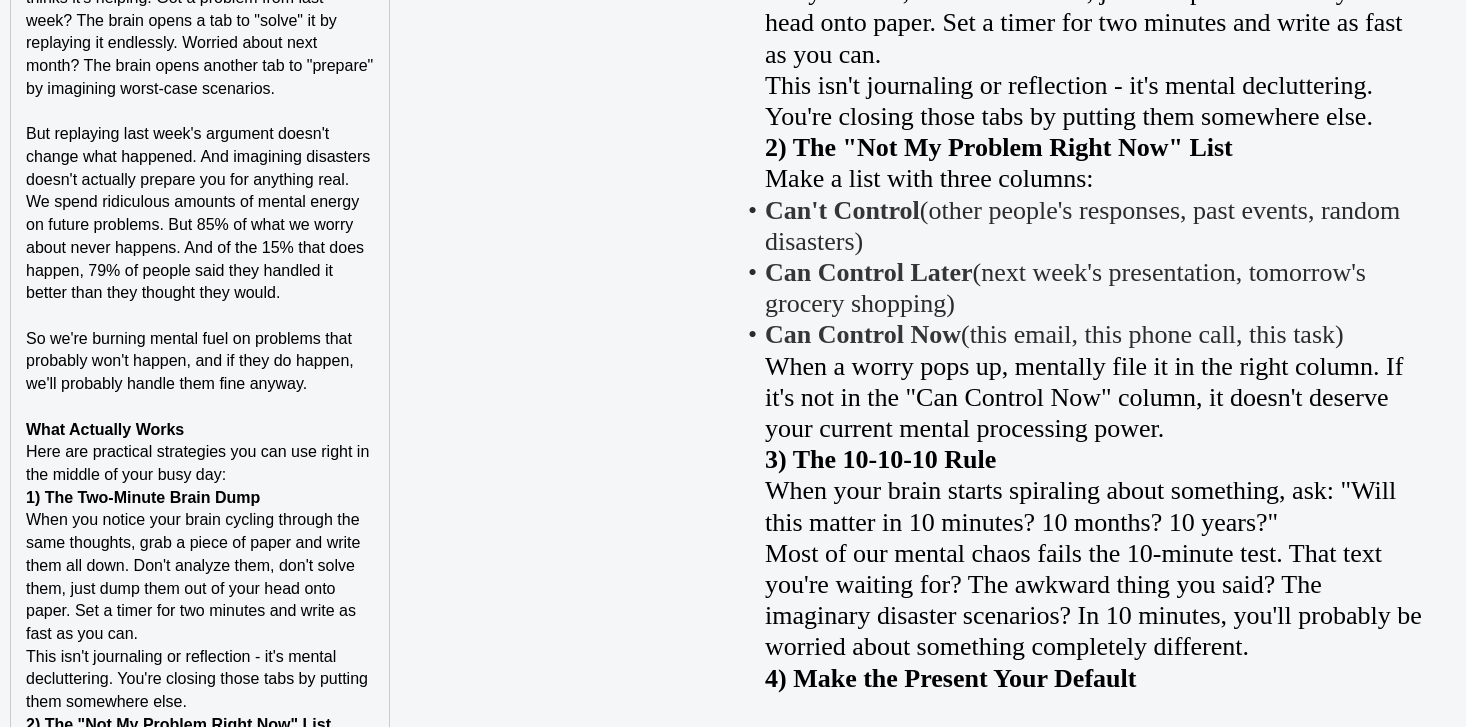 click on "Here are practical strategies you can use right in the middle of your busy day:" at bounding box center (200, 463) 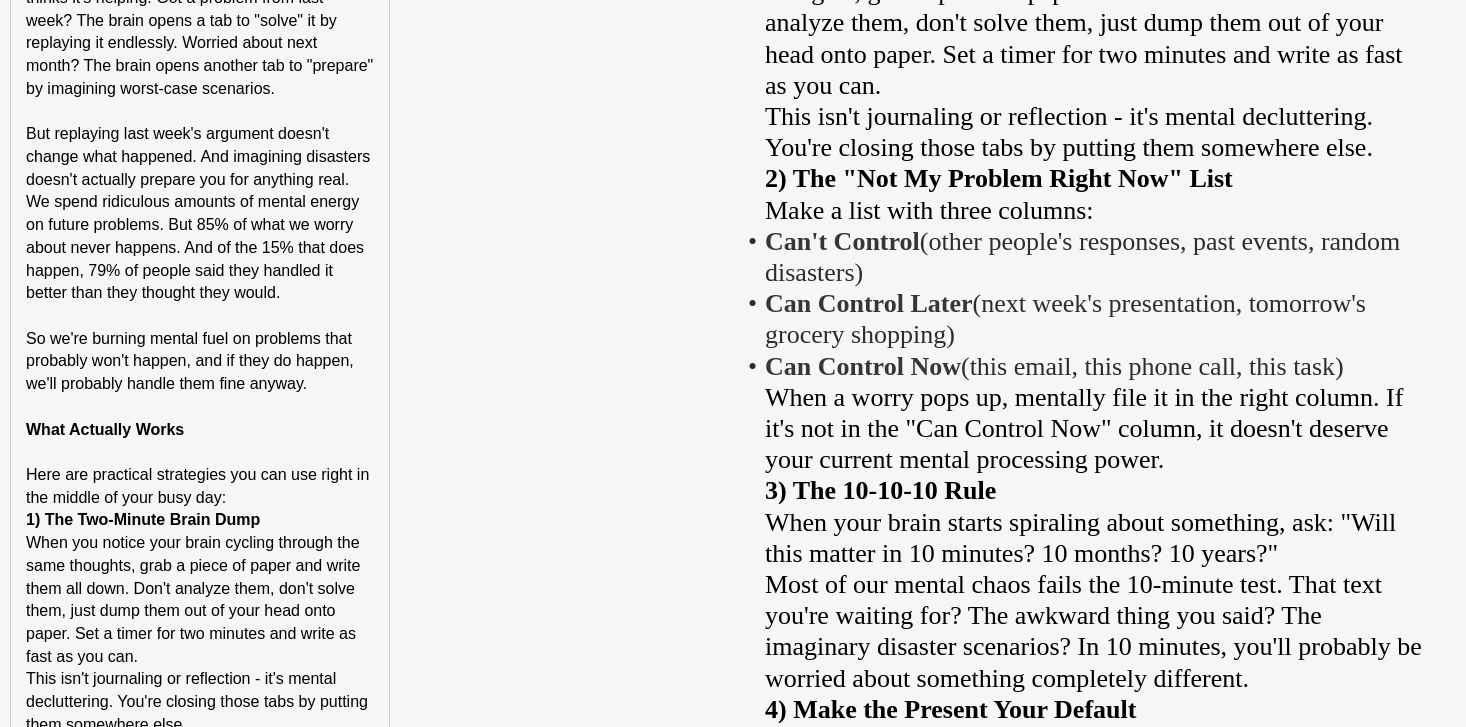 click on "Here are practical strategies you can use right in the middle of your busy day:" at bounding box center (200, 486) 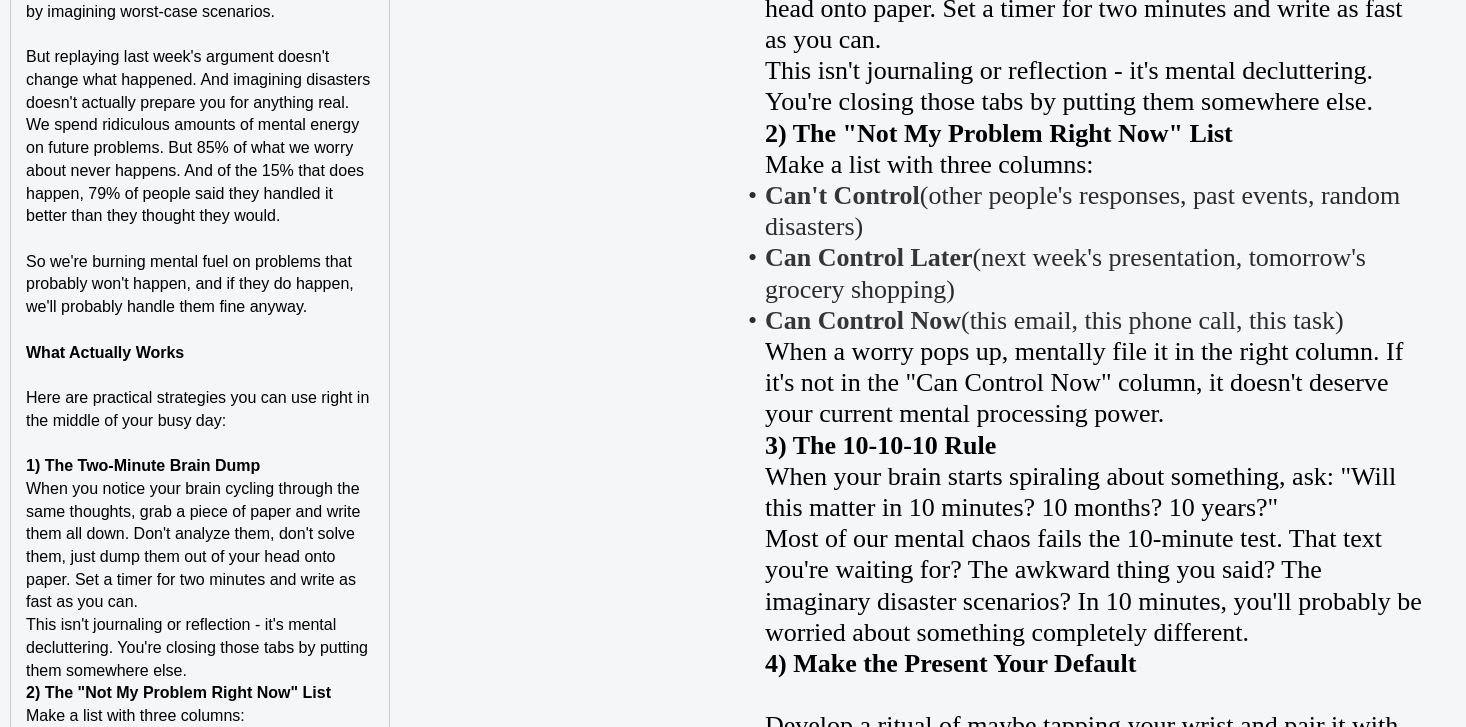 scroll, scrollTop: 2269, scrollLeft: 0, axis: vertical 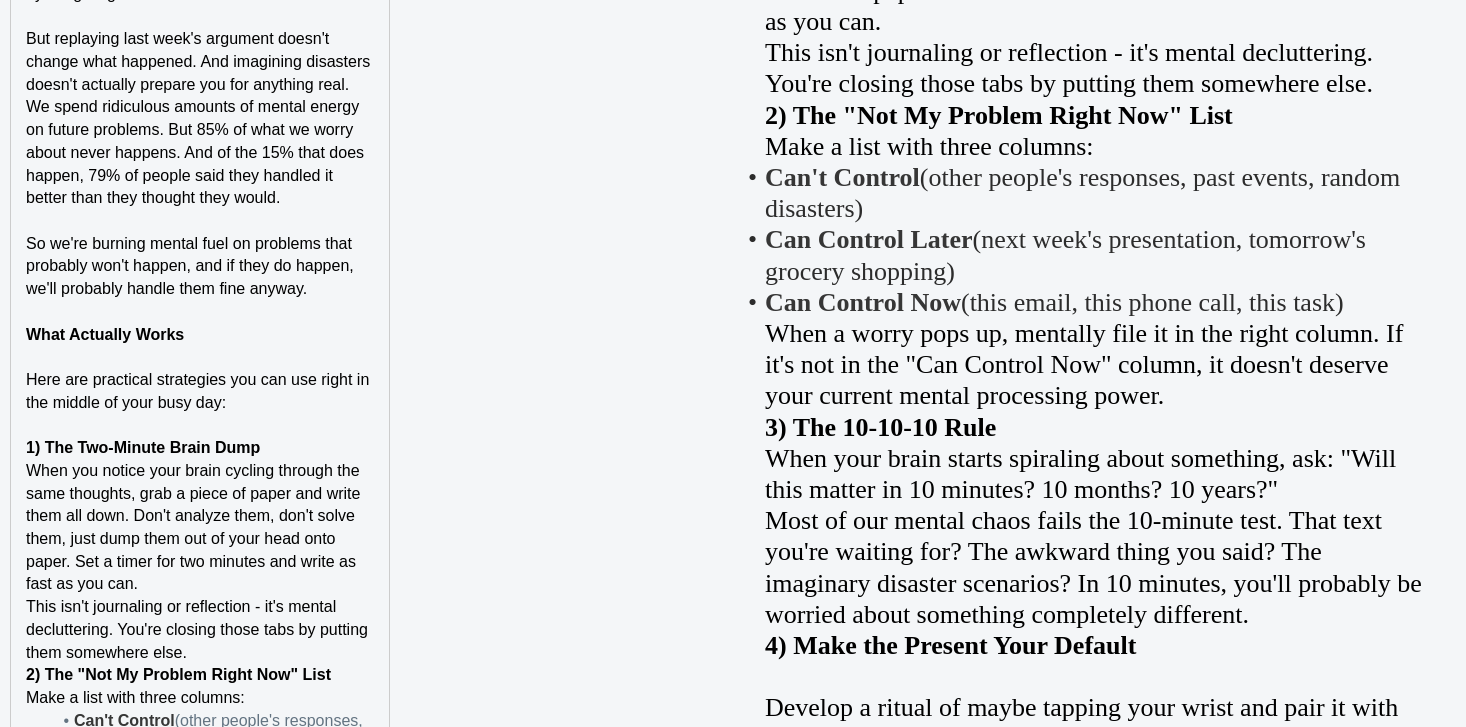 click on "1) The Two-Minute Brain Dump" at bounding box center [200, 448] 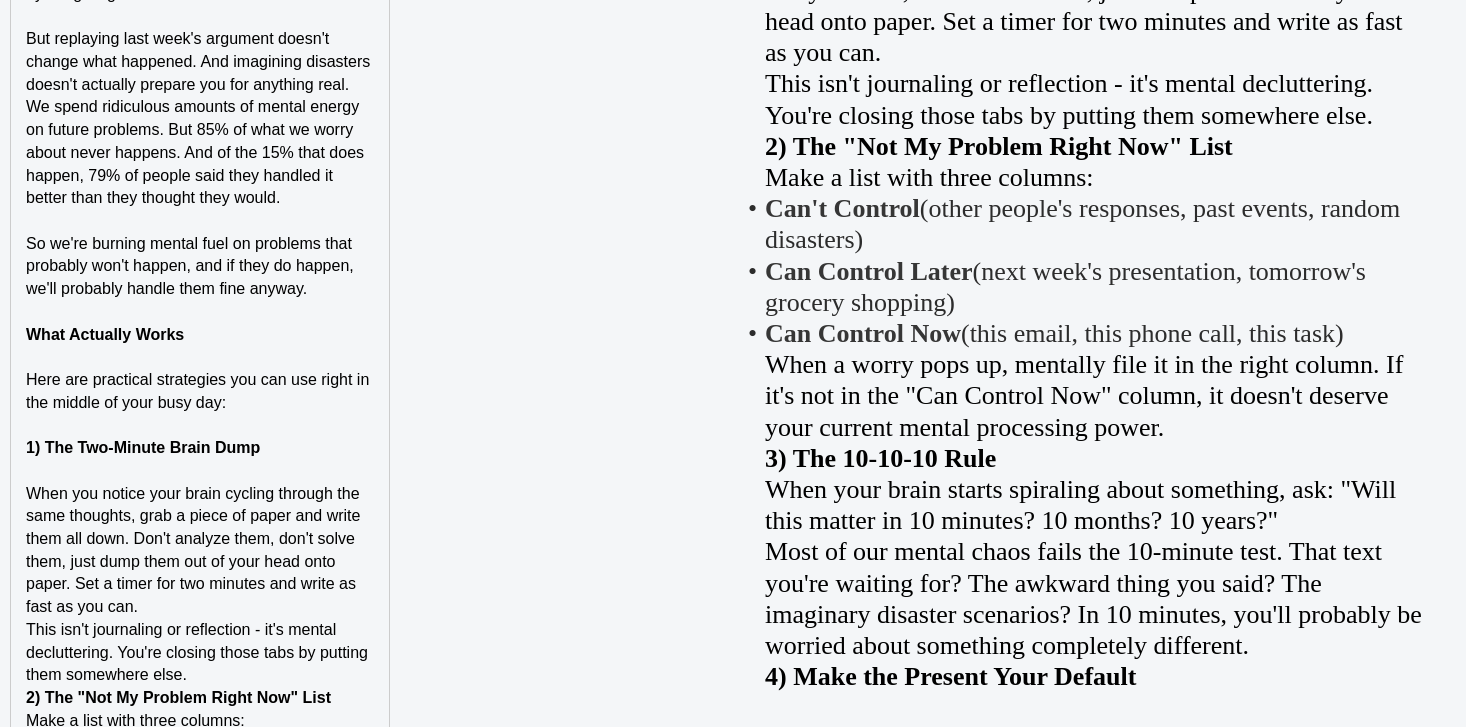 click on "When you notice your brain cycling through the same thoughts, grab a piece of paper and write them all down. Don't analyze them, don't solve them, just dump them out of your head onto paper. Set a timer for two minutes and write as fast as you can." at bounding box center [200, 551] 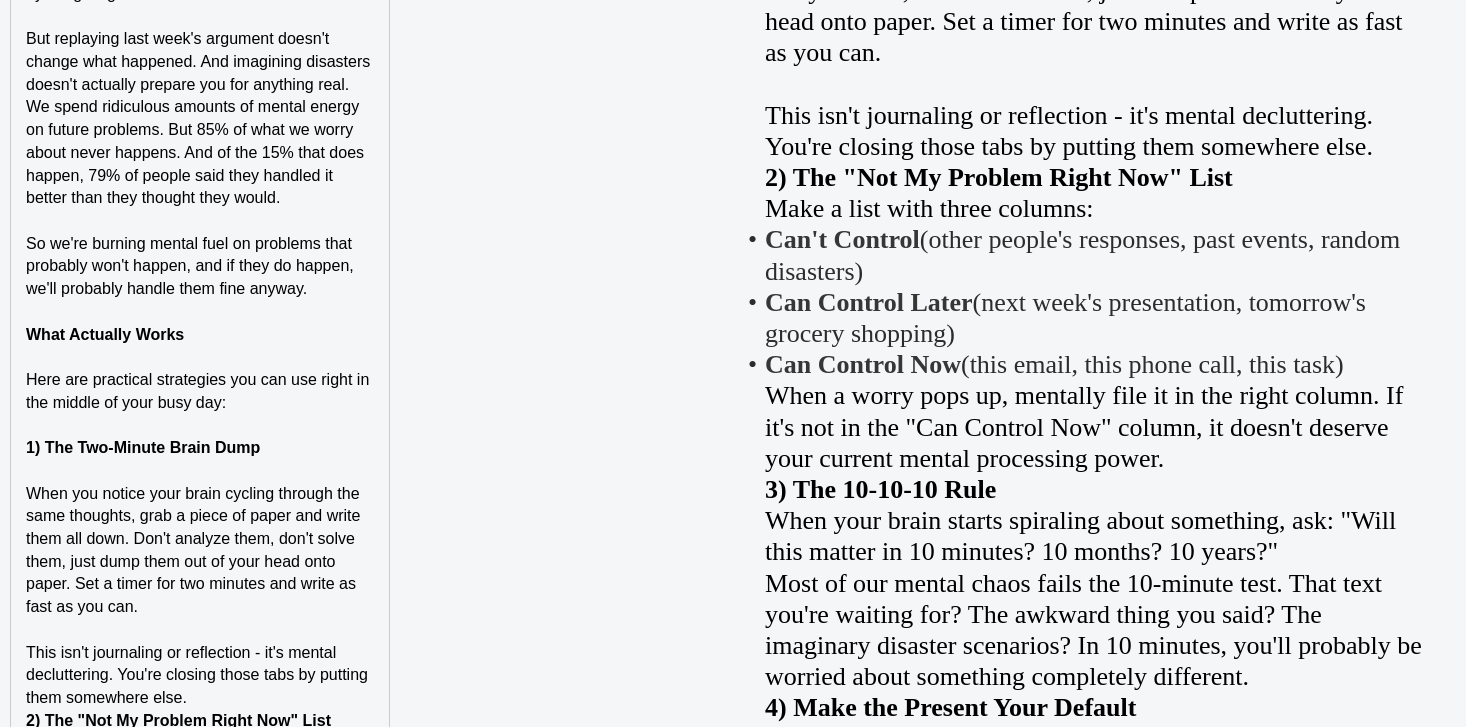 scroll, scrollTop: 2450, scrollLeft: 0, axis: vertical 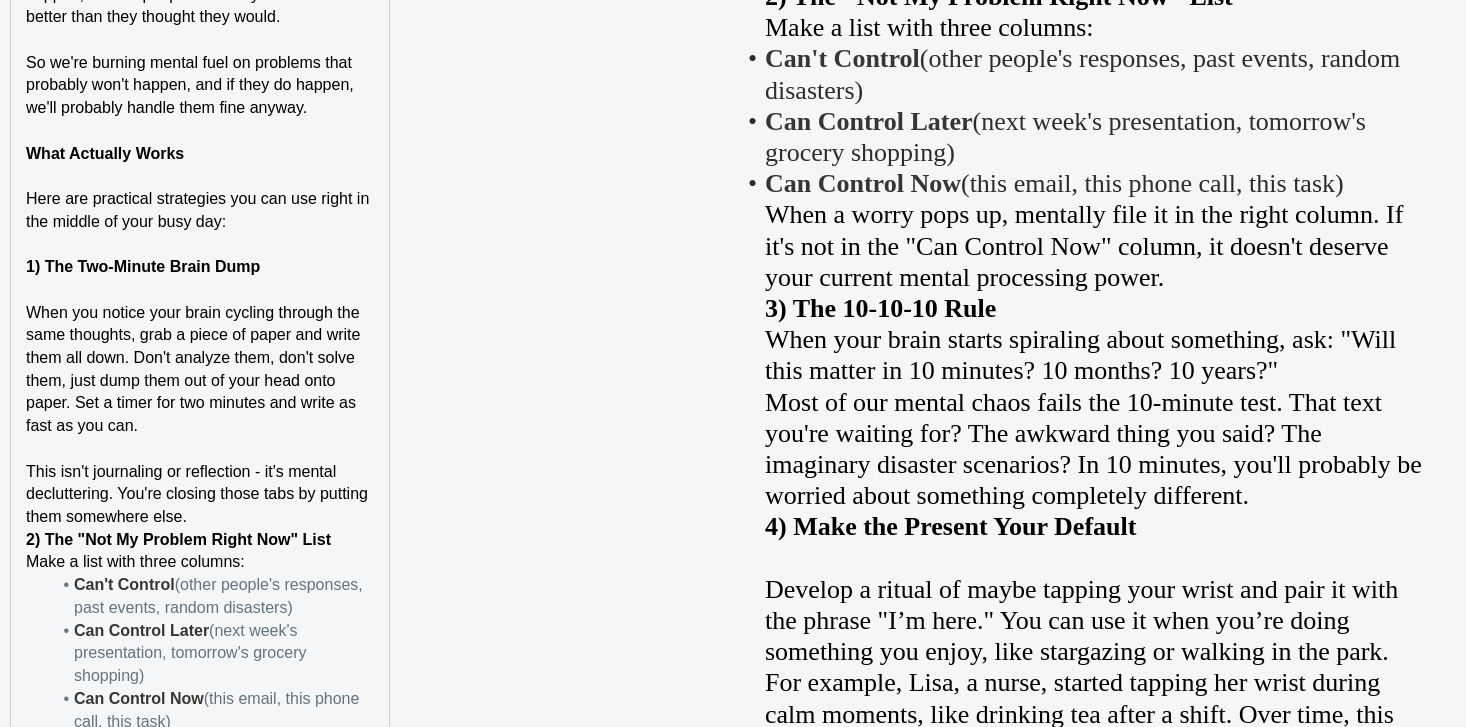 click on "This isn't journaling or reflection - it's mental decluttering. You're closing those tabs by putting them somewhere else." at bounding box center (200, 495) 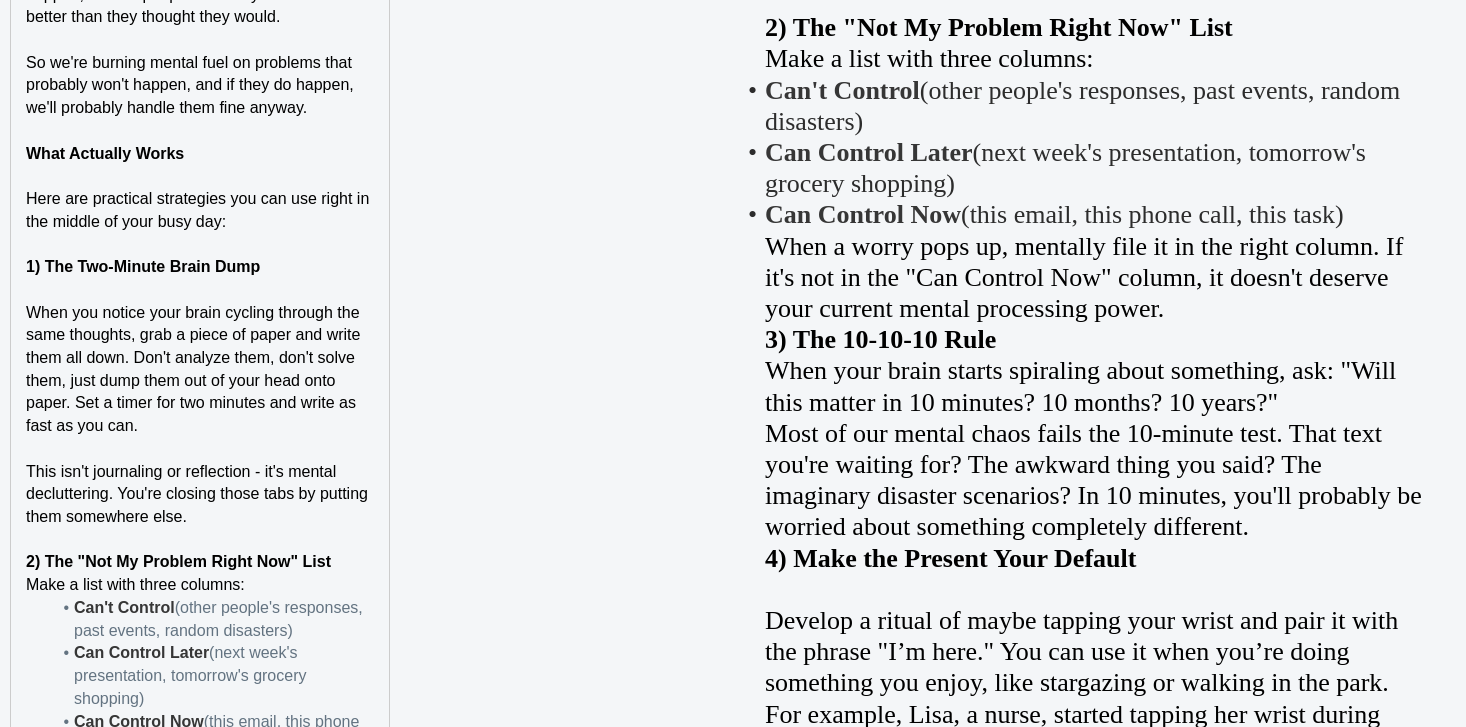 scroll, scrollTop: 2691, scrollLeft: 0, axis: vertical 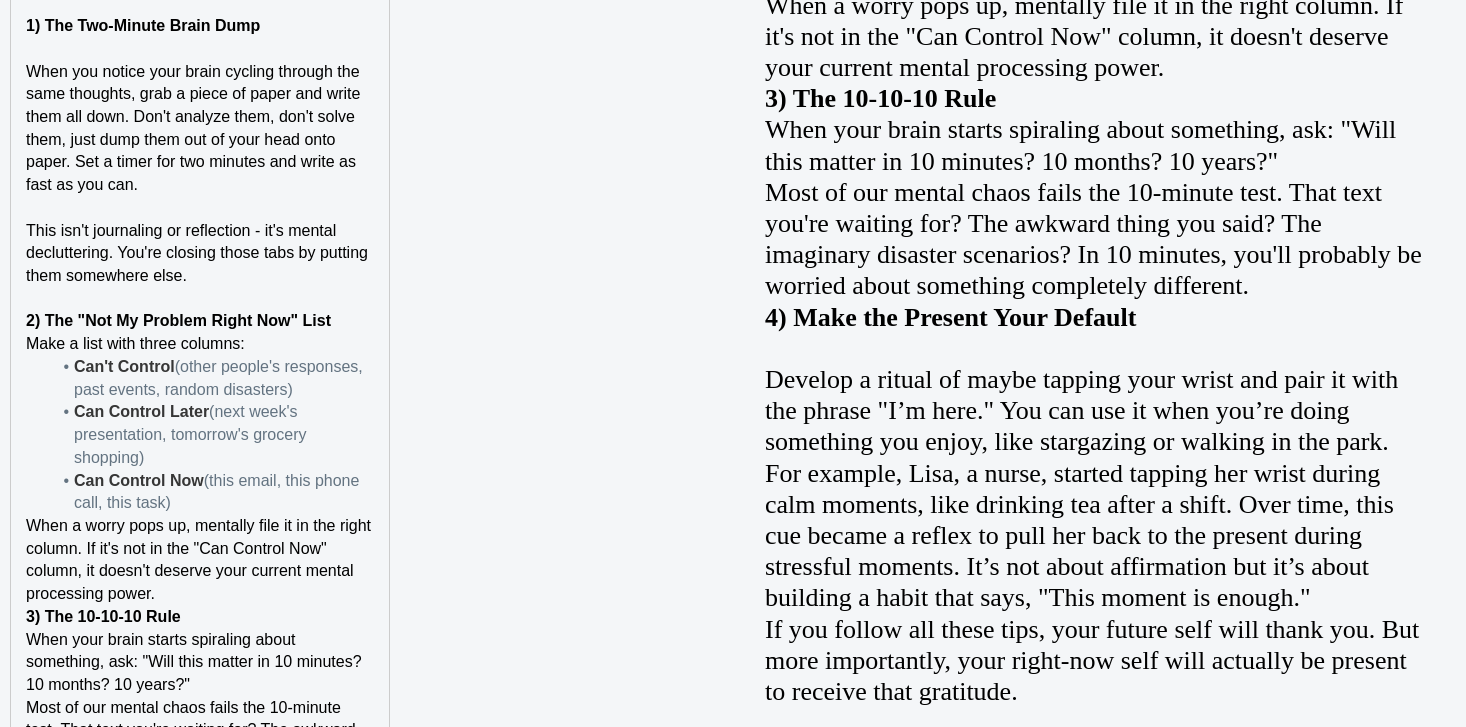 click on "2) The "Not My Problem Right Now" List" at bounding box center [200, 321] 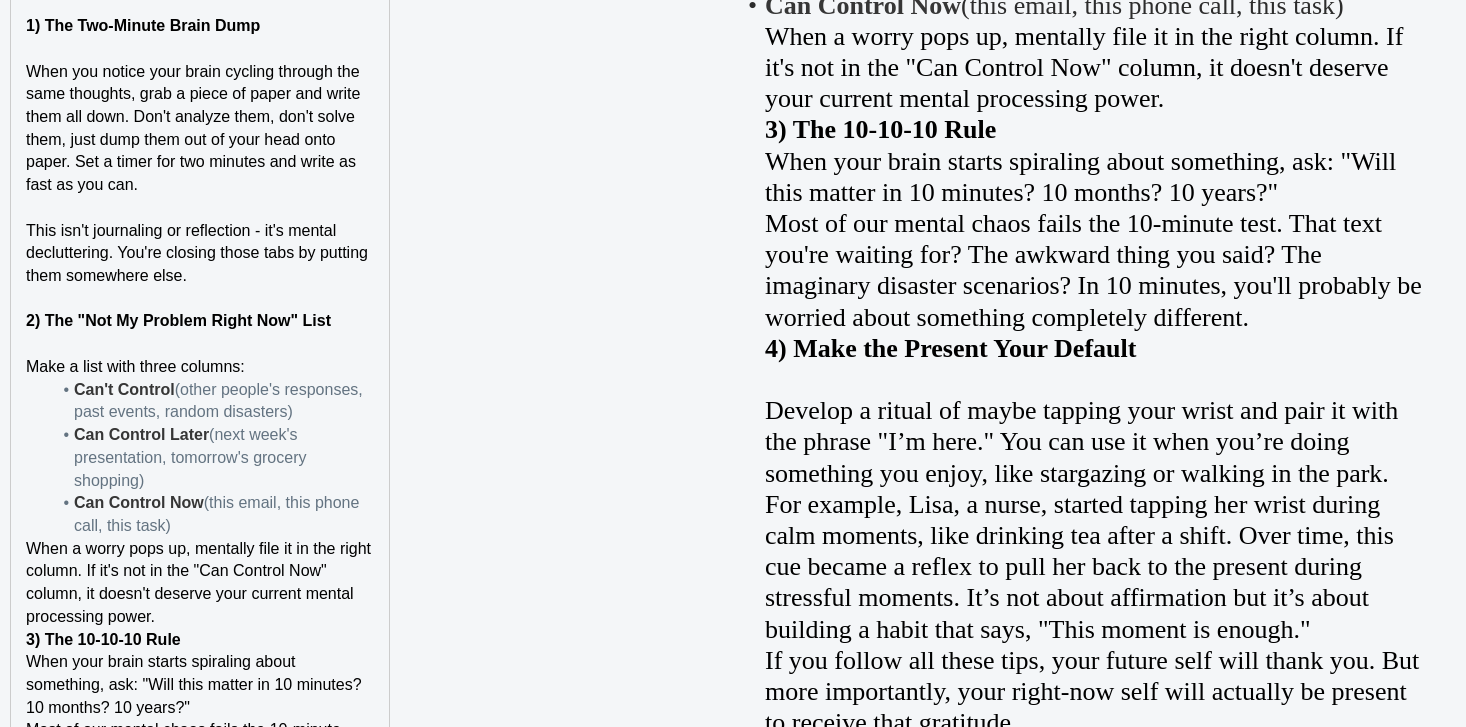 scroll, scrollTop: 2998, scrollLeft: 0, axis: vertical 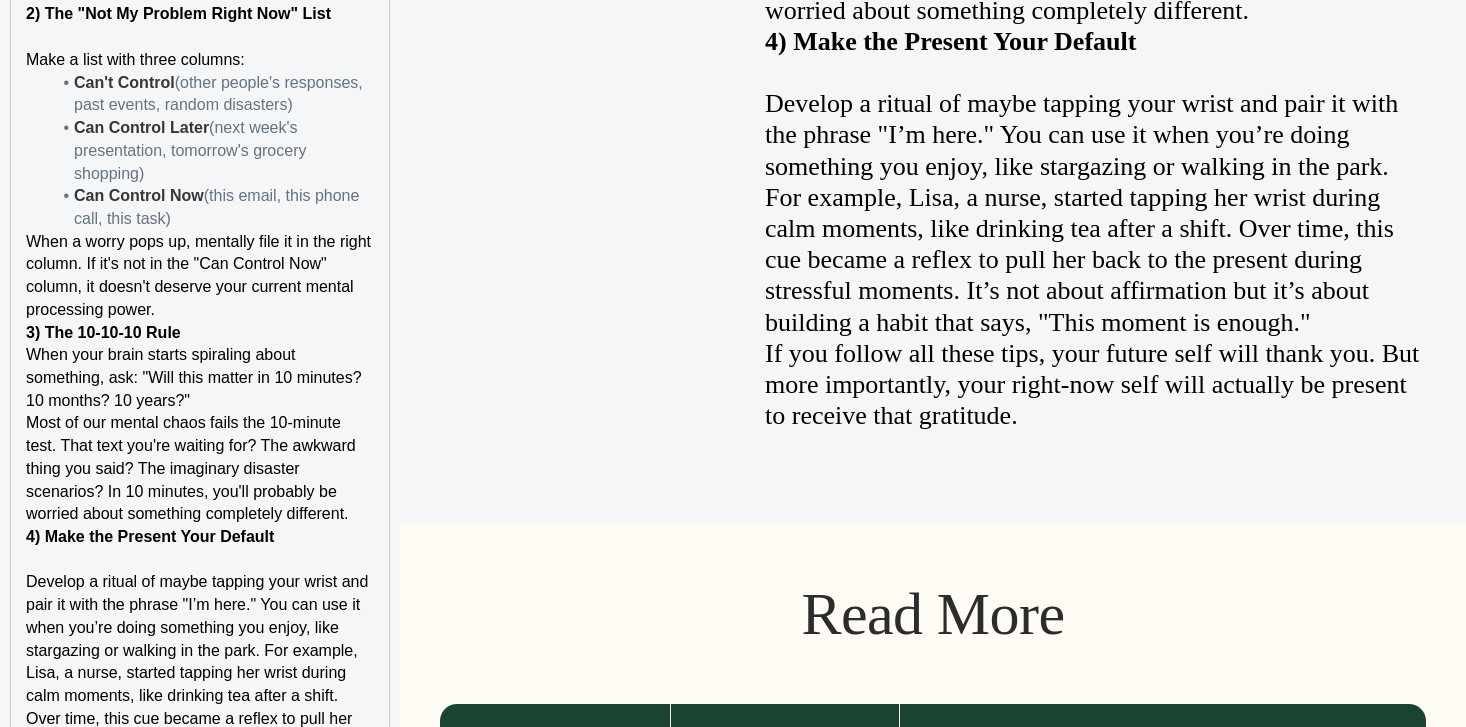click on "When a worry pops up, mentally file it in the right column. If it's not in the "Can Control Now" column, it doesn't deserve your current mental processing power." at bounding box center [201, 275] 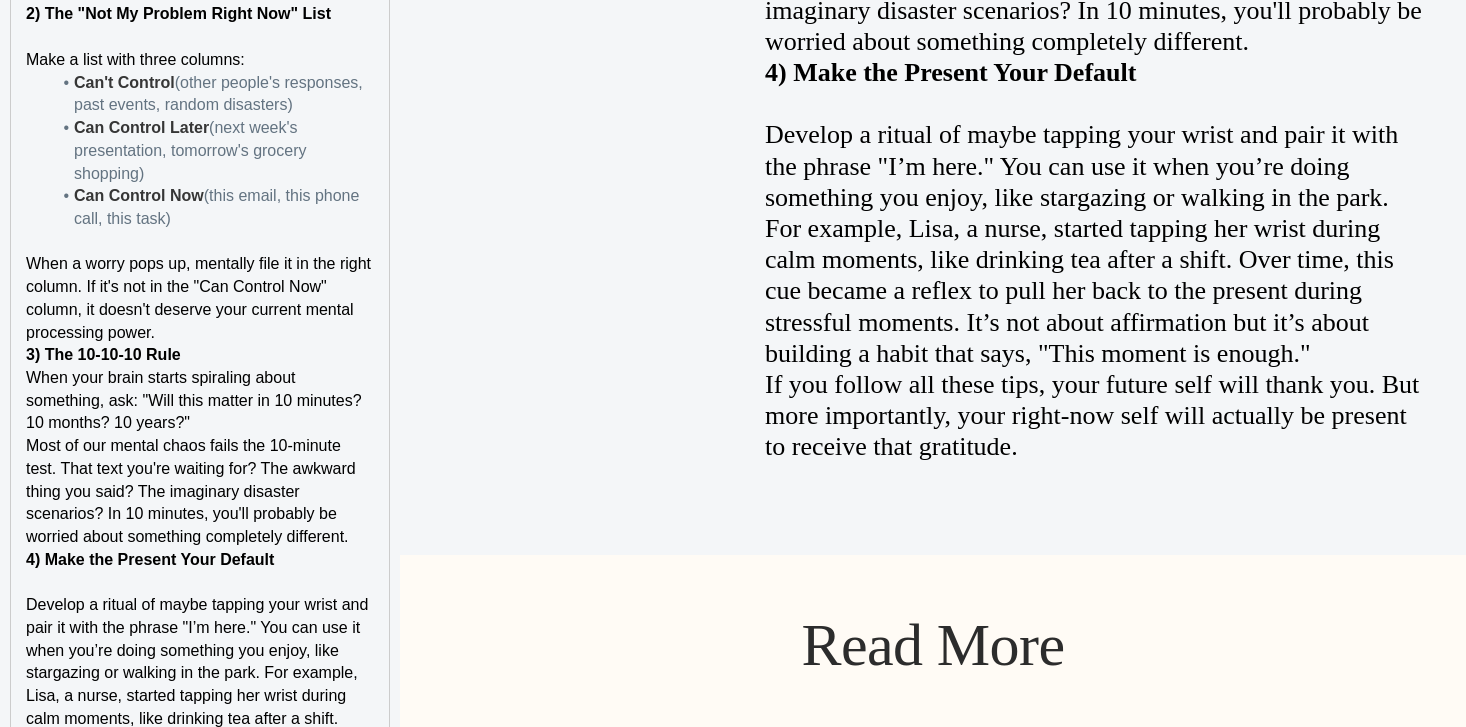 click on "﻿ When a worry pops up, mentally file it in the right column. If it's not in the "Can Control Now" column, it doesn't deserve your current mental processing power." at bounding box center (200, 298) 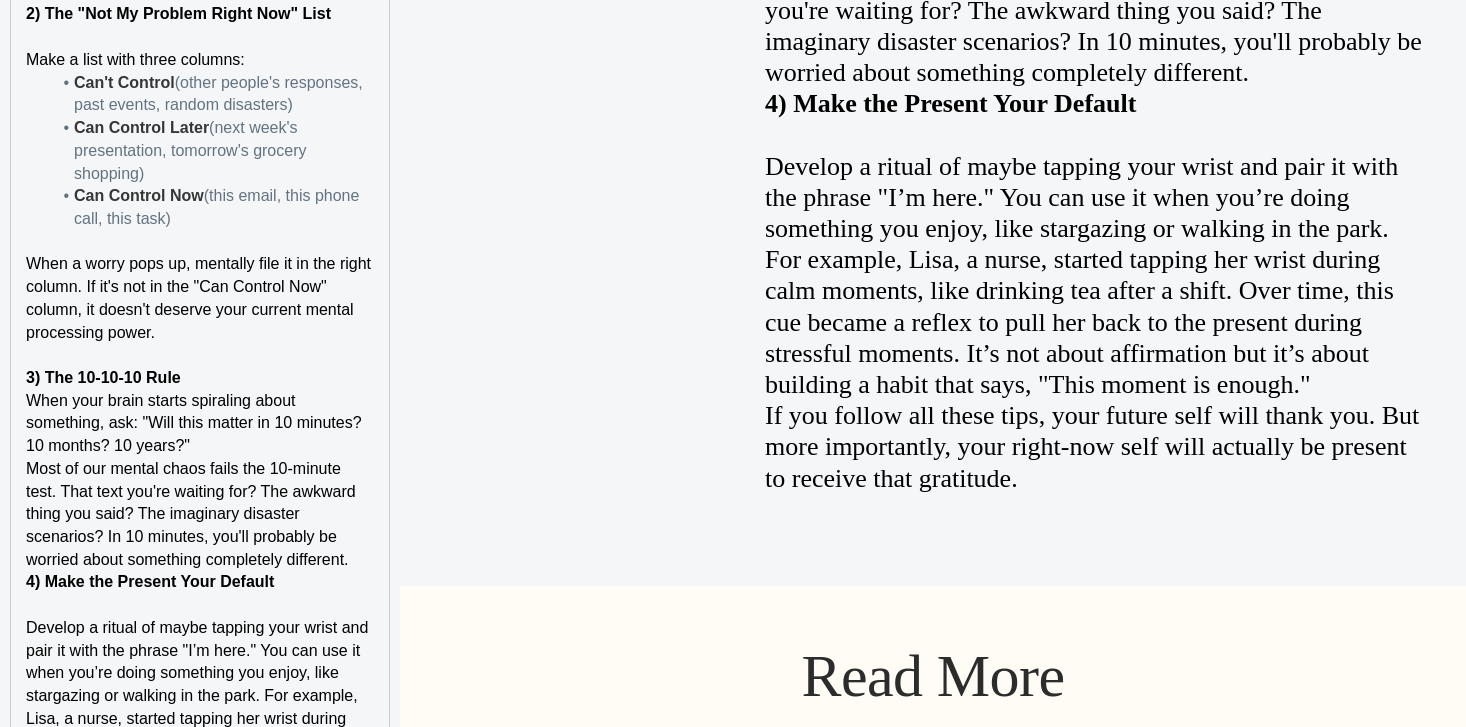 click on "3) The 10-10-10 Rule" at bounding box center (200, 378) 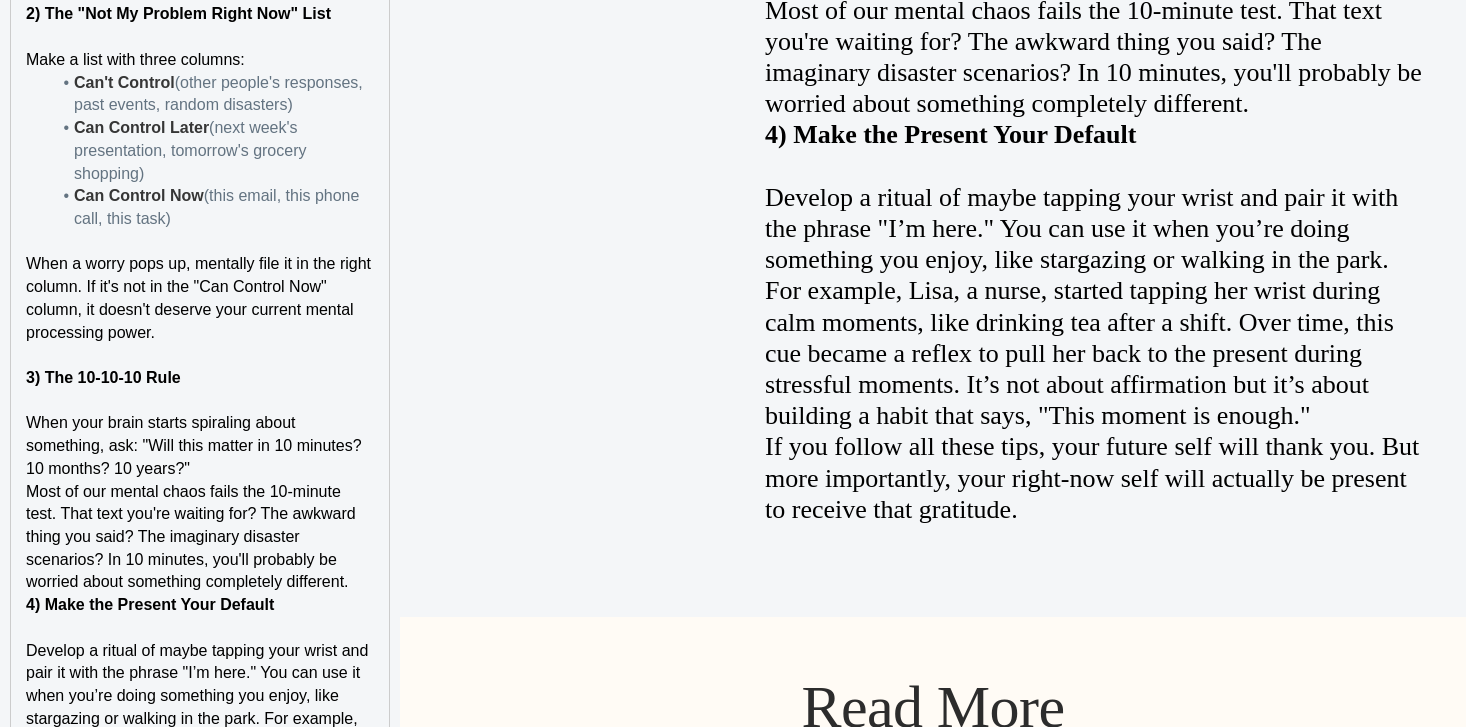 click on "When your brain starts spiraling about something, ask: "Will this matter in 10 minutes? 10 months? 10 years?"" at bounding box center [200, 446] 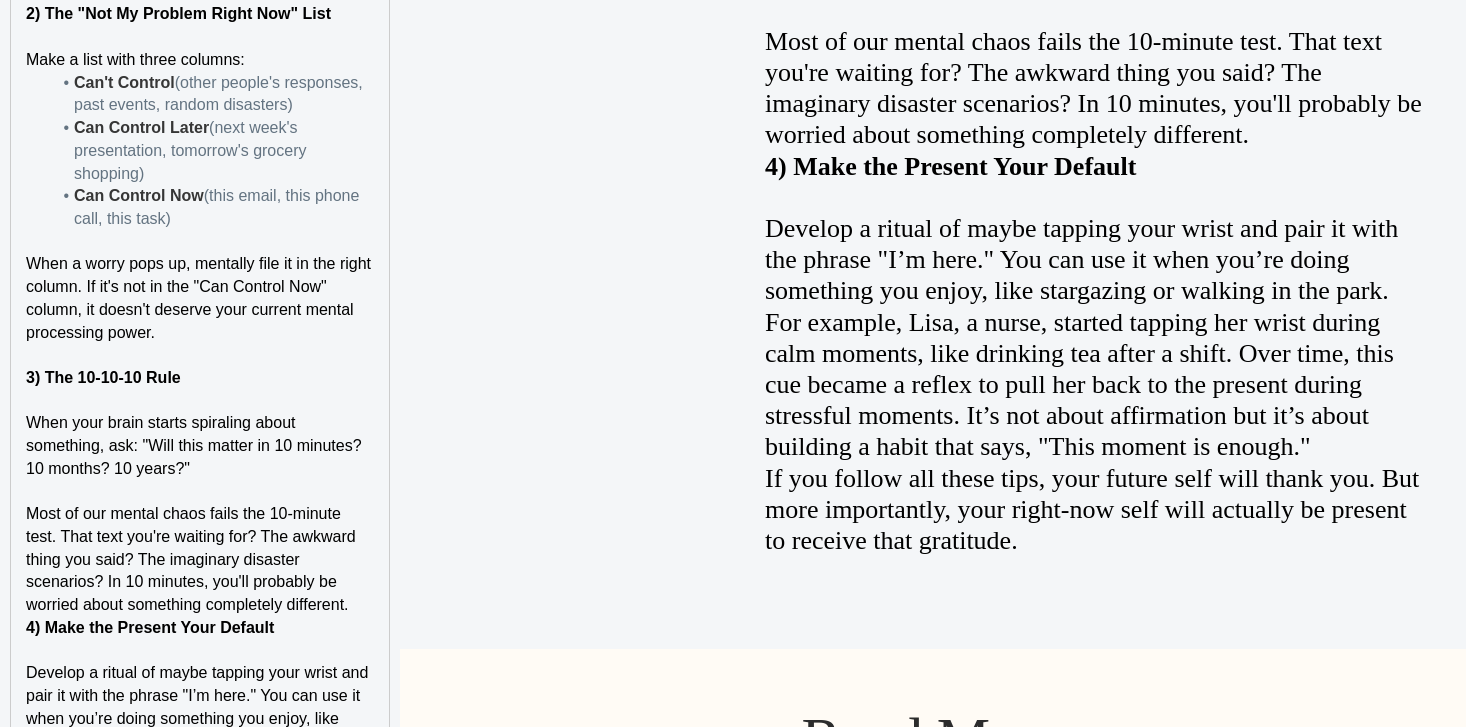 scroll, scrollTop: 3113, scrollLeft: 0, axis: vertical 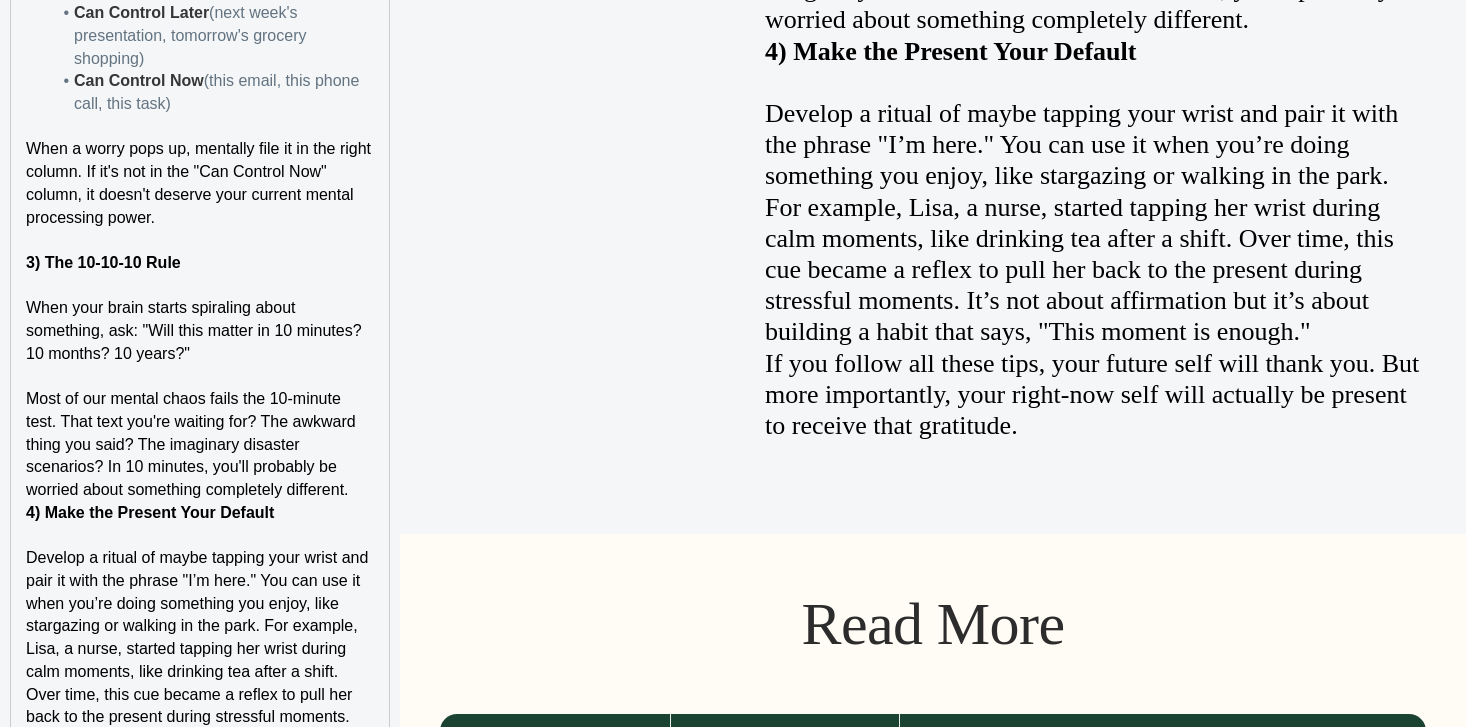 click on "Most of our mental chaos fails the 10-minute test. That text you're waiting for? The awkward thing you said? The imaginary disaster scenarios? In 10 minutes, you'll probably be worried about something completely different." at bounding box center (200, 445) 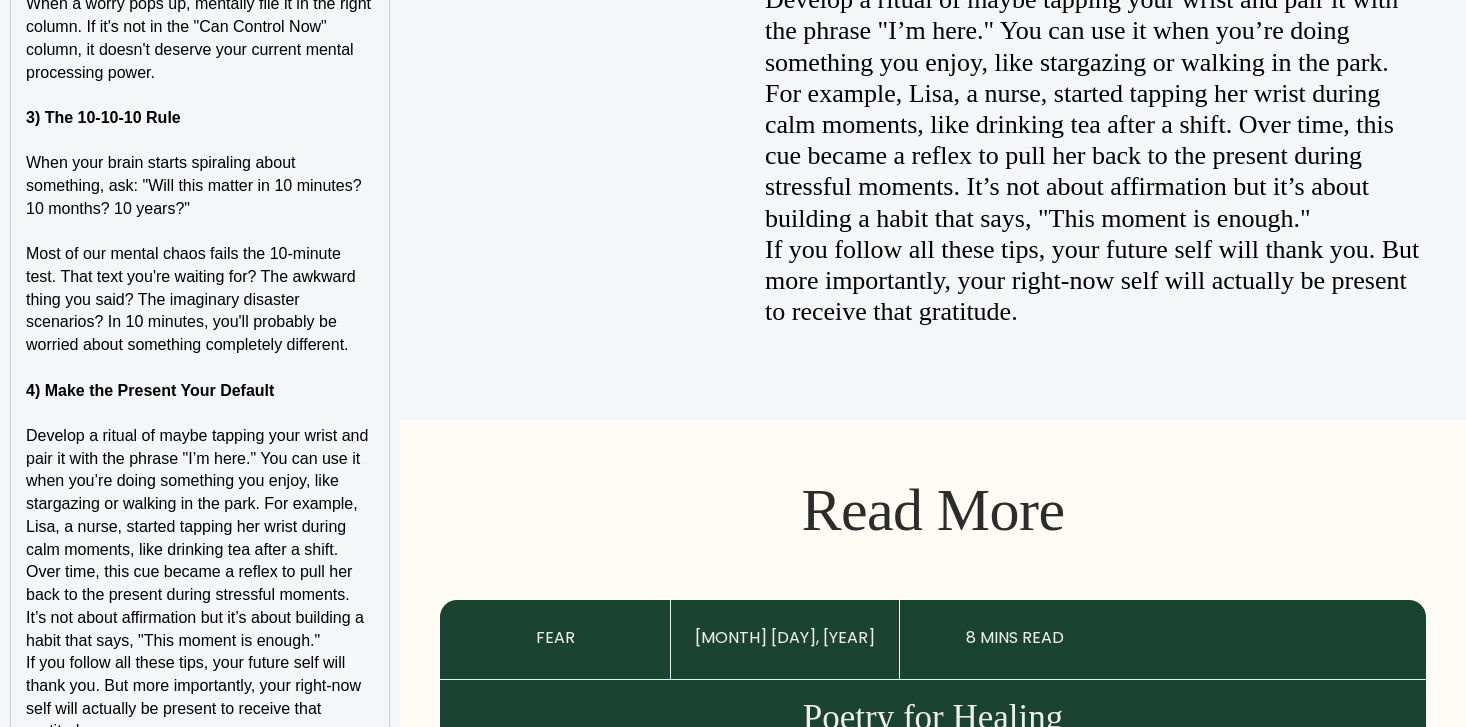 scroll, scrollTop: 3412, scrollLeft: 0, axis: vertical 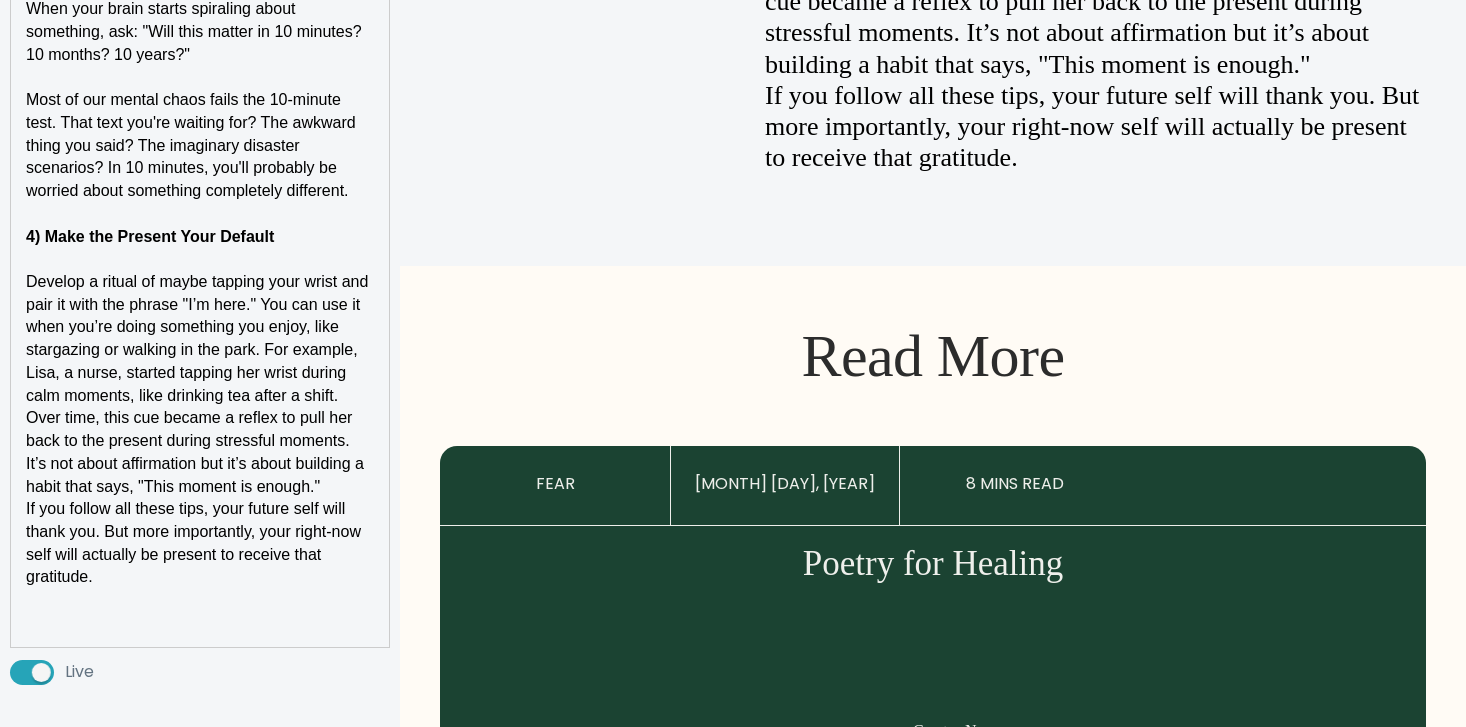 click on "Develop a ritual of maybe tapping your wrist and pair it with the phrase "I’m here." You can use it when you’re doing something you enjoy, like stargazing or walking in the park. For example, Lisa, a nurse, started tapping her wrist during calm moments, like drinking tea after a shift. Over time, this cue became a reflex to pull her back to the present during stressful moments. It’s not about affirmation but it’s about building a habit that says, "This moment is enough."" at bounding box center [199, 383] 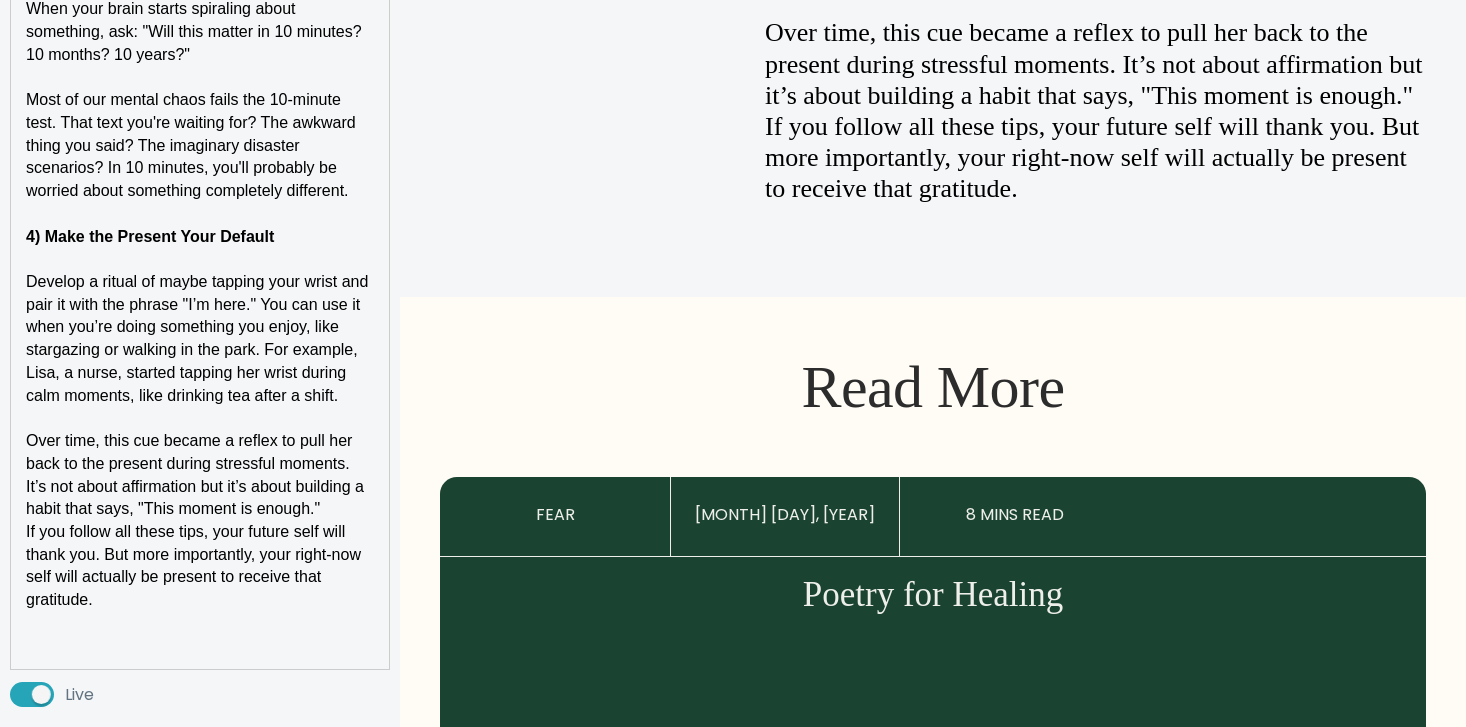 click on "﻿ Over time, this cue became a reflex to pull her back to the present during stressful moments. It’s not about affirmation but it’s about building a habit that says, "This moment is enough."" at bounding box center (200, 475) 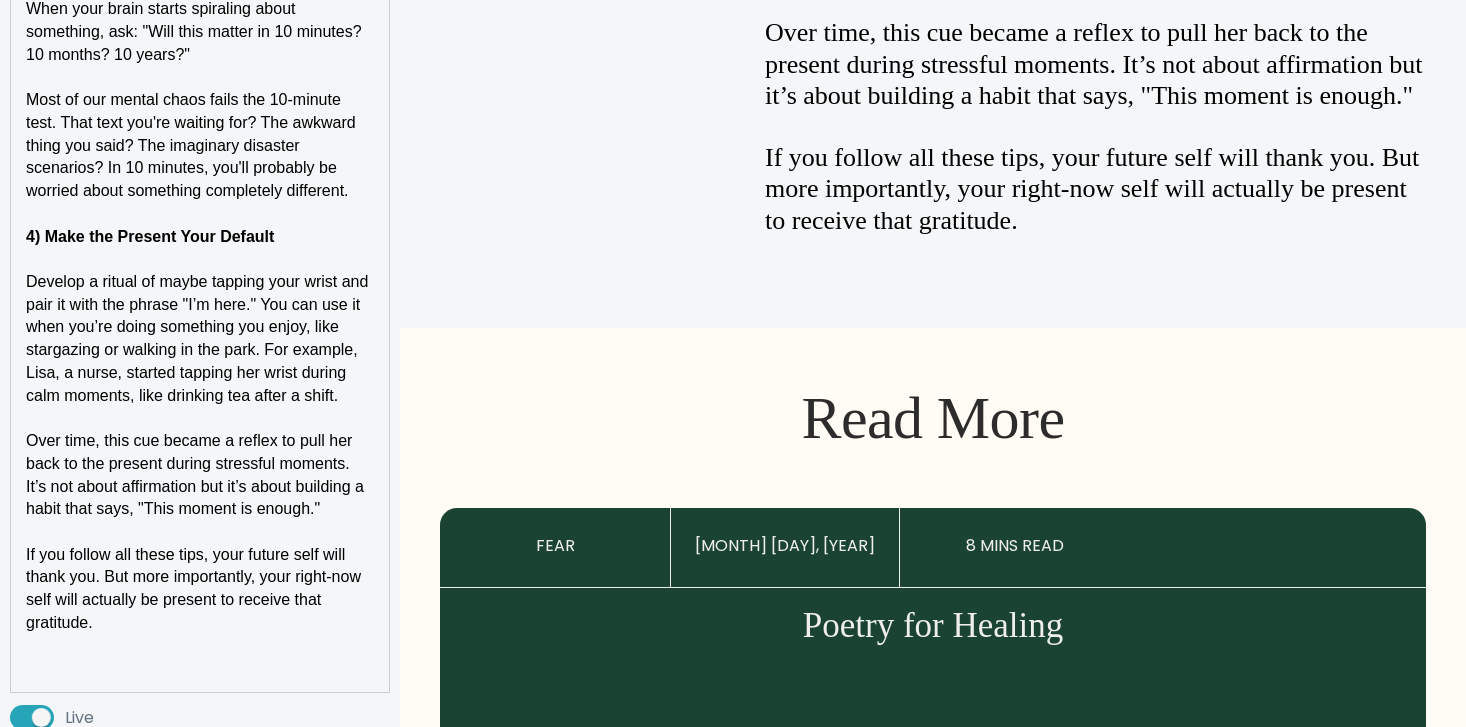 click on "Over time, this cue became a reflex to pull her back to the present during stressful moments. It’s not about affirmation but it’s about building a habit that says, "This moment is enough."" at bounding box center (197, 474) 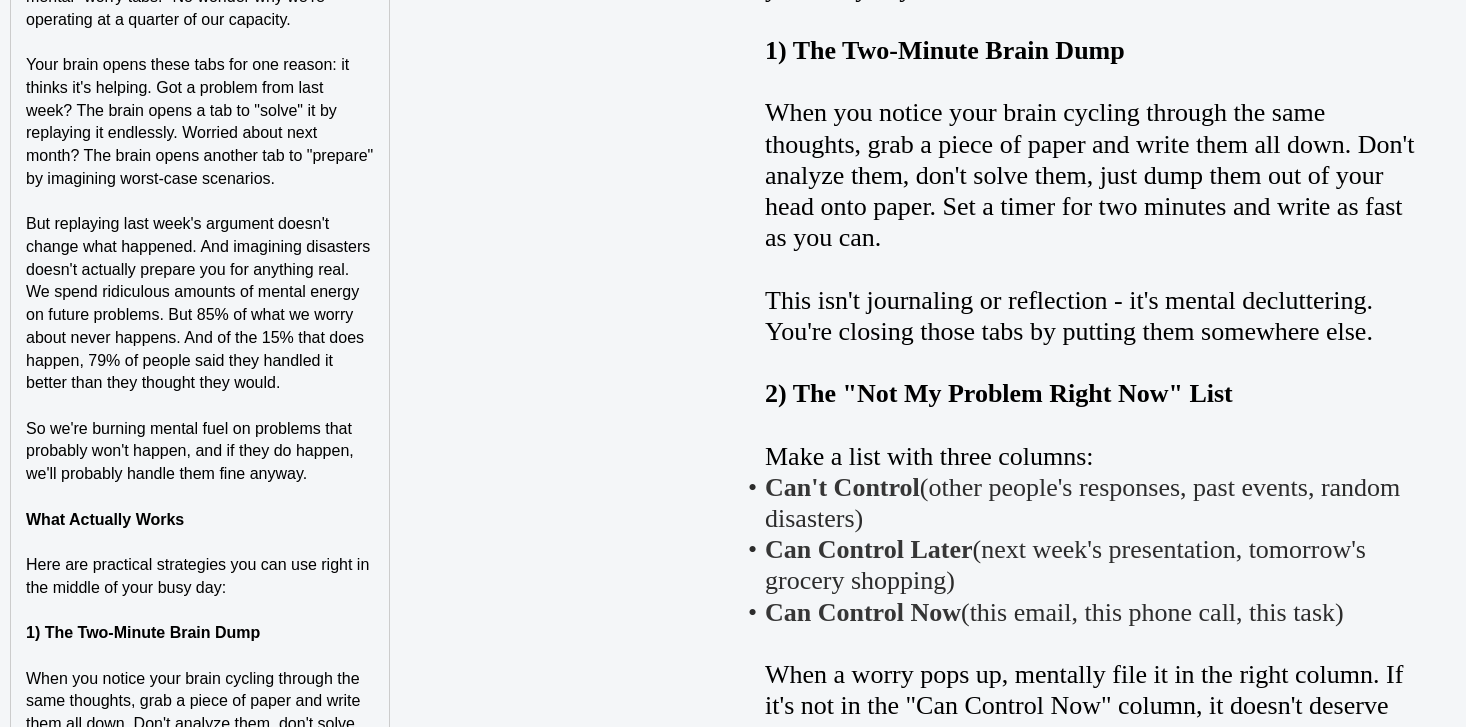 scroll, scrollTop: 2098, scrollLeft: 0, axis: vertical 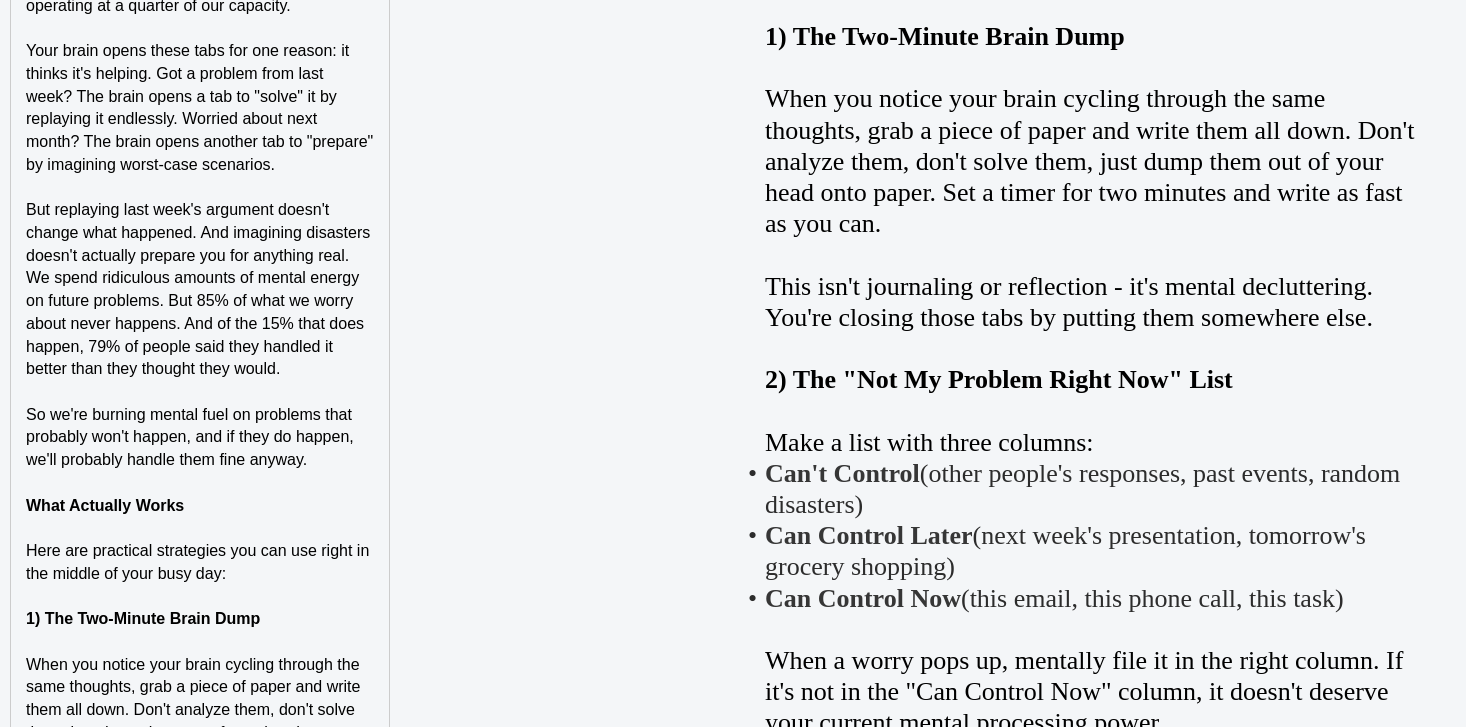 click on "What Actually Works" at bounding box center (105, 505) 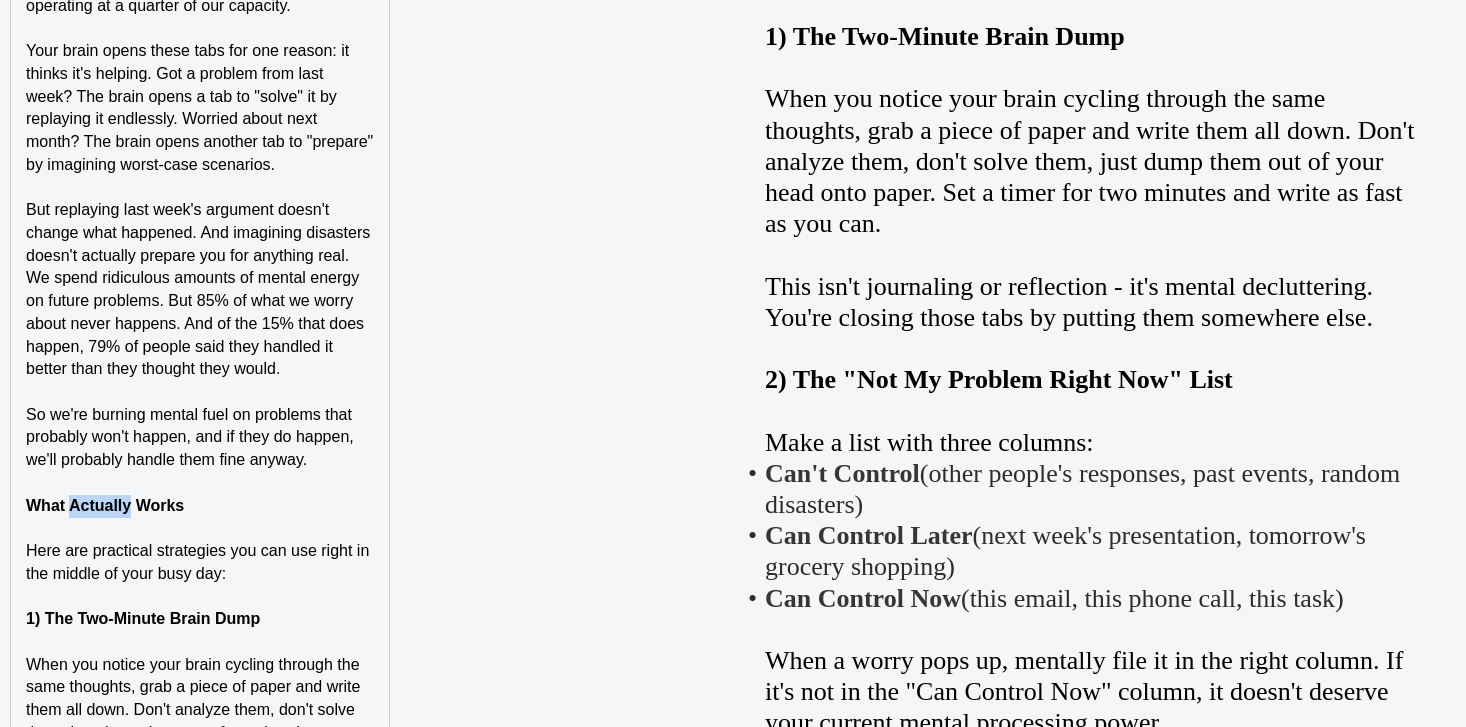 click on "What Actually Works" at bounding box center (105, 505) 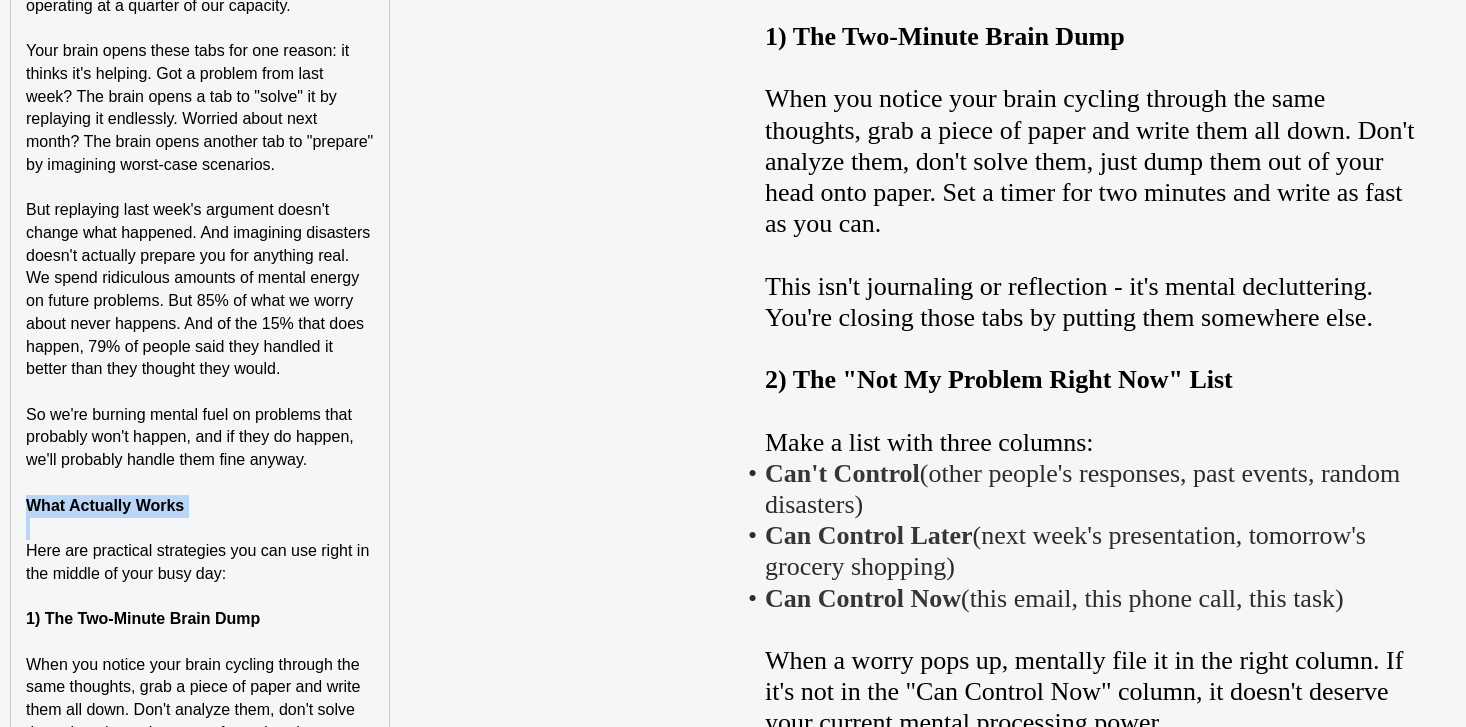 click on "What Actually Works" at bounding box center [105, 505] 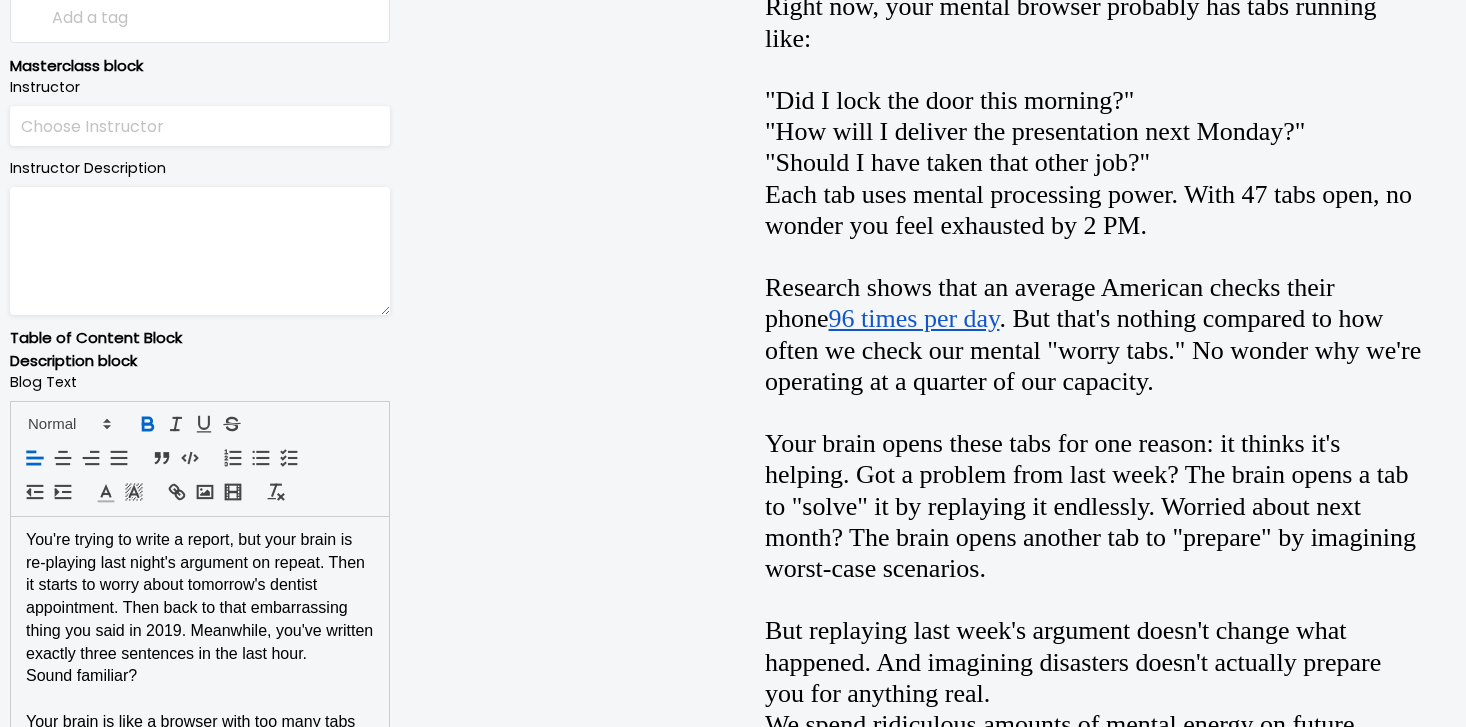scroll, scrollTop: 925, scrollLeft: 0, axis: vertical 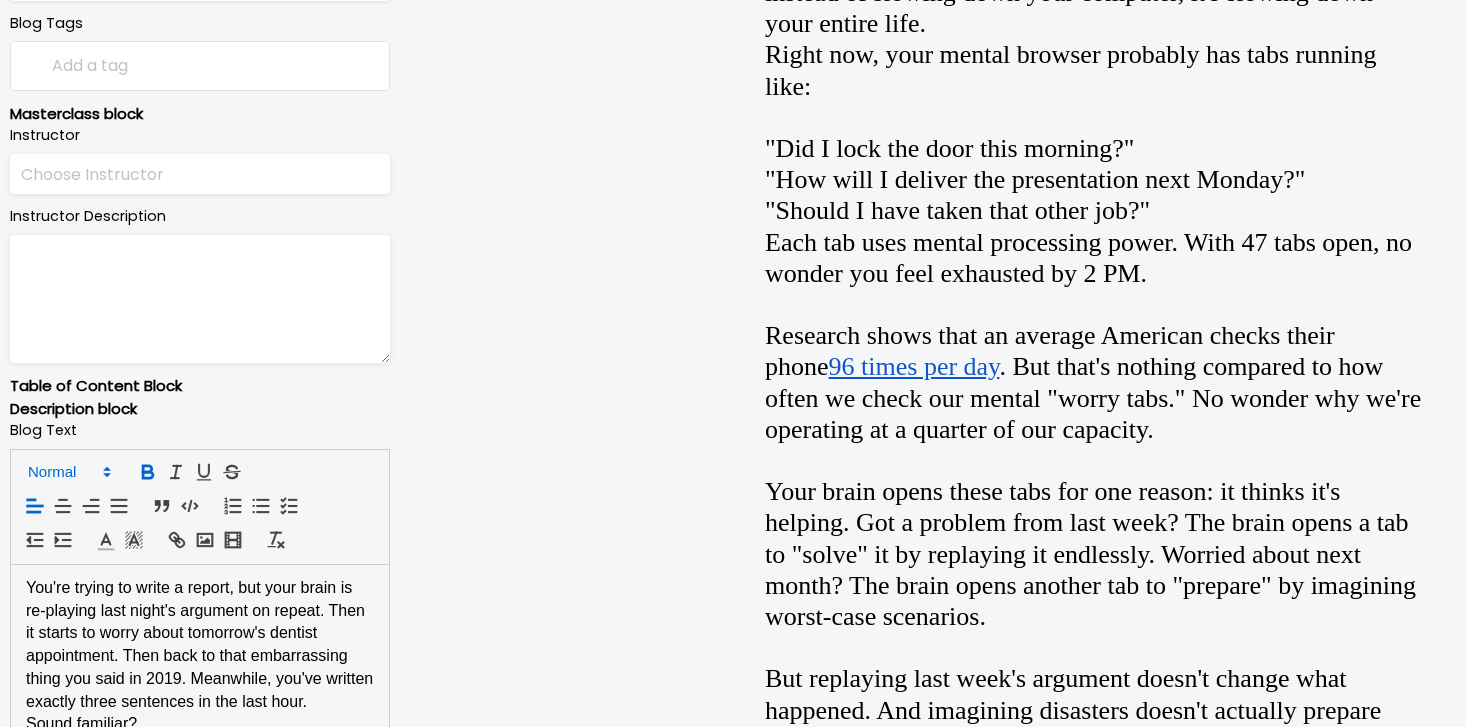 click at bounding box center (68, 472) 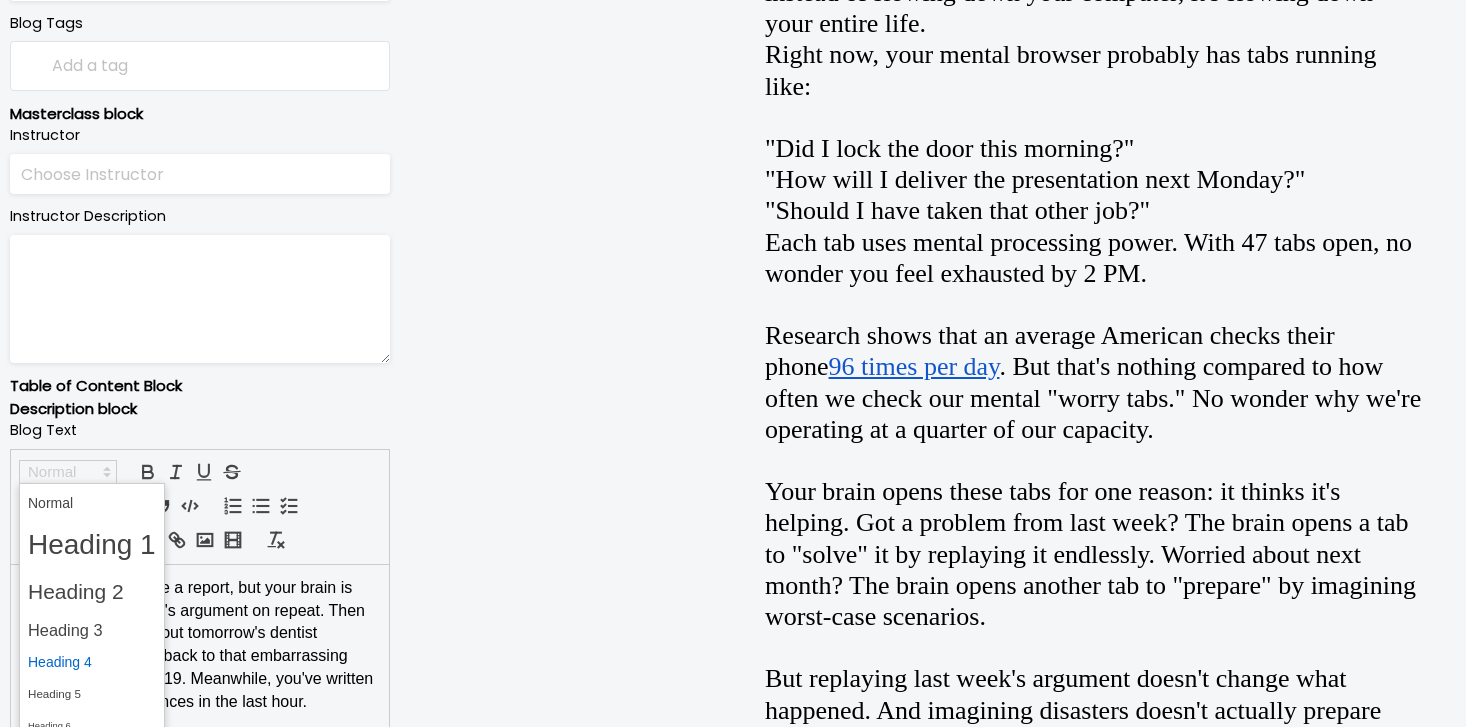 click at bounding box center (92, 662) 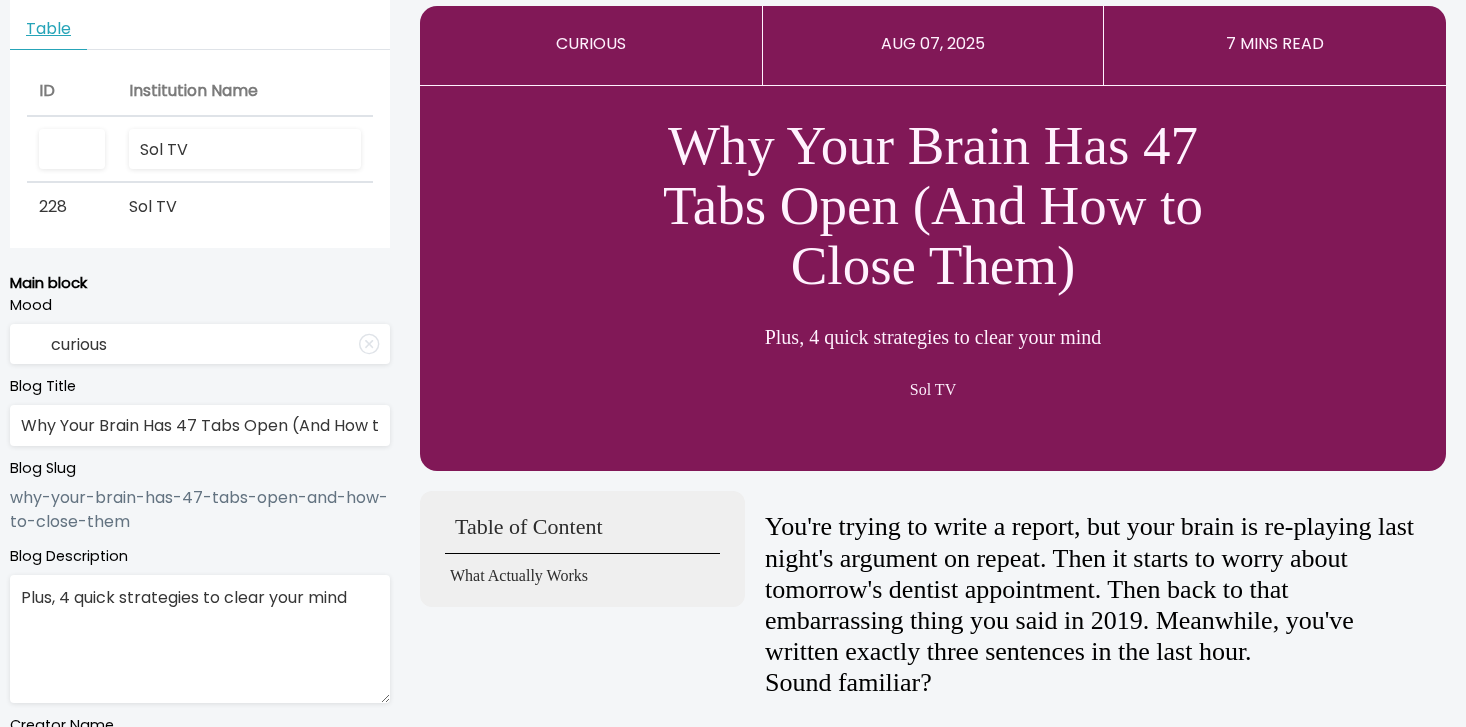 scroll, scrollTop: 88, scrollLeft: 0, axis: vertical 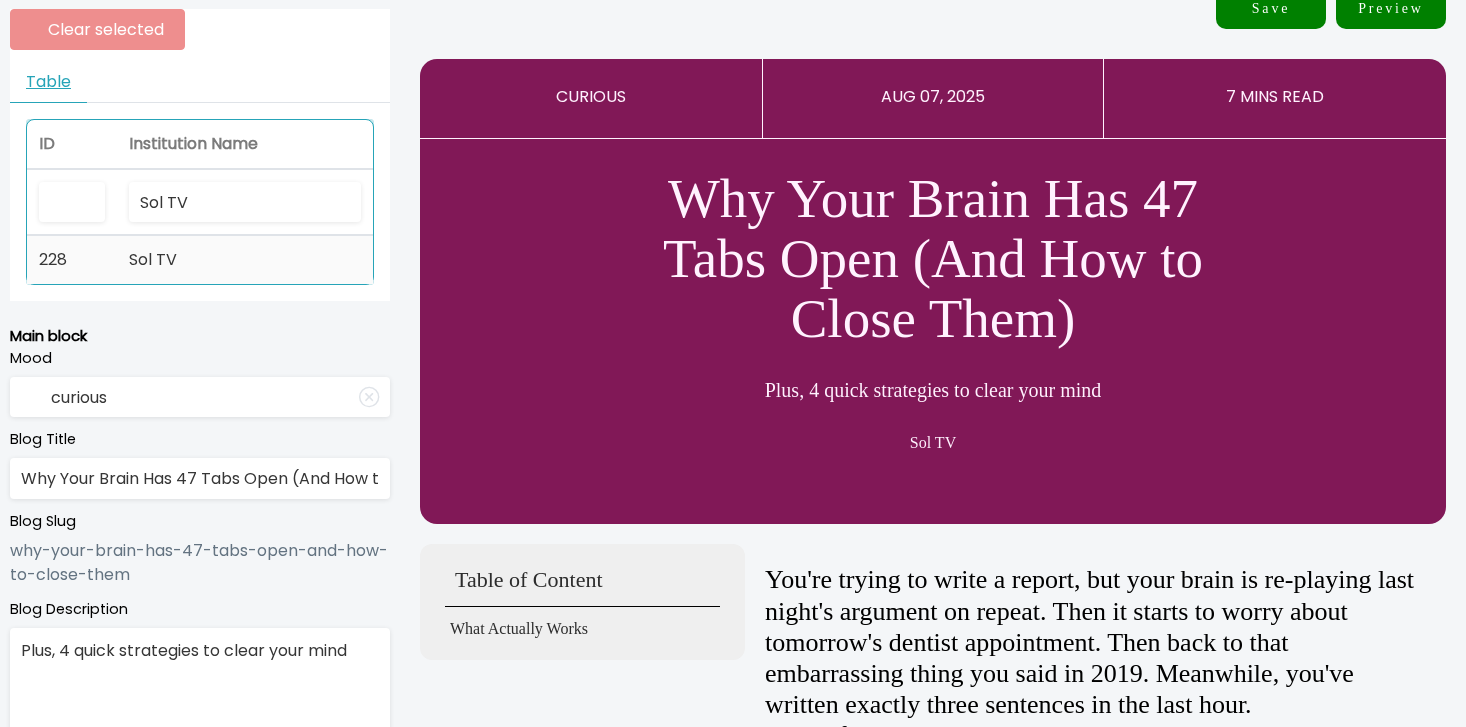 click on "Sol TV" at bounding box center [245, 260] 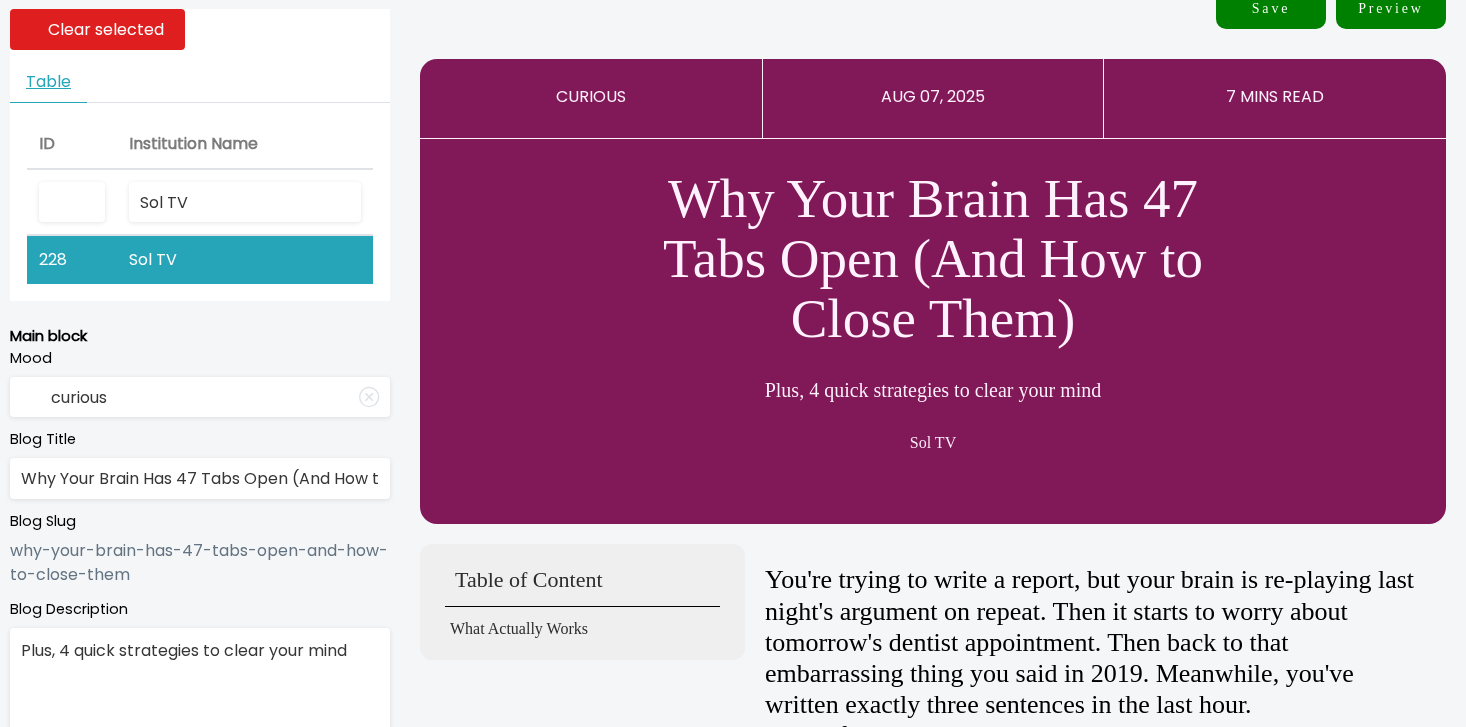 click on "Save" at bounding box center [1271, 9] 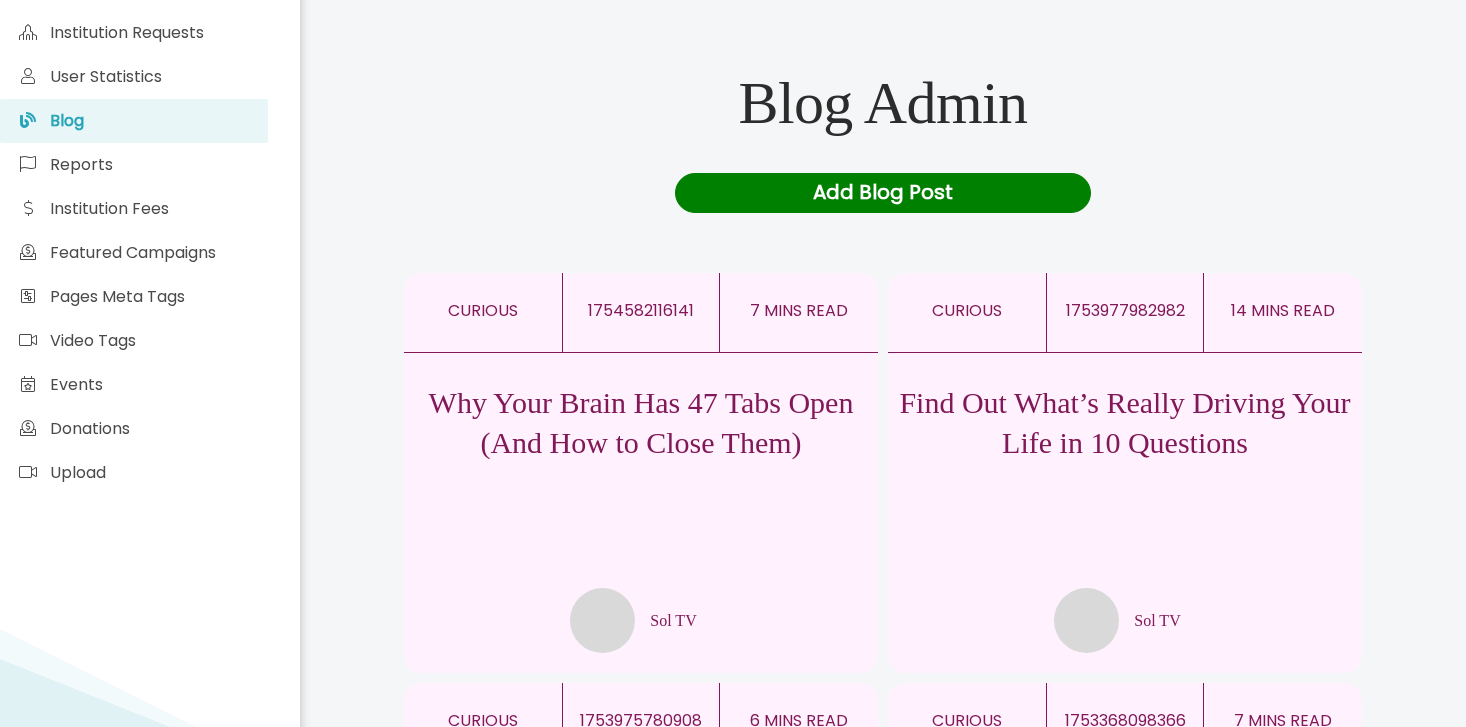 click on "Add Blog Post" at bounding box center [882, 193] 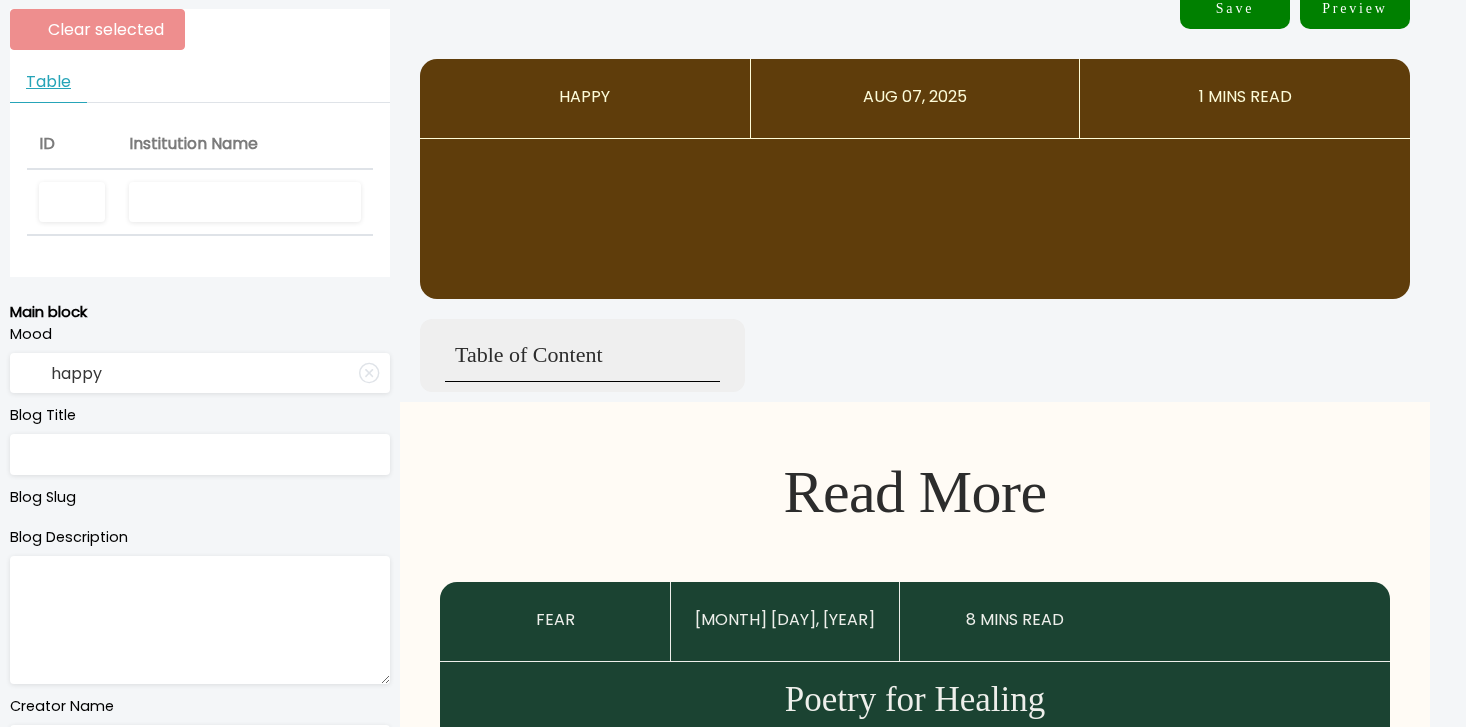 click at bounding box center (245, 202) 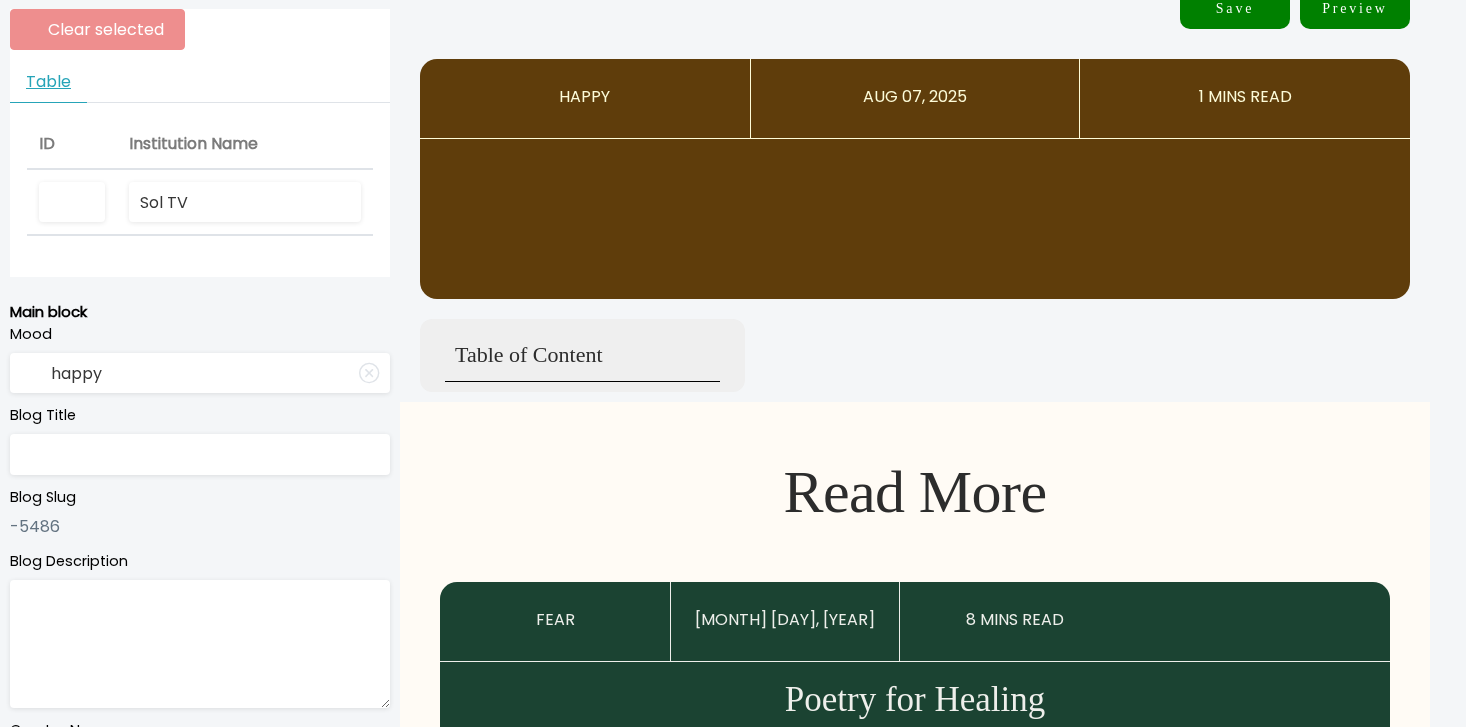 type on "Sol TV" 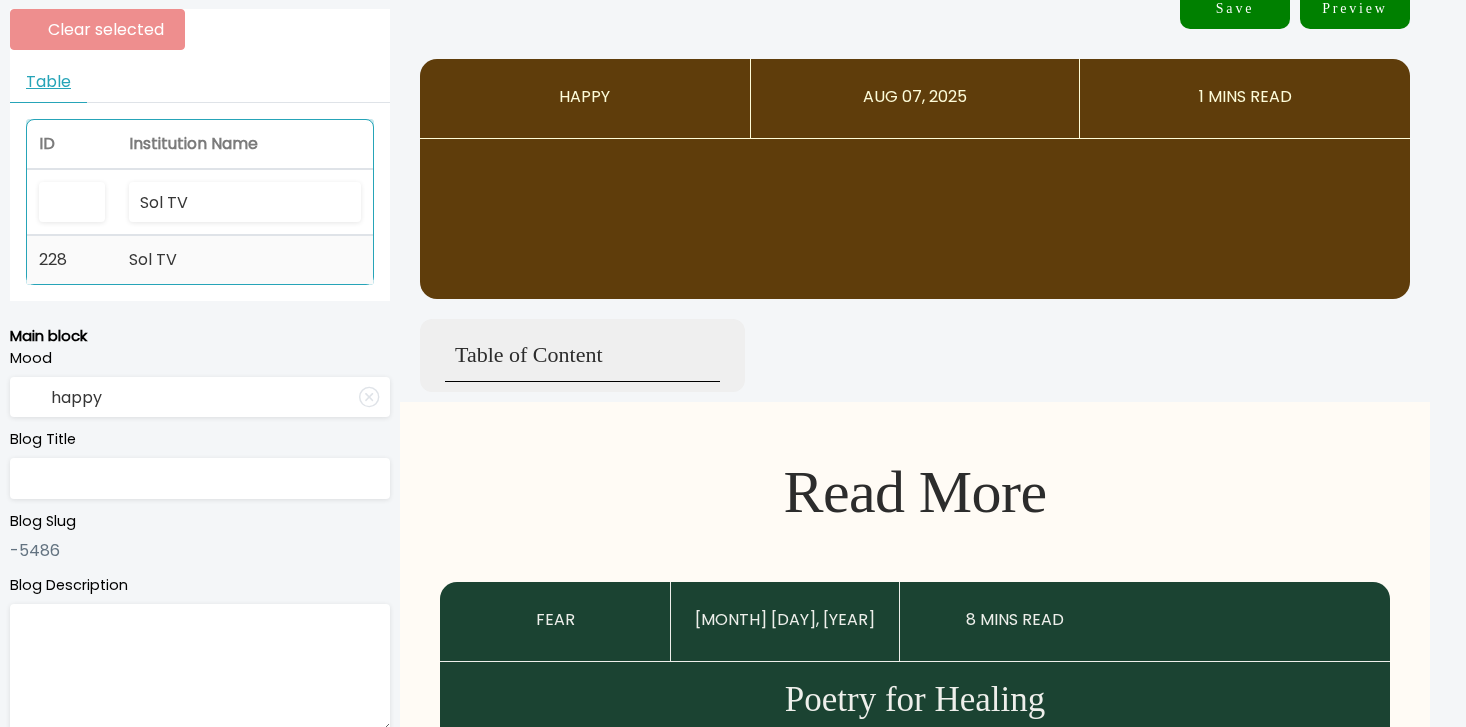 click on "Sol TV" at bounding box center [245, 260] 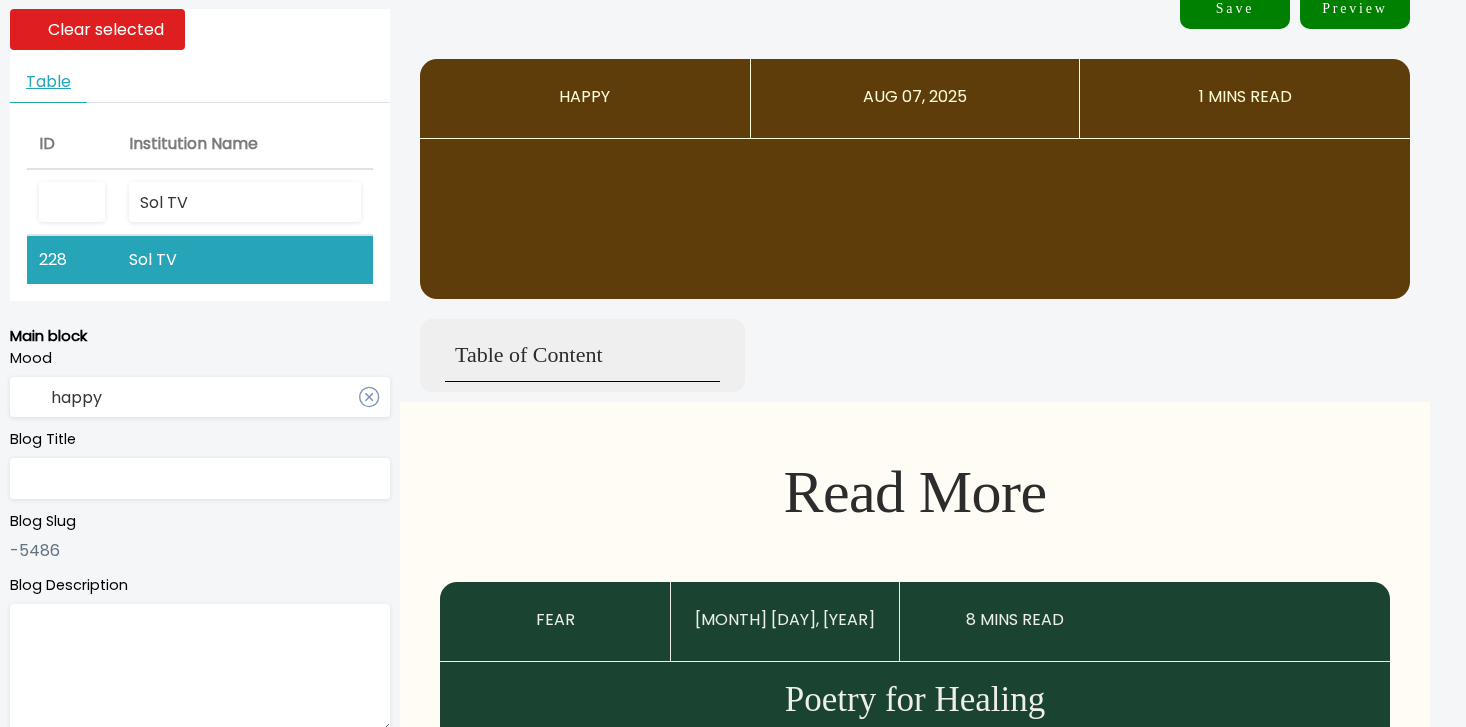 click on "happy" at bounding box center [200, 397] 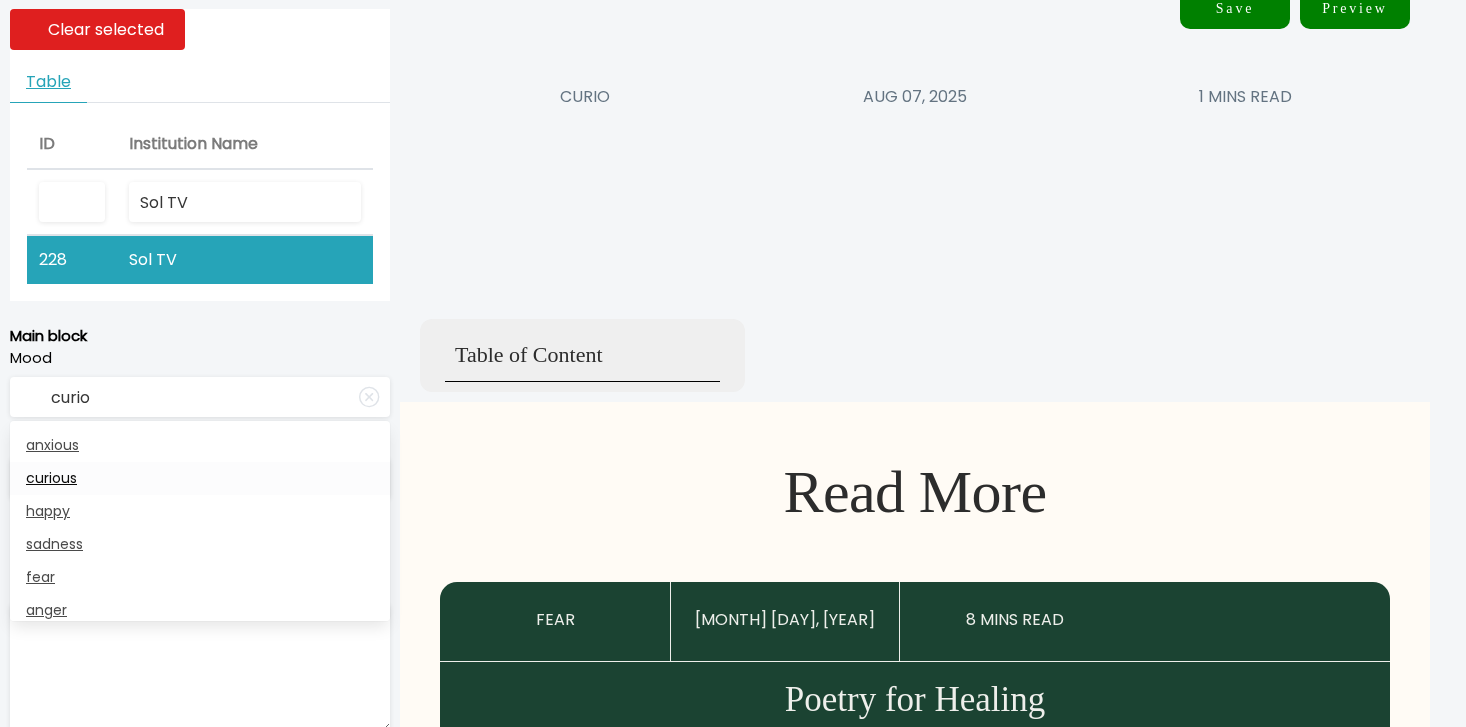 click on "curious" at bounding box center [200, 478] 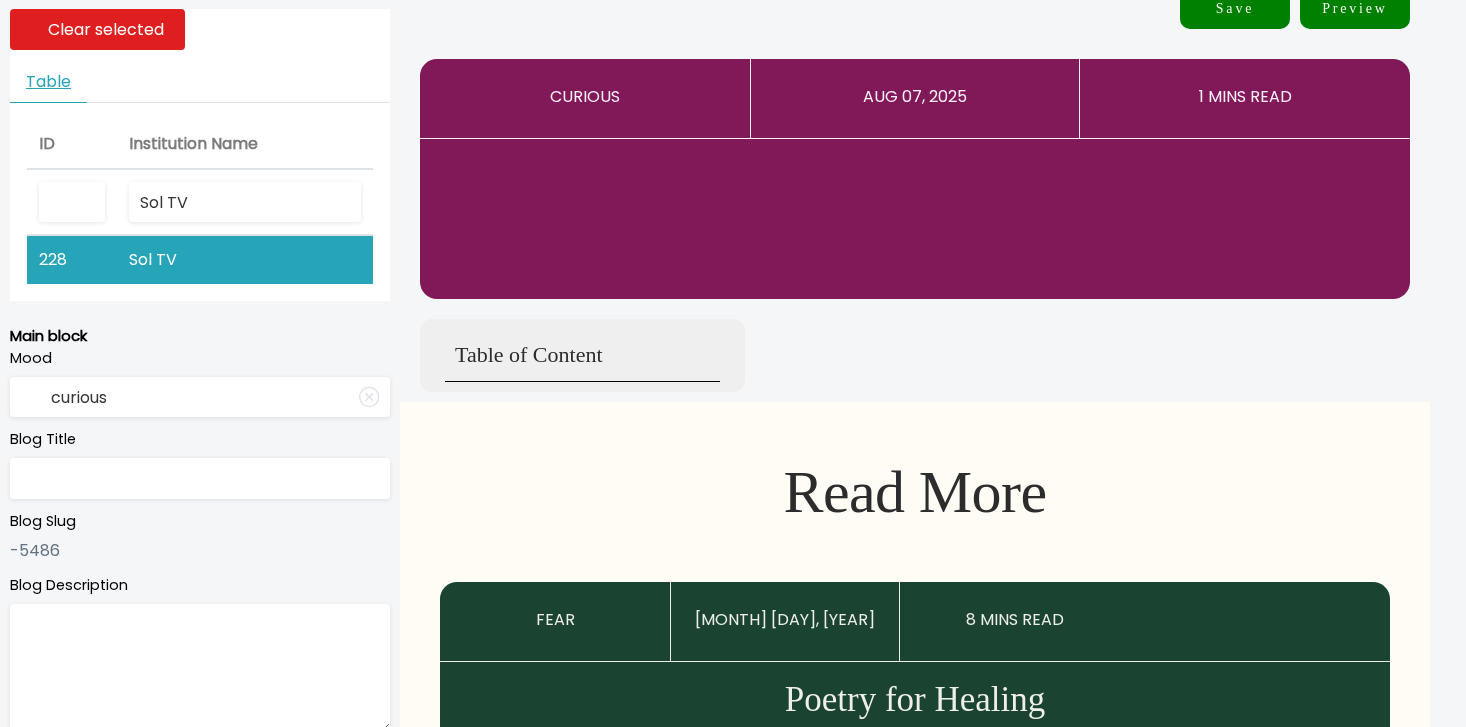click at bounding box center (200, 478) 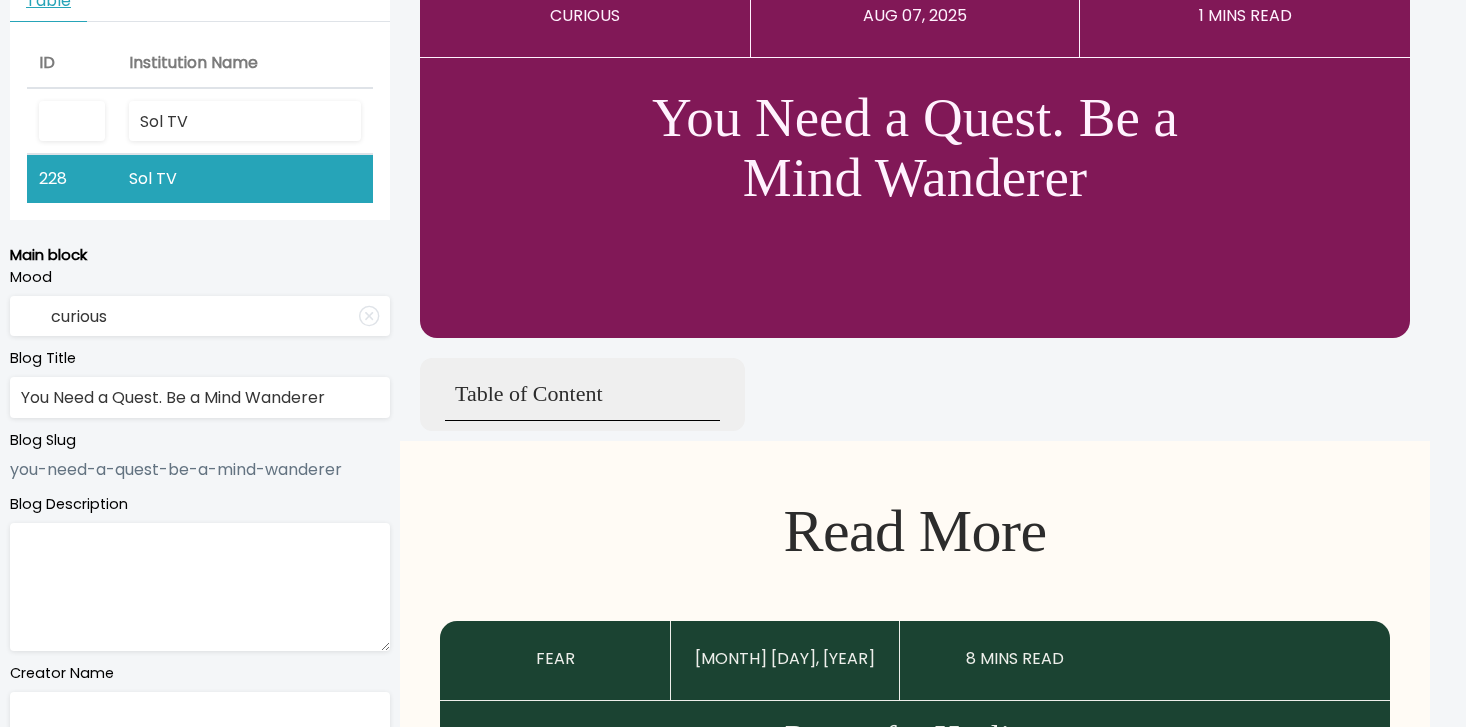 scroll, scrollTop: 447, scrollLeft: 0, axis: vertical 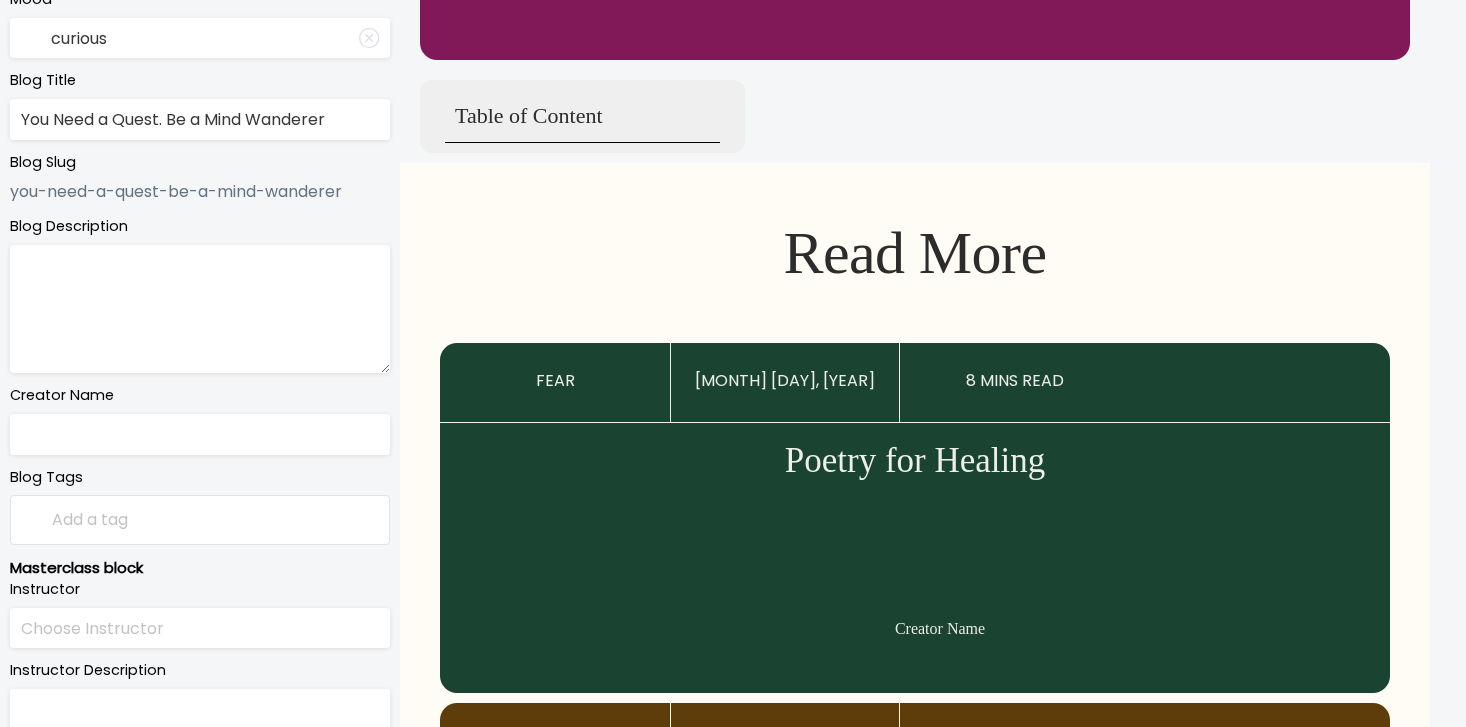 type on "You Need a Quest. Be a Mind Wanderer" 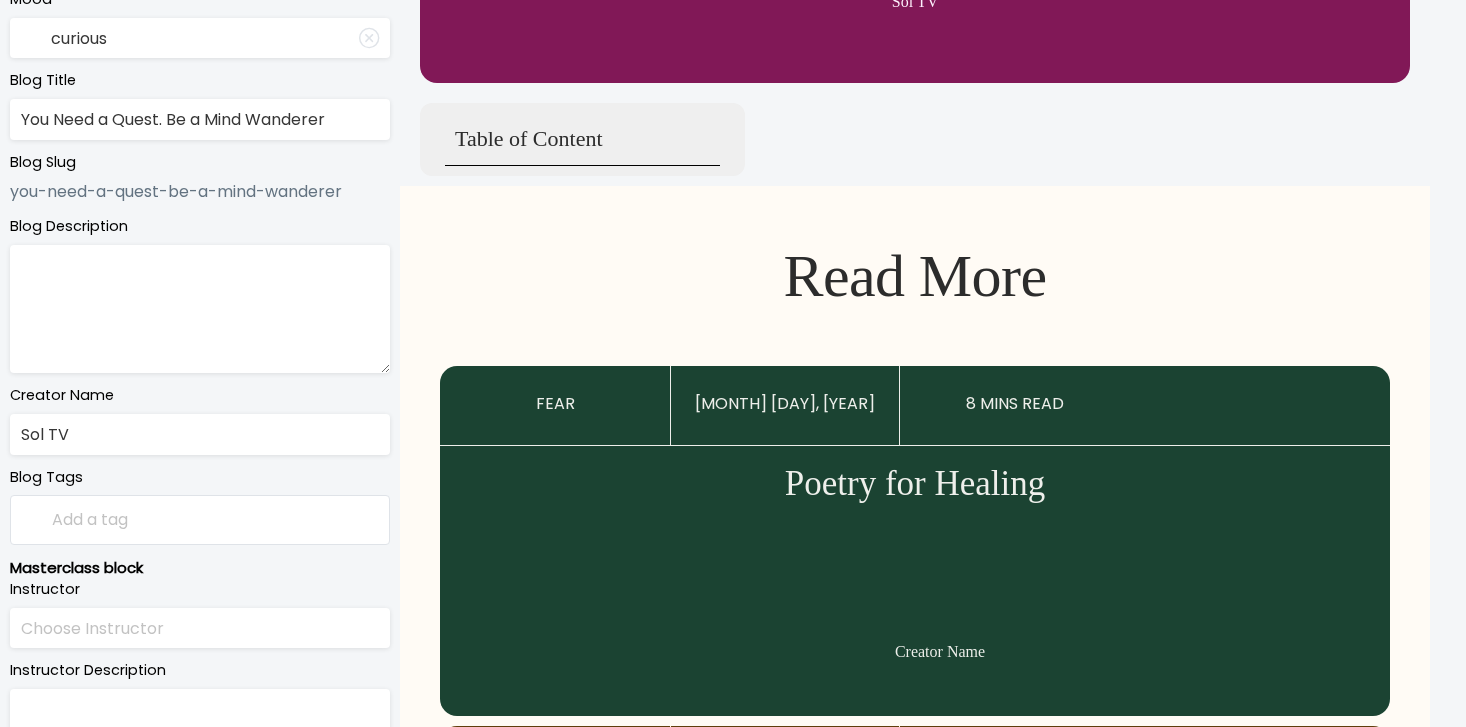 type on "Sol TV" 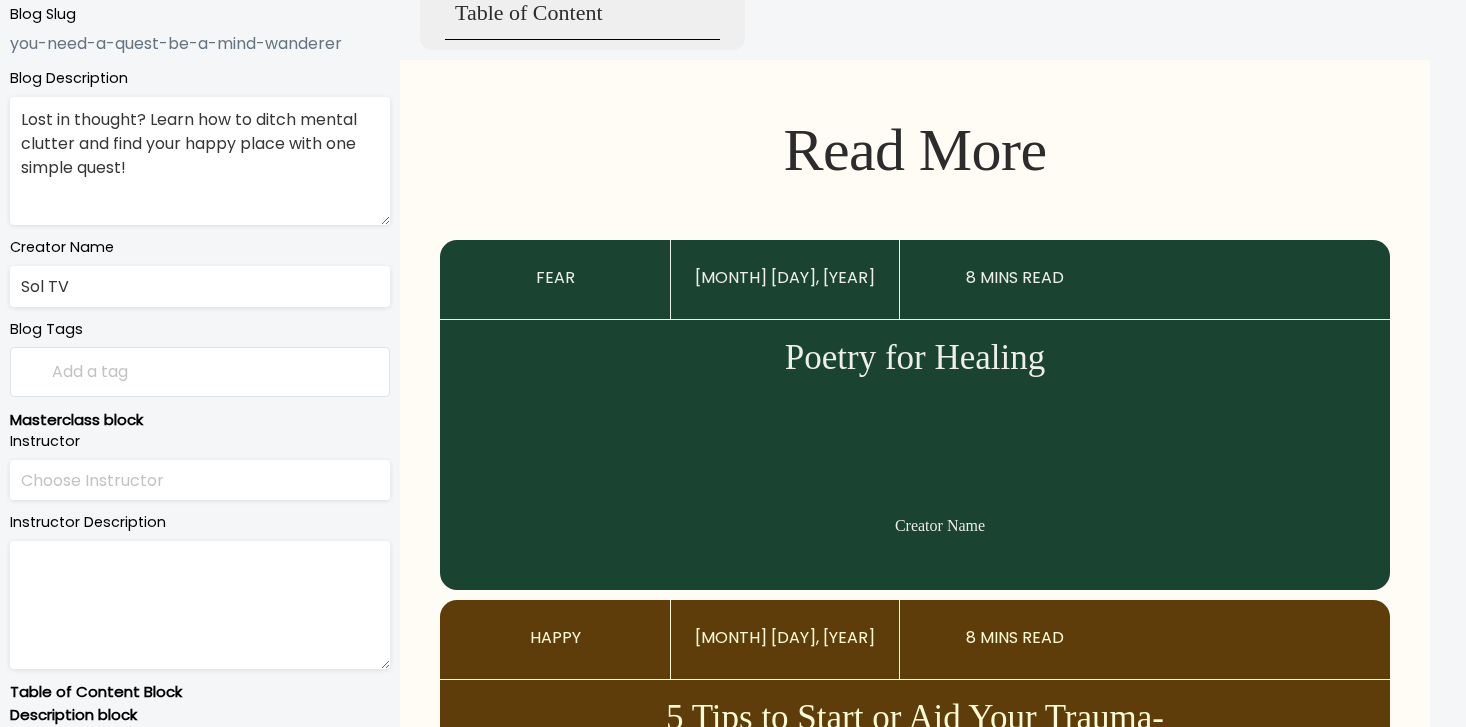 scroll, scrollTop: 645, scrollLeft: 0, axis: vertical 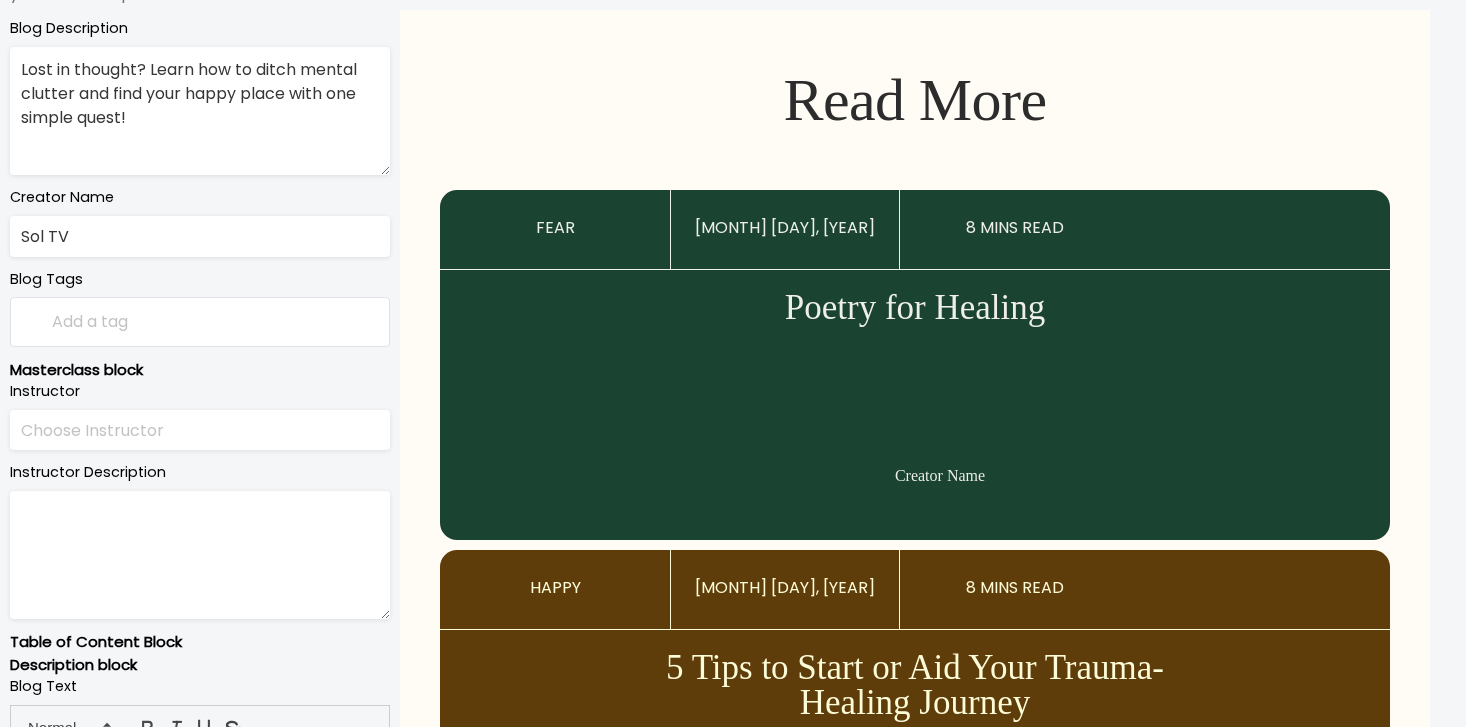 type on "Lost in thought? Learn how to ditch mental clutter and find your happy place with one simple quest!" 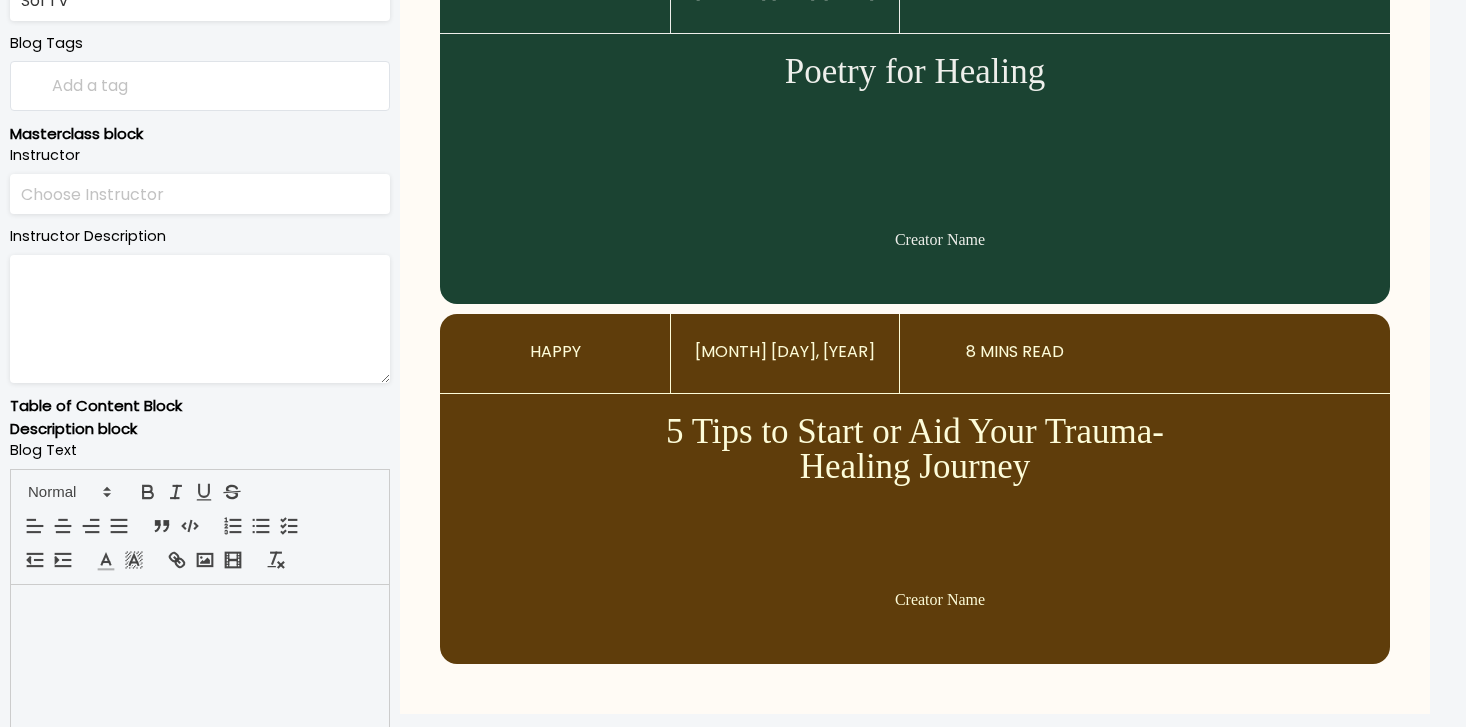 scroll, scrollTop: 990, scrollLeft: 0, axis: vertical 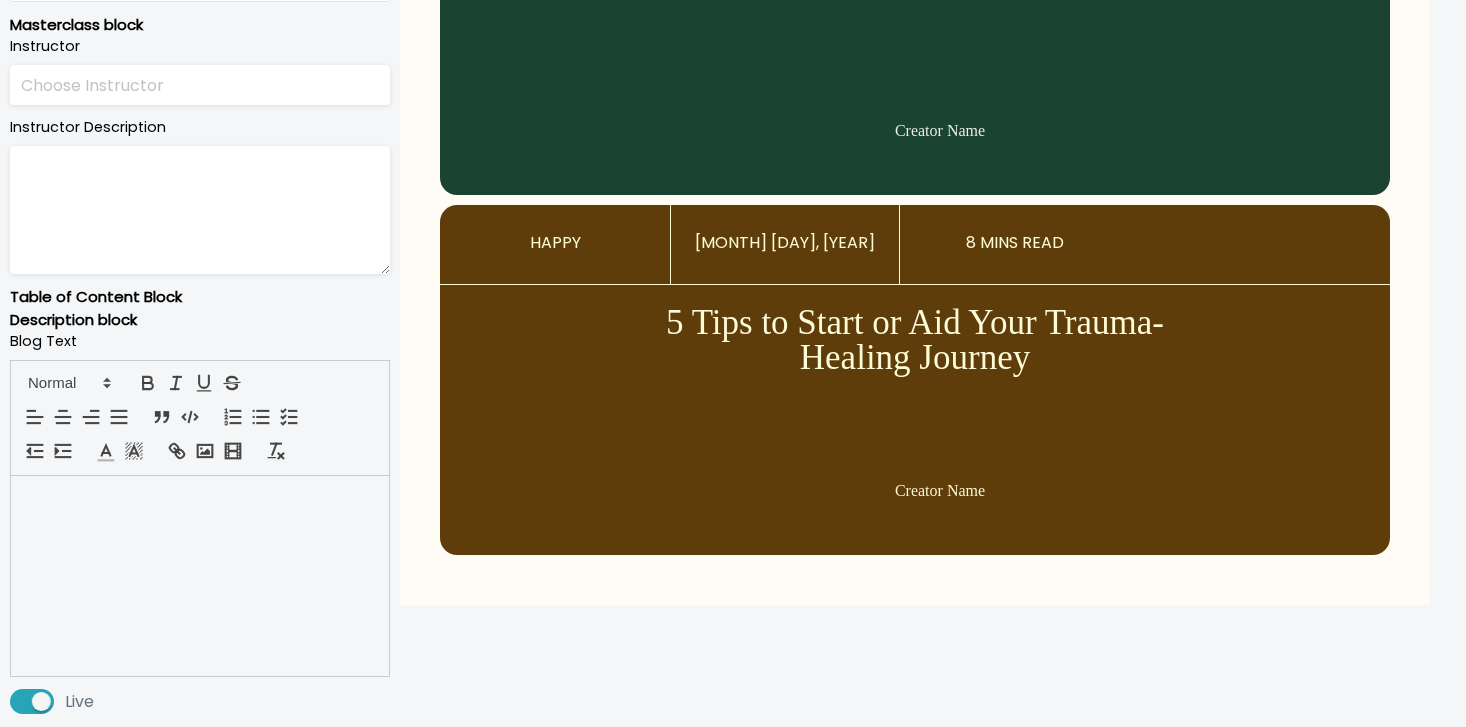 click at bounding box center [200, 576] 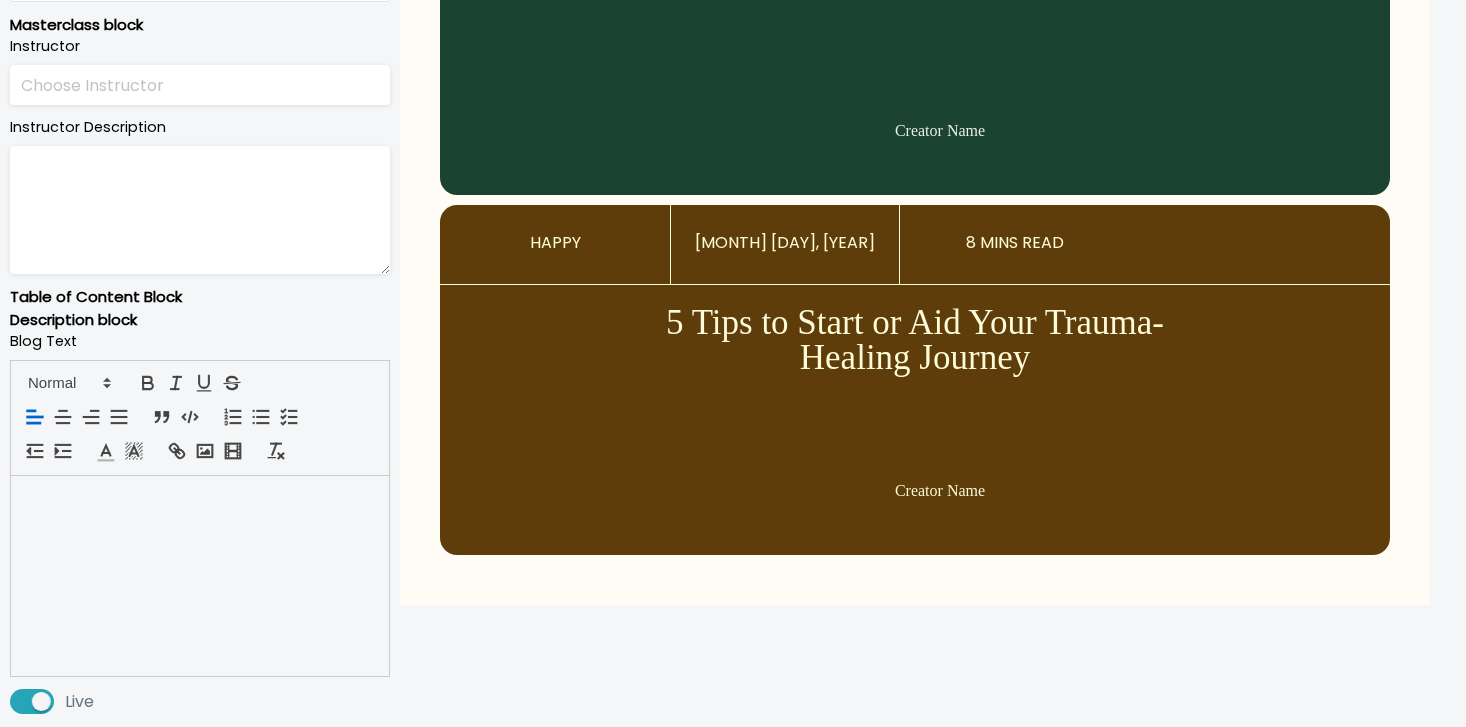 scroll, scrollTop: 0, scrollLeft: 0, axis: both 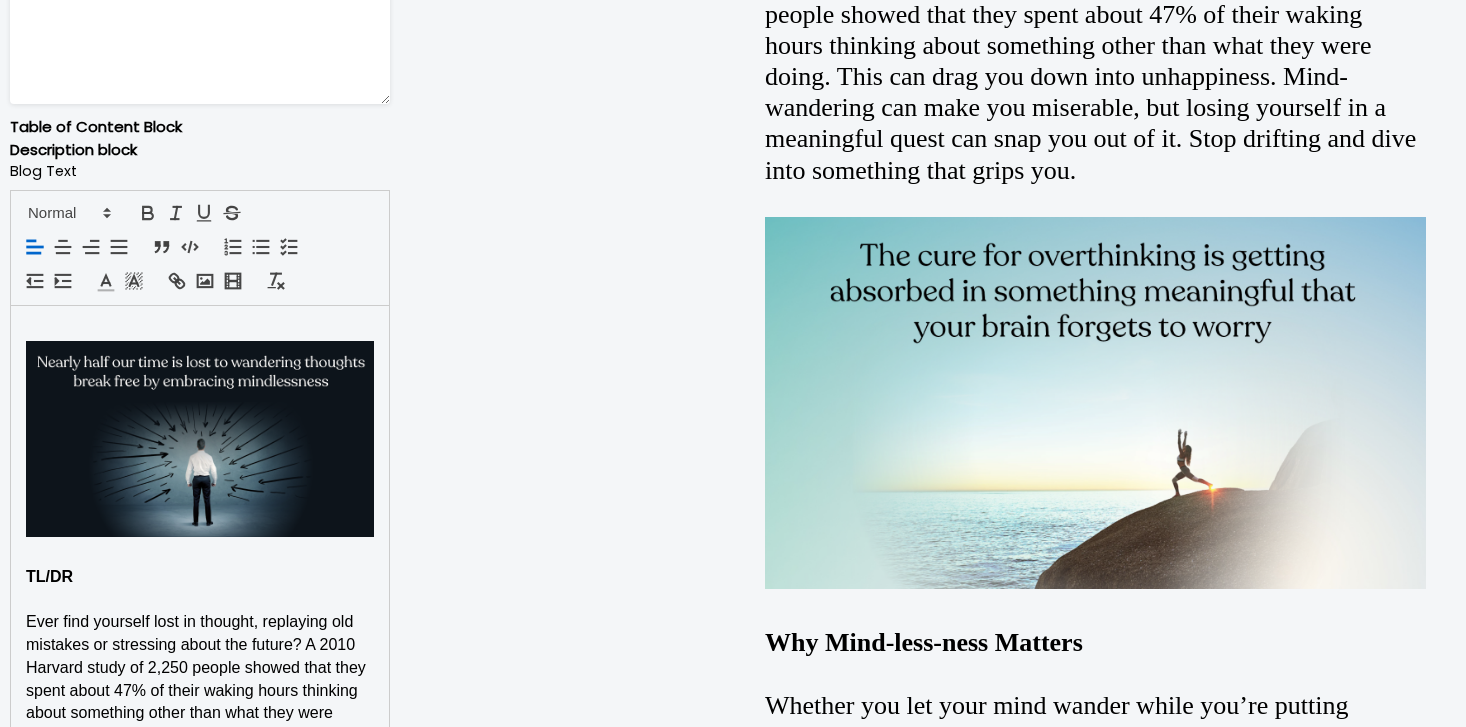 click at bounding box center (200, 600) 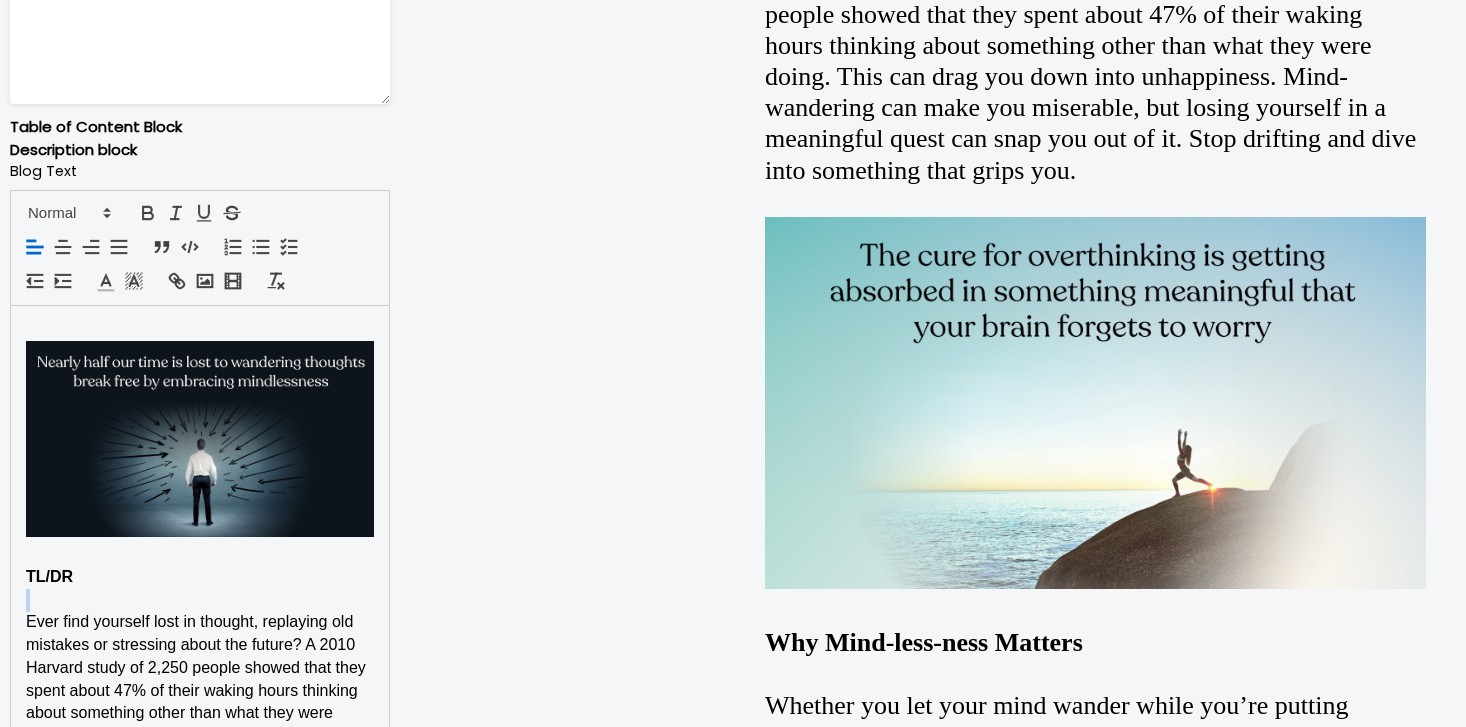 click at bounding box center [200, 600] 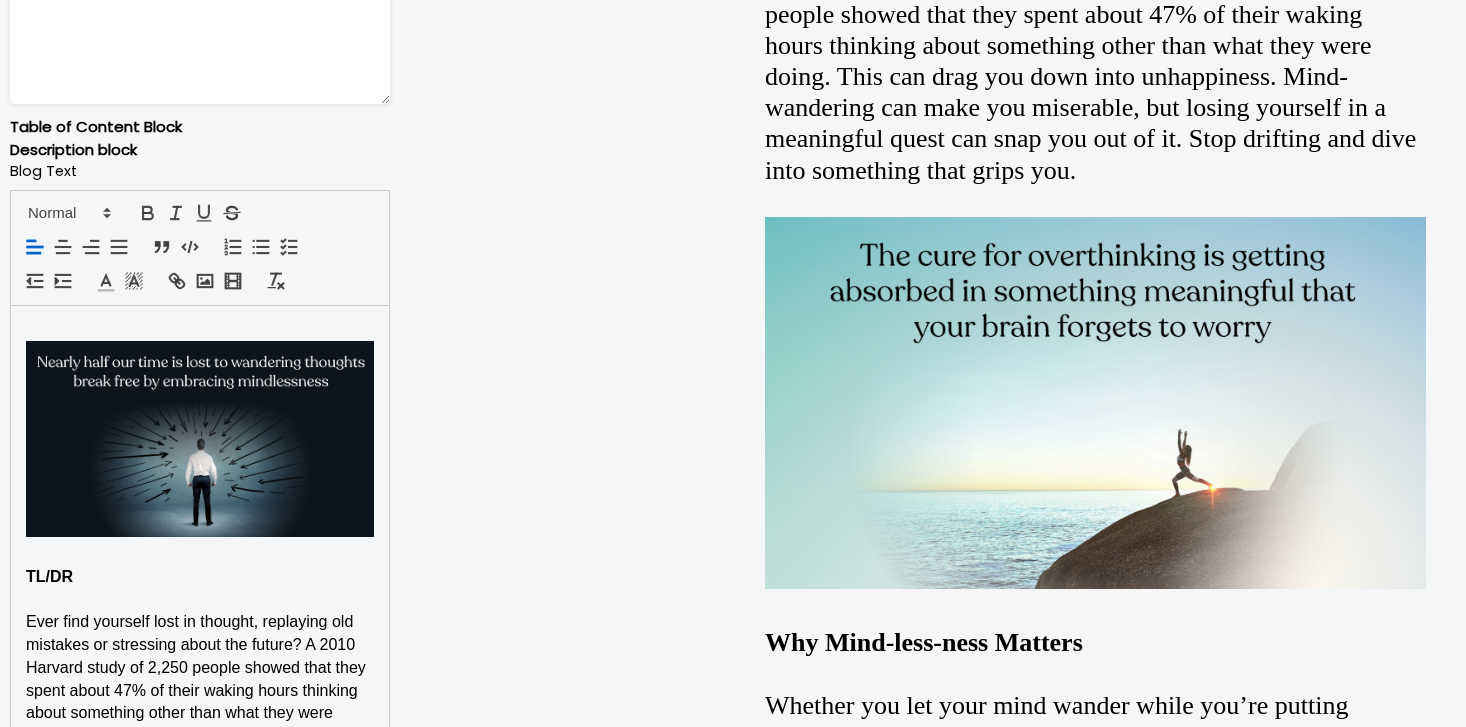 click on "TL/DR" at bounding box center [49, 576] 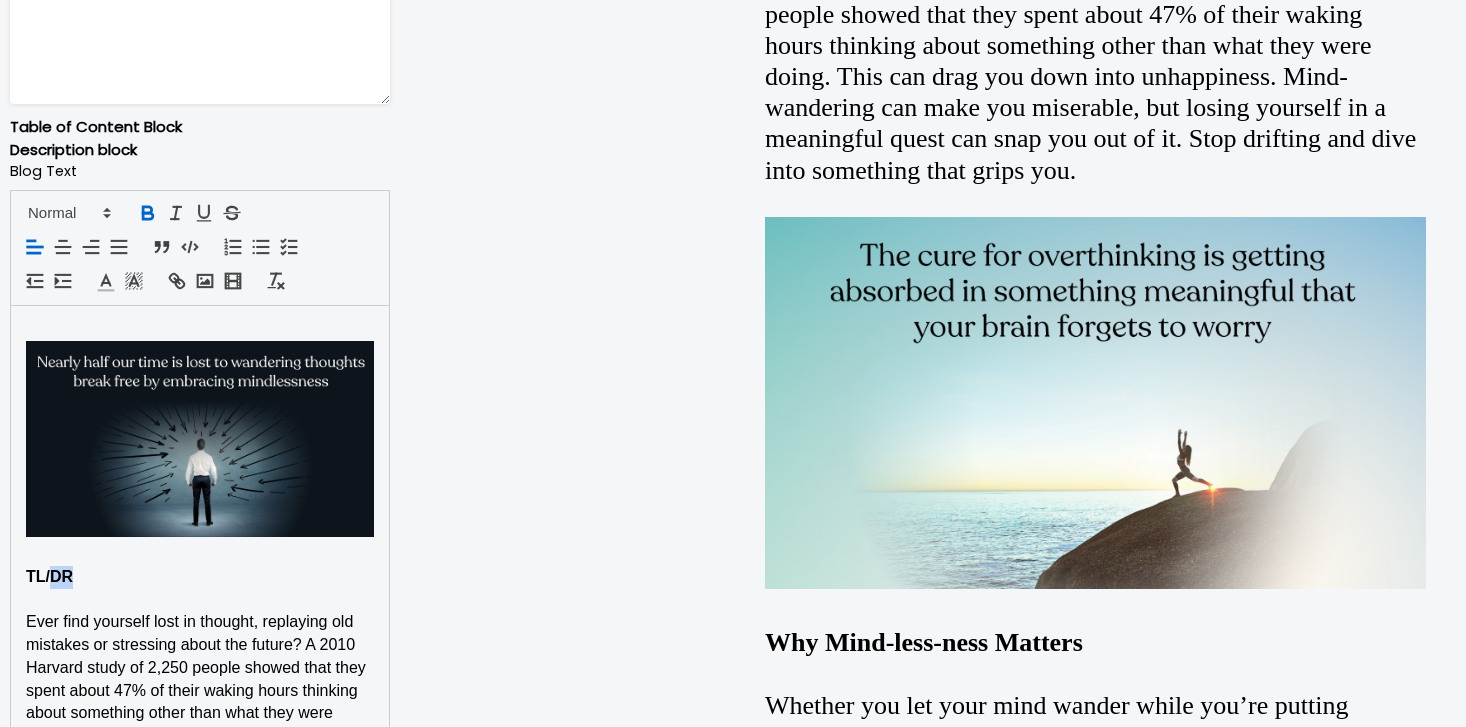 click on "TL/DR" at bounding box center [49, 576] 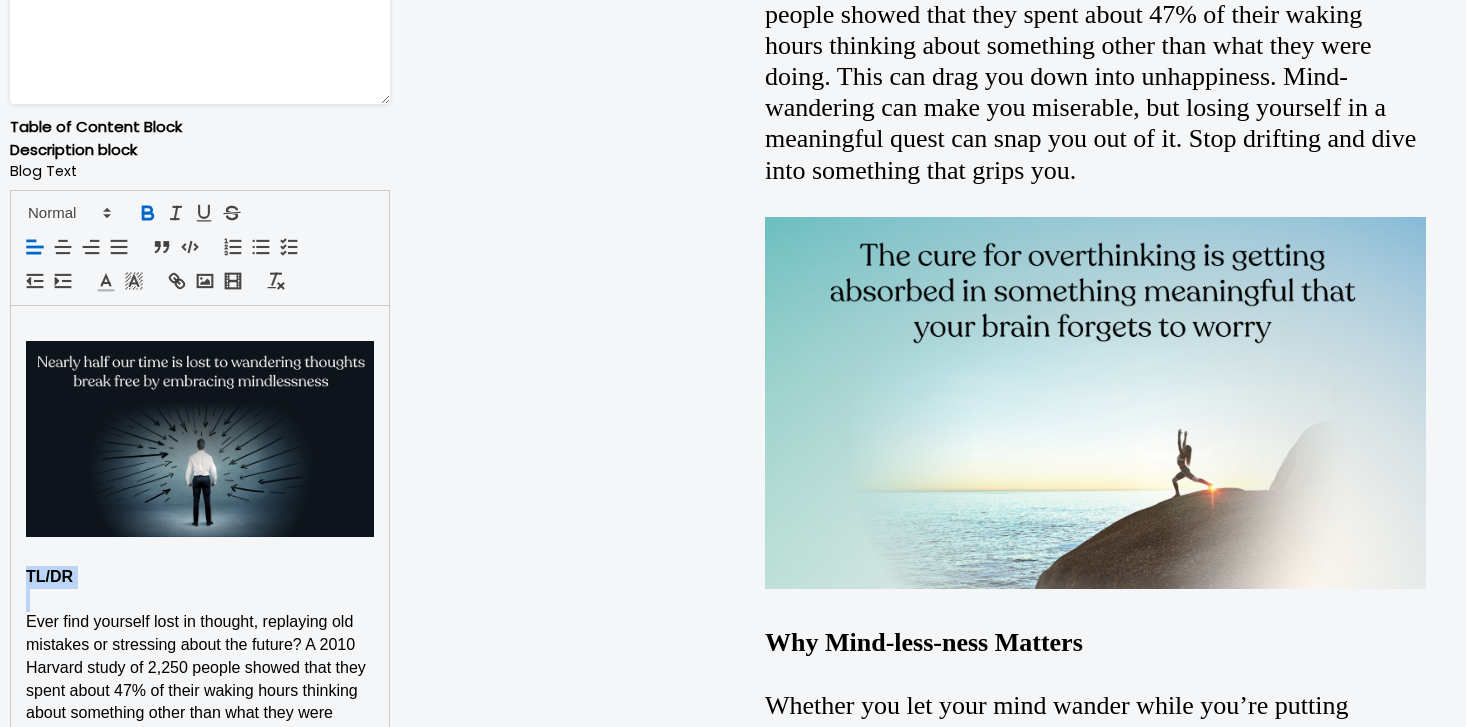 click on "TL/DR" at bounding box center (49, 576) 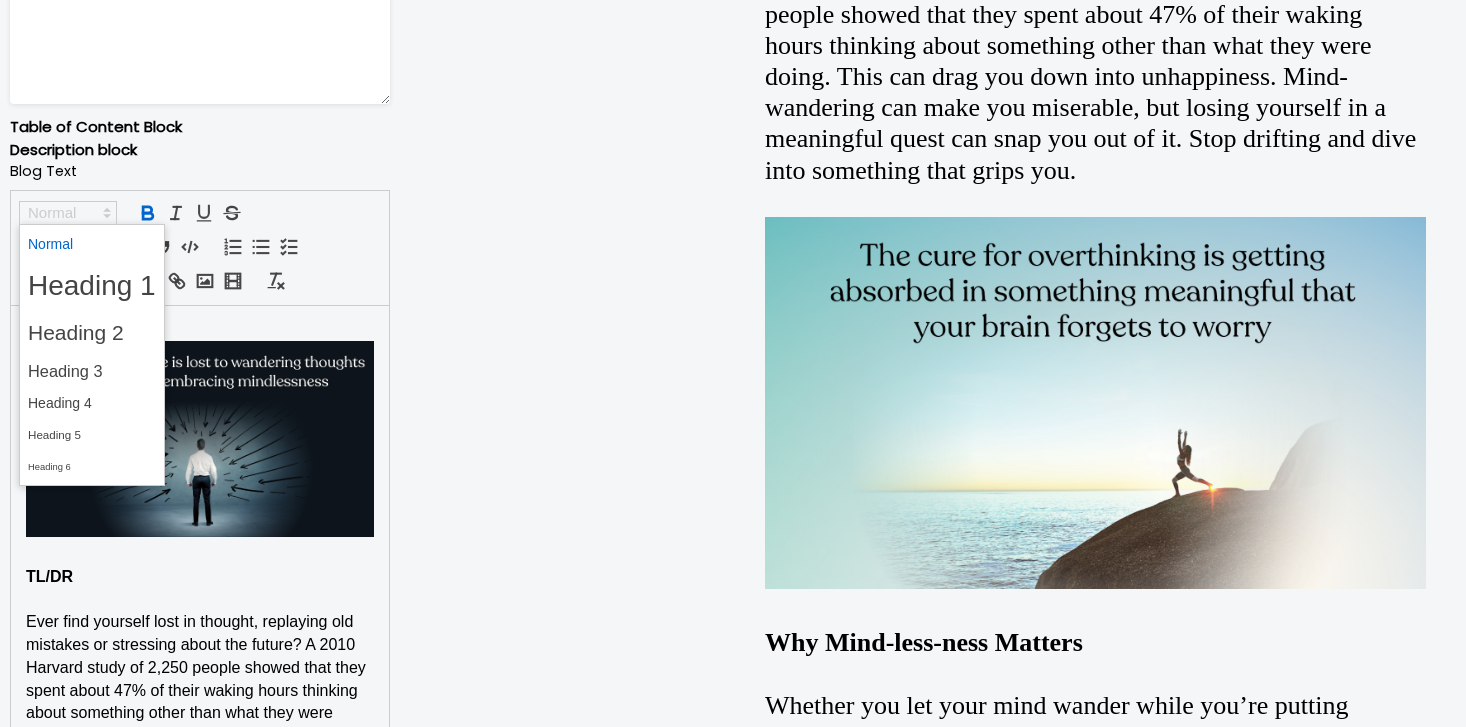 click at bounding box center (68, 213) 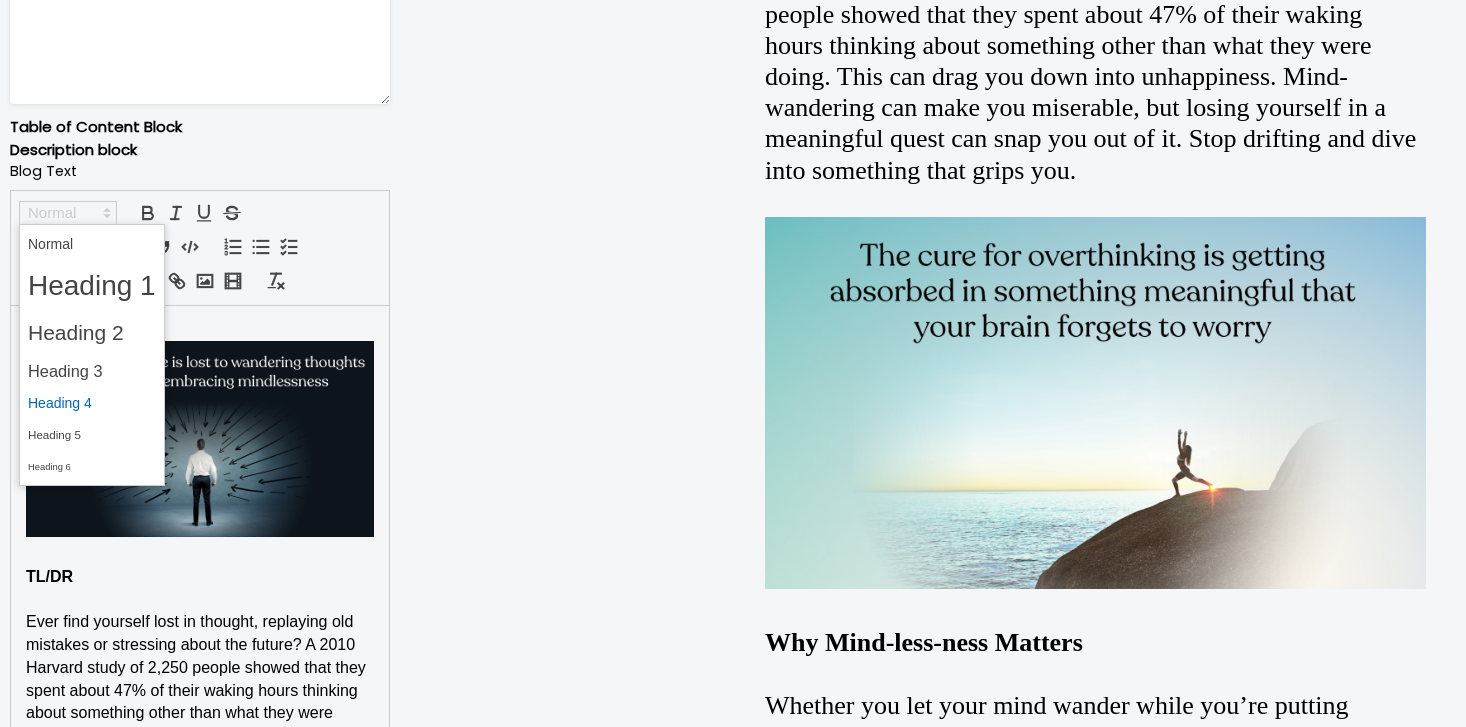 click at bounding box center (92, 403) 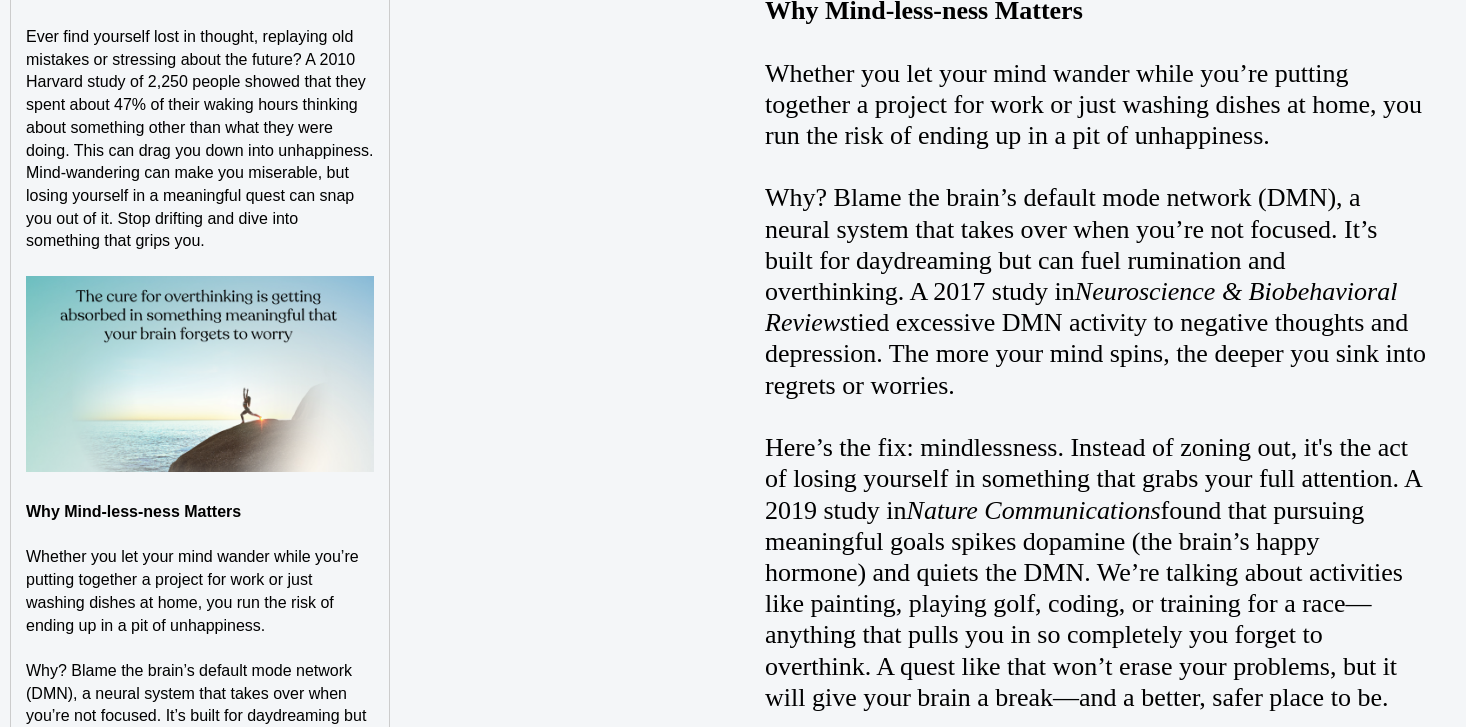 scroll, scrollTop: 1866, scrollLeft: 0, axis: vertical 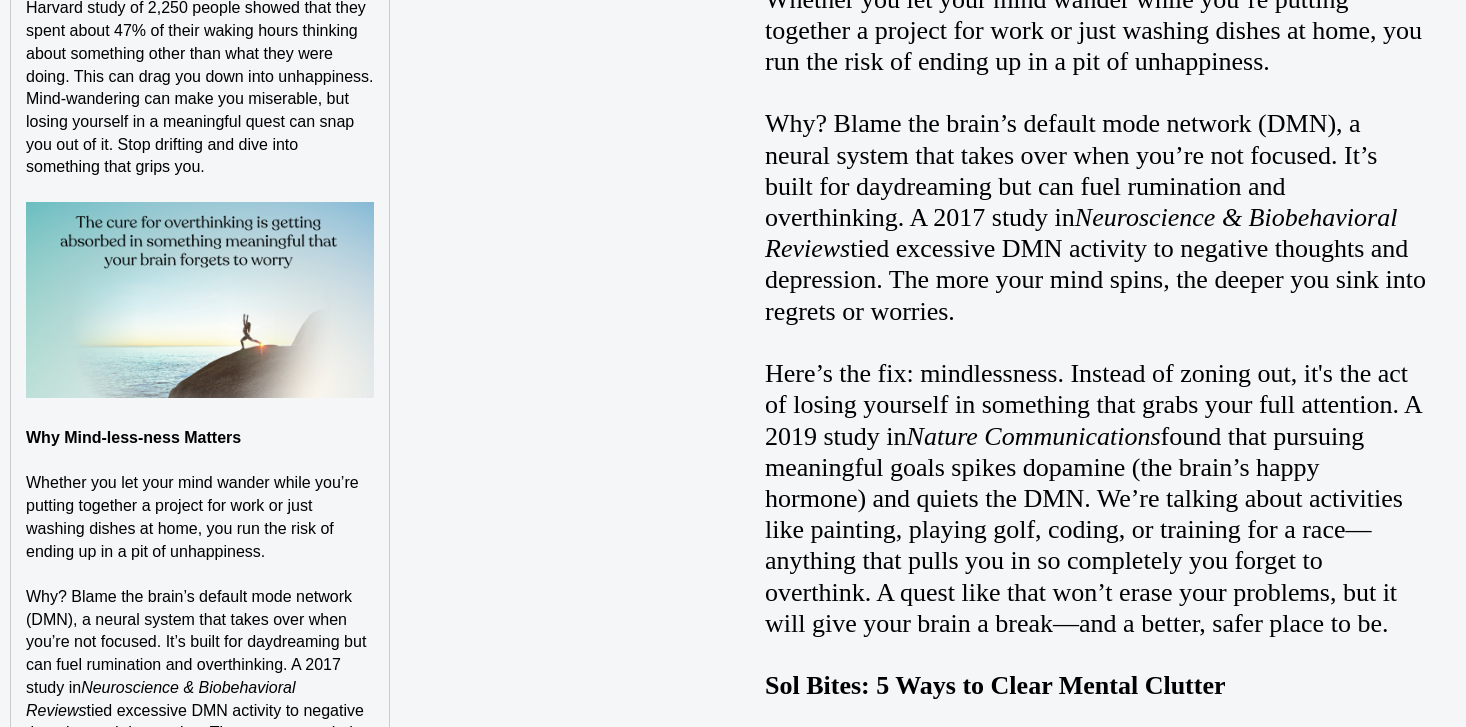 click on "Why Mind-less-ness Matters" at bounding box center [133, 437] 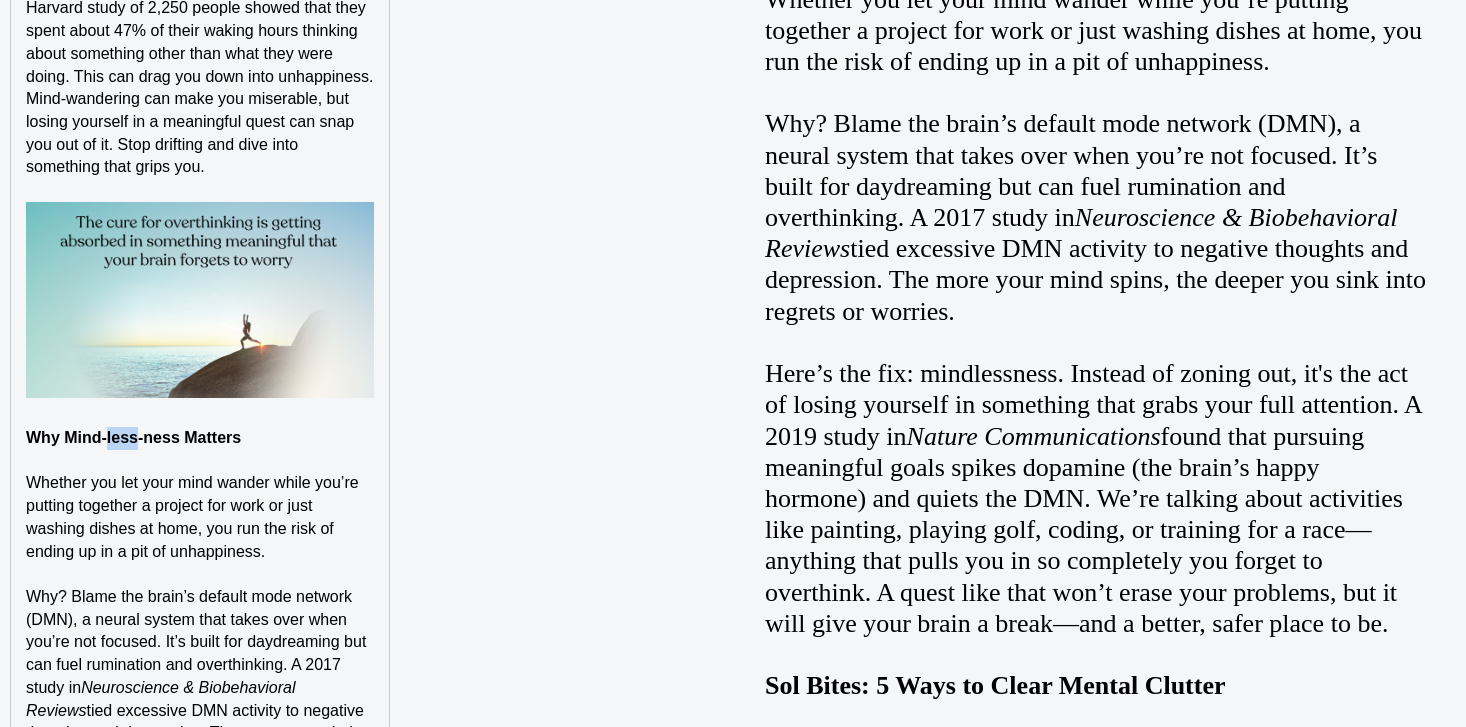 click on "Why Mind-less-ness Matters" at bounding box center (133, 437) 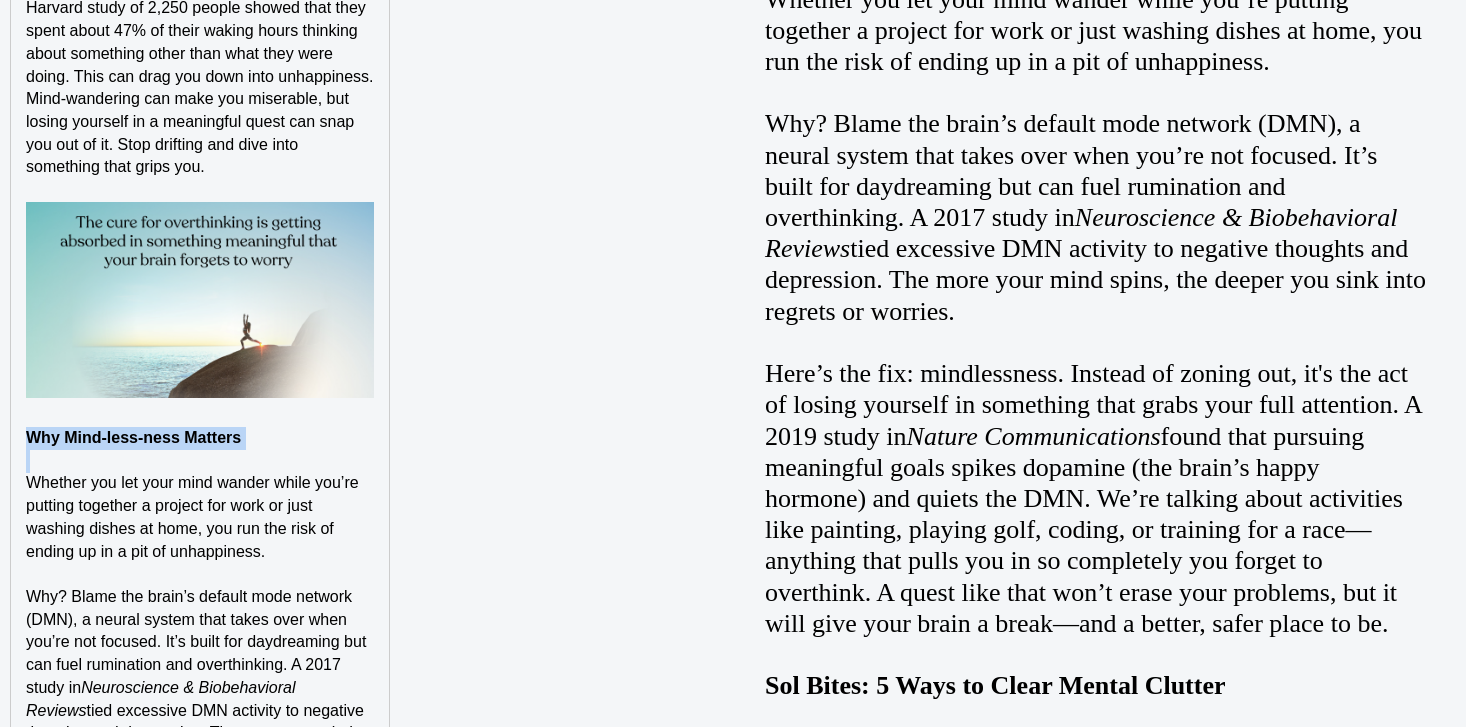 click on "Why Mind-less-ness Matters" at bounding box center (133, 437) 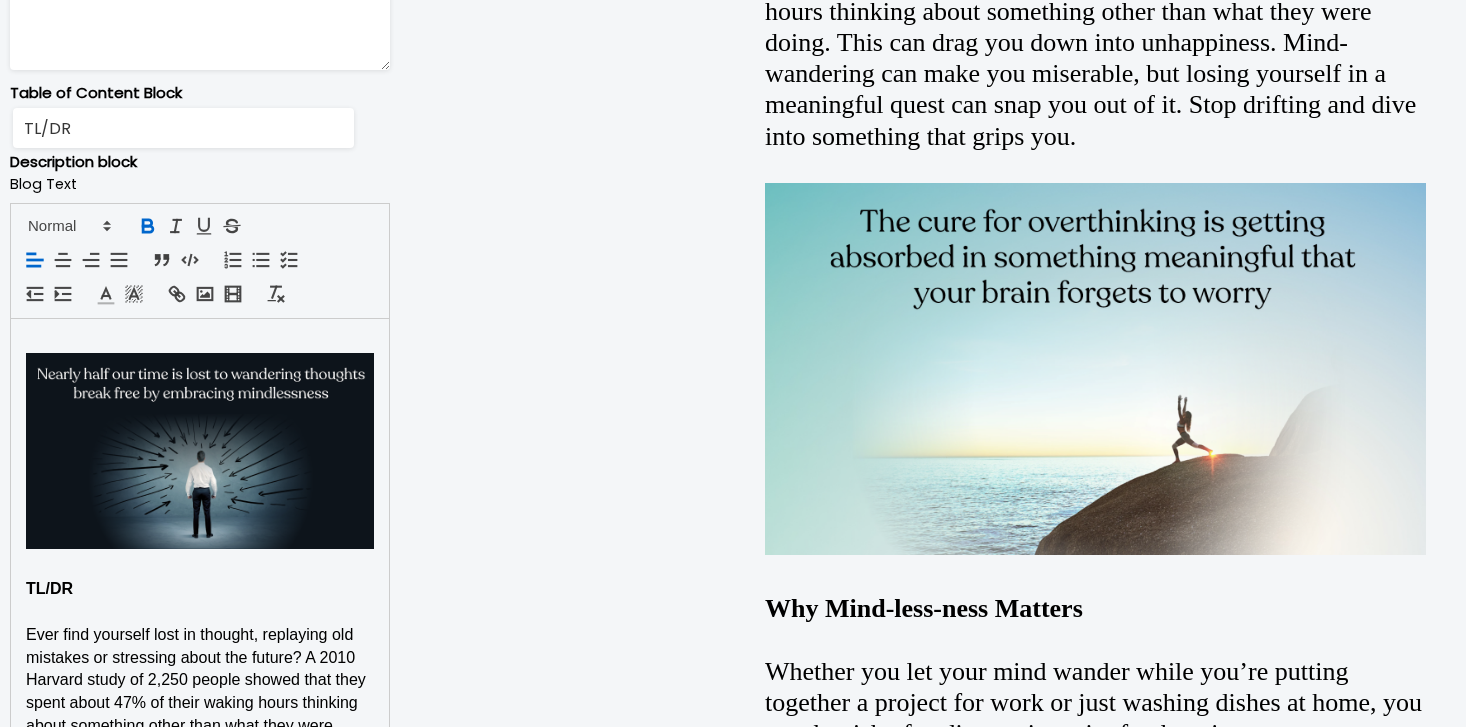 scroll, scrollTop: 1191, scrollLeft: 0, axis: vertical 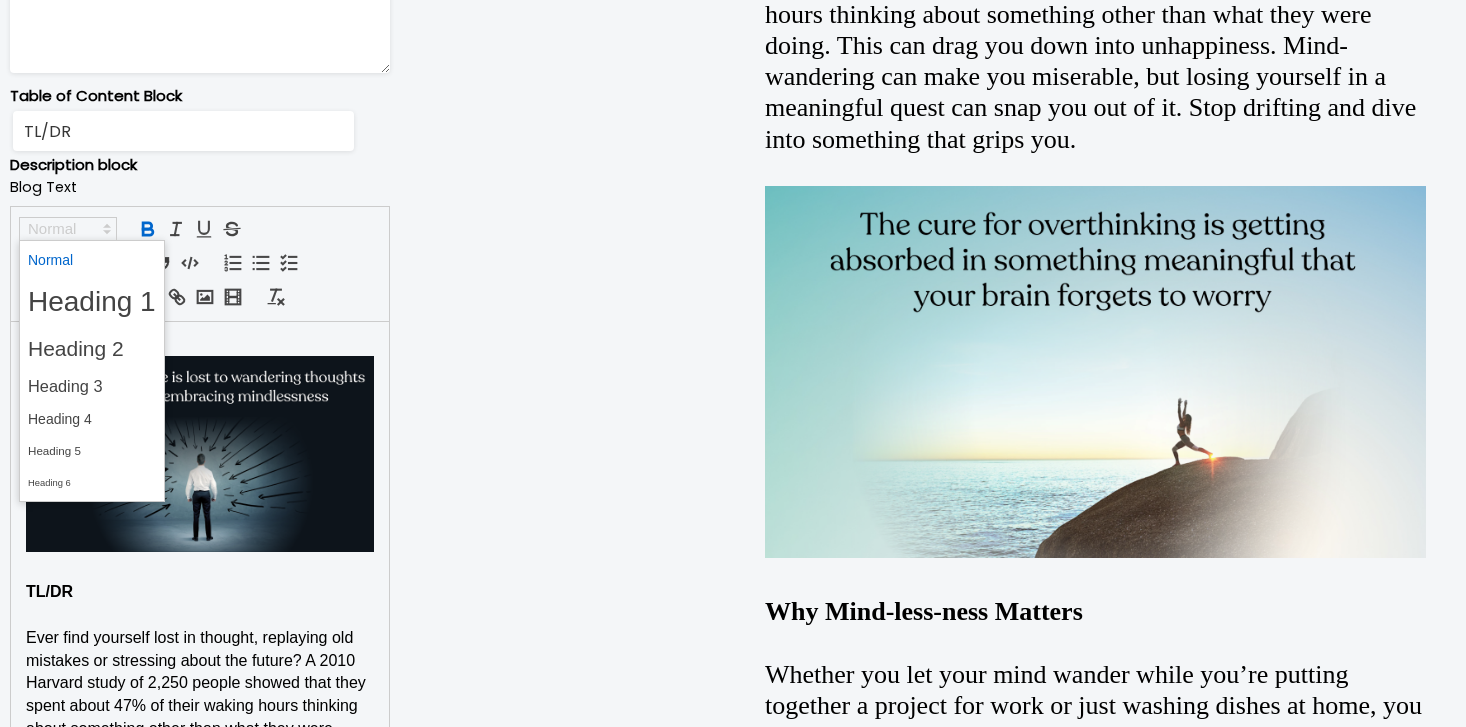 click at bounding box center [68, 229] 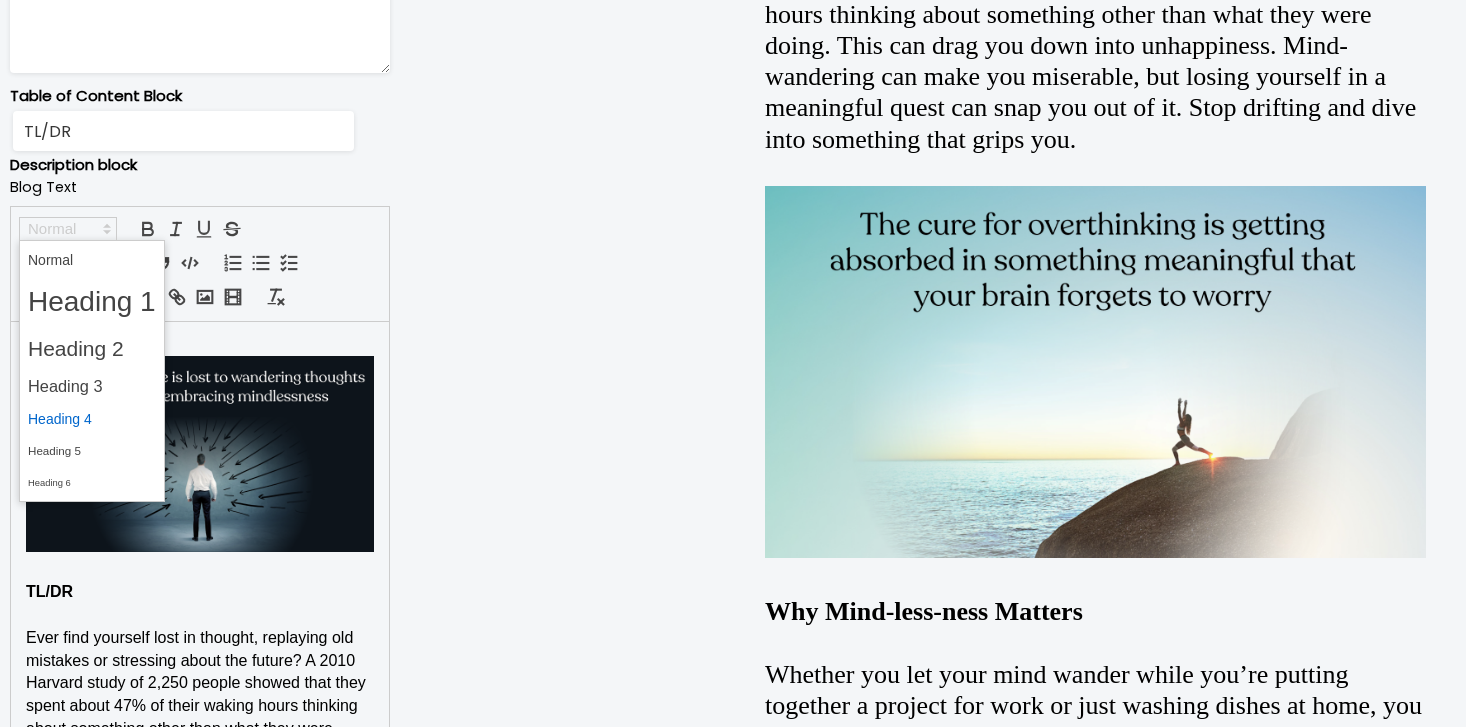 click at bounding box center [92, 419] 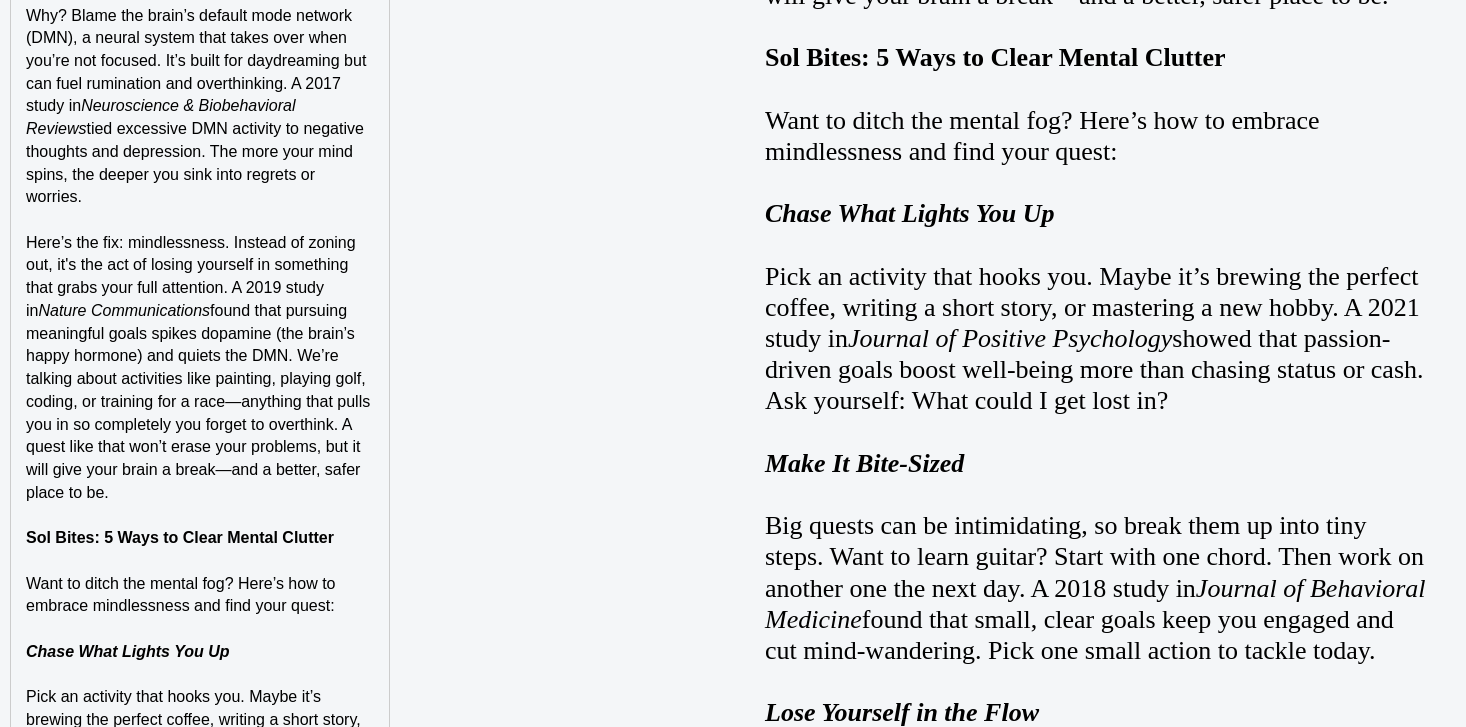 scroll, scrollTop: 2615, scrollLeft: 0, axis: vertical 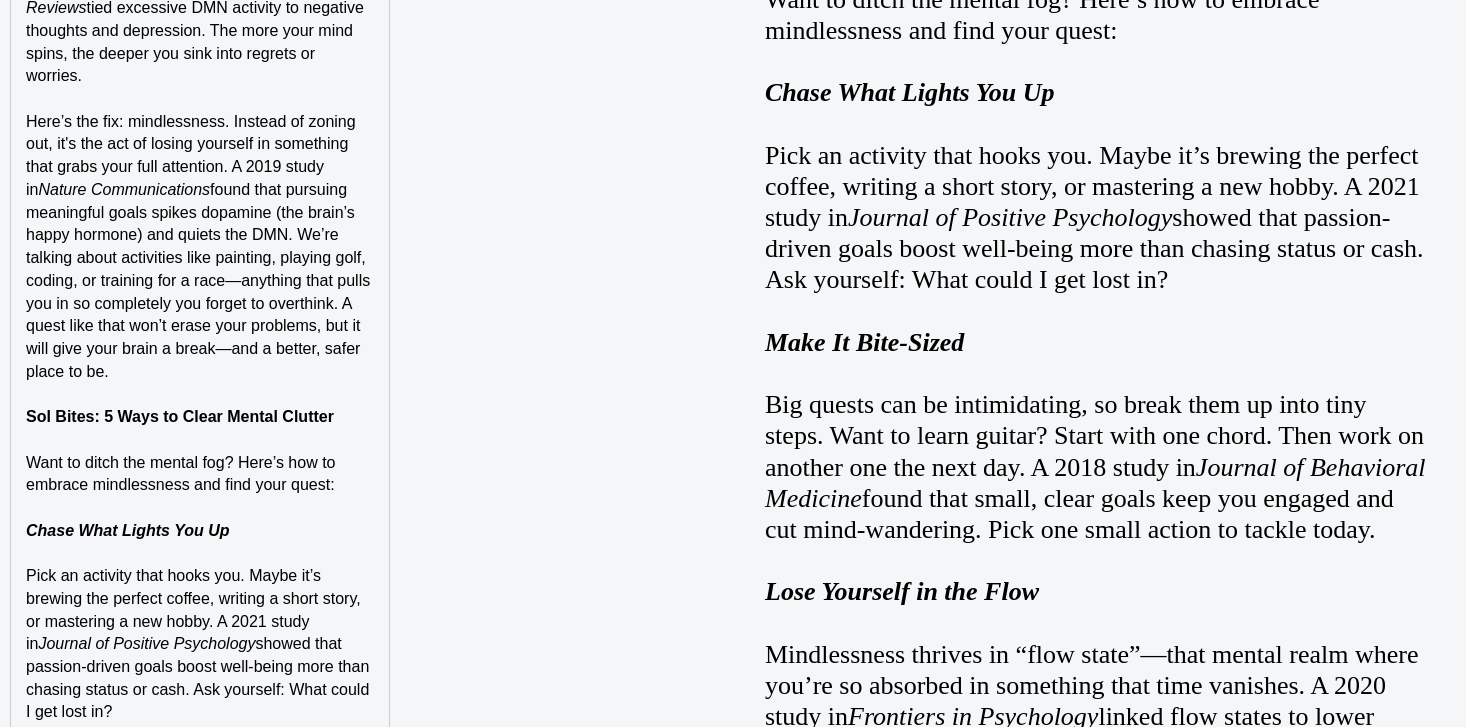 click at bounding box center (200, 440) 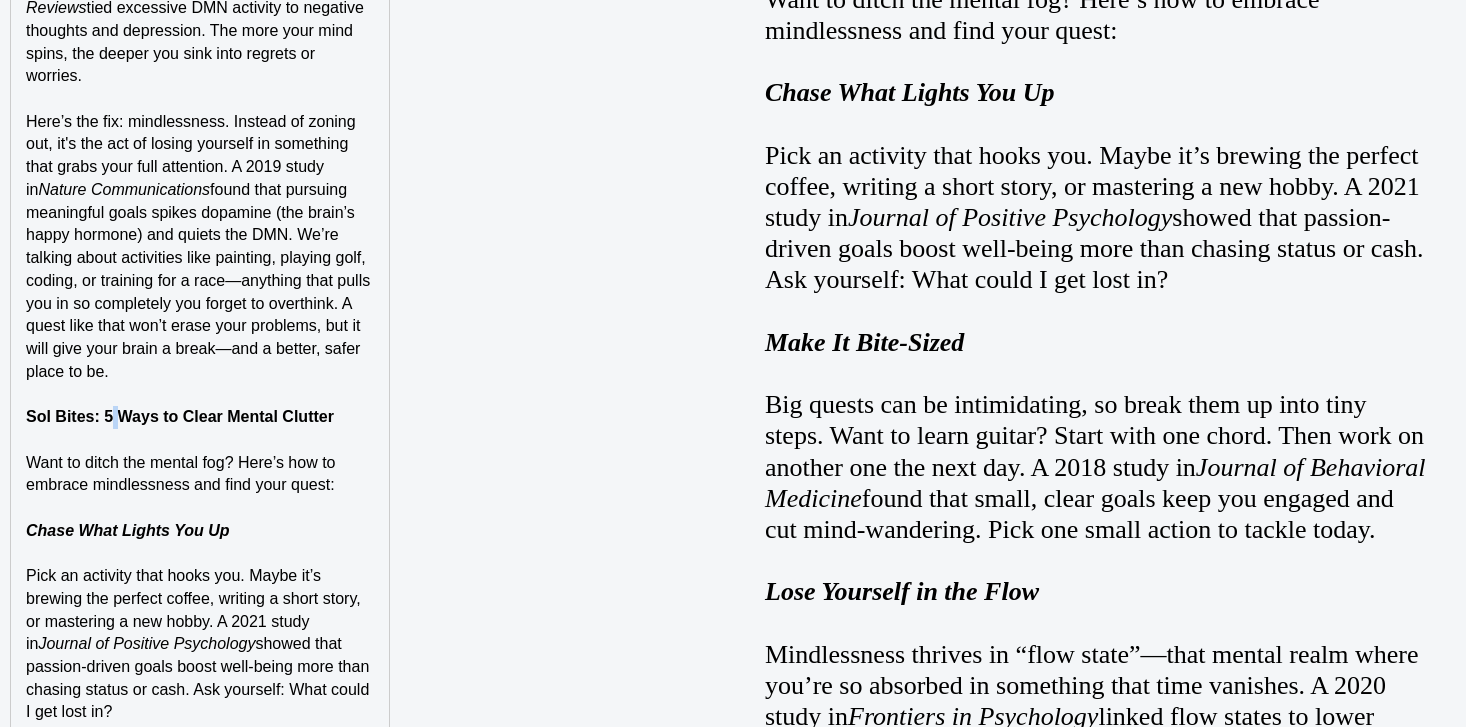 click on "Sol Bites: 5 Ways to Clear Mental Clutter" at bounding box center (180, 416) 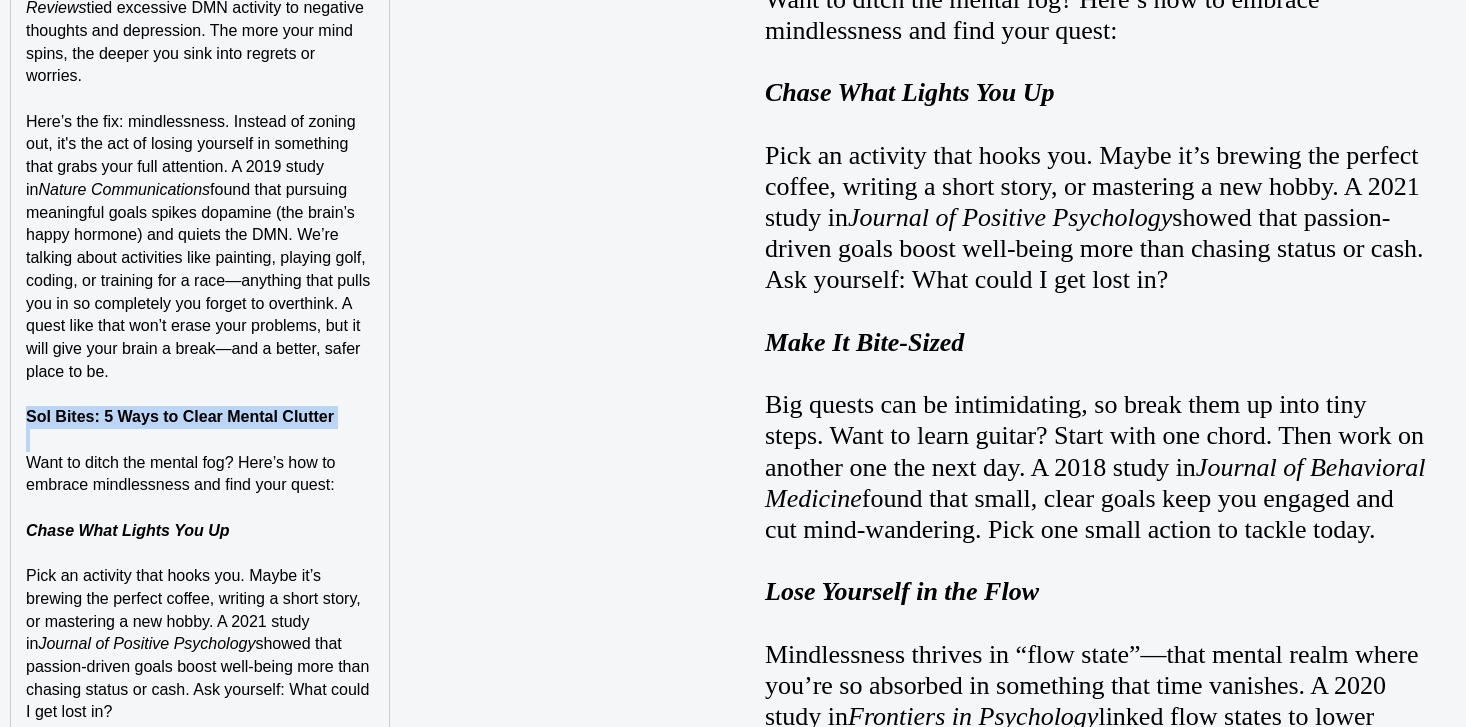 click on "Sol Bites: 5 Ways to Clear Mental Clutter" at bounding box center (180, 416) 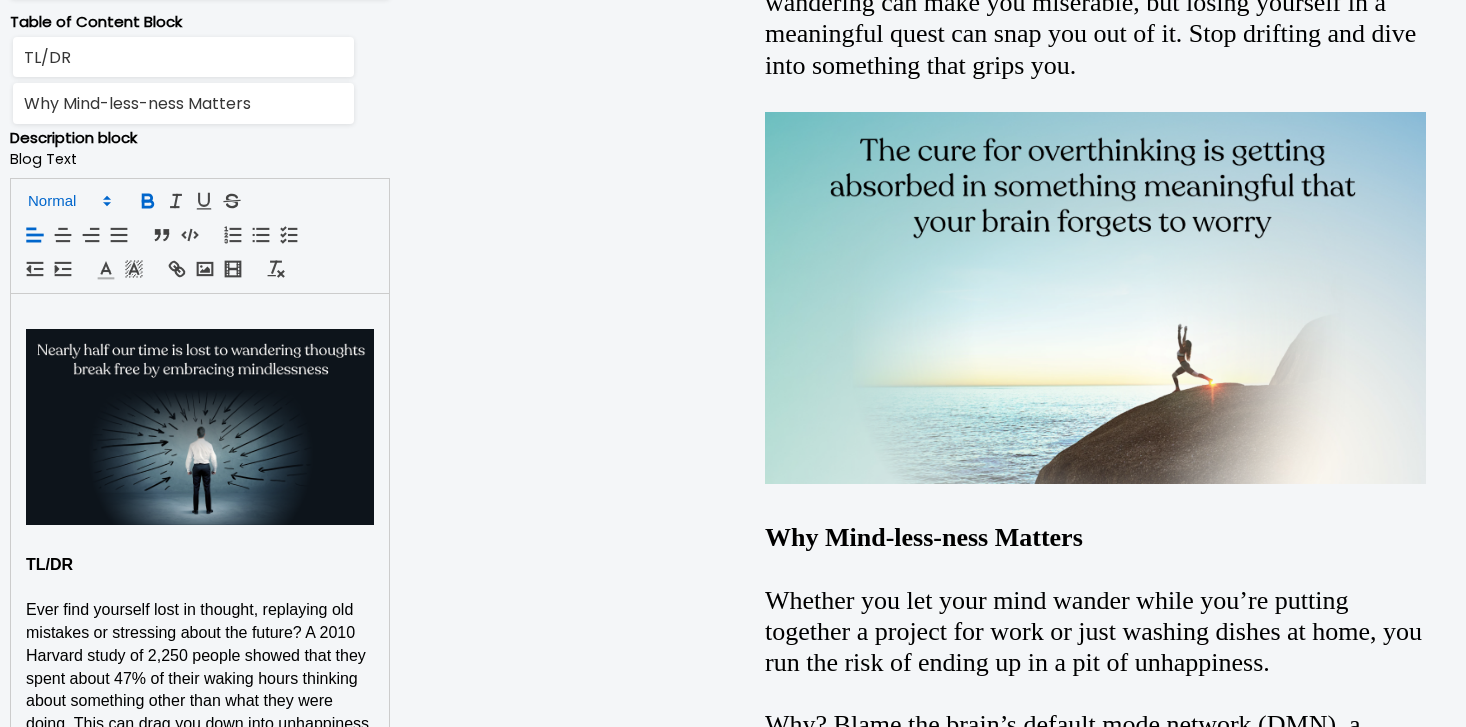 scroll, scrollTop: 1266, scrollLeft: 0, axis: vertical 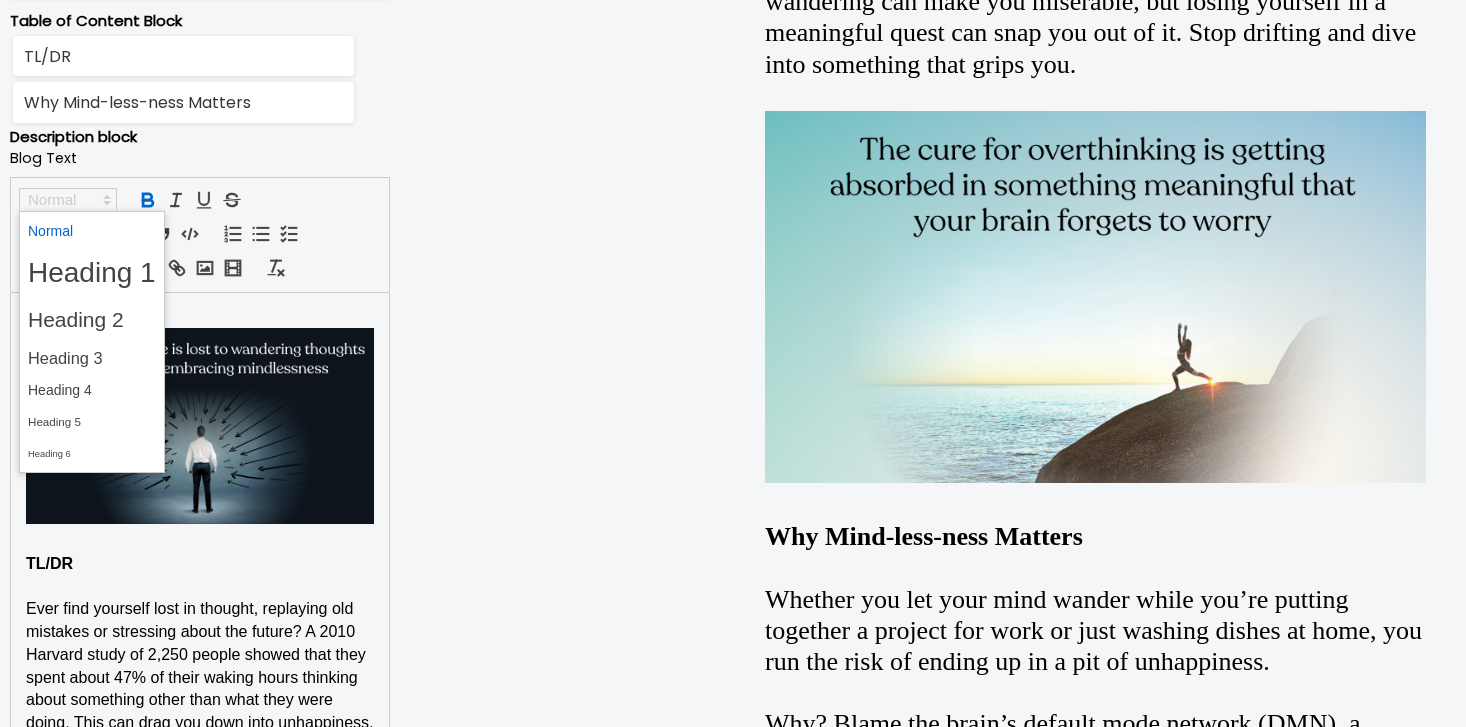 click at bounding box center (68, 200) 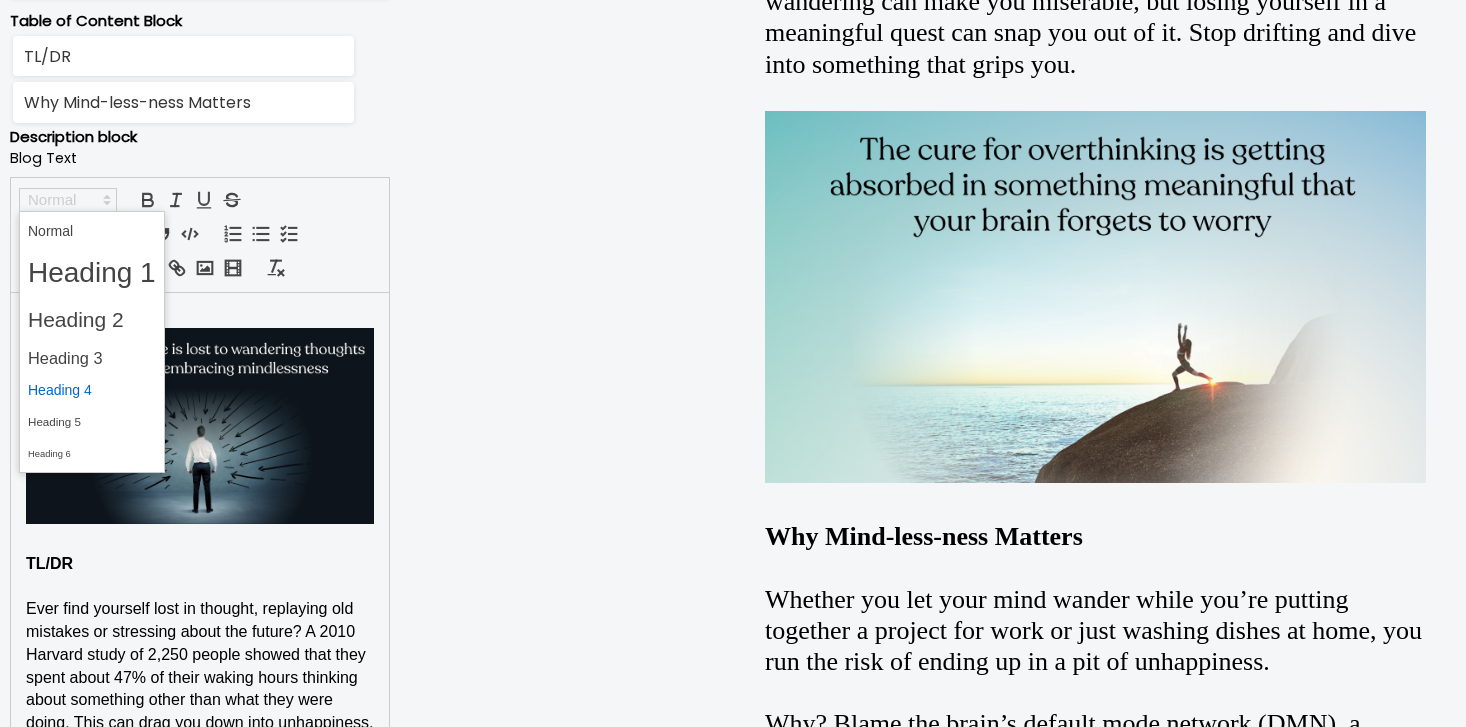 click at bounding box center (92, 390) 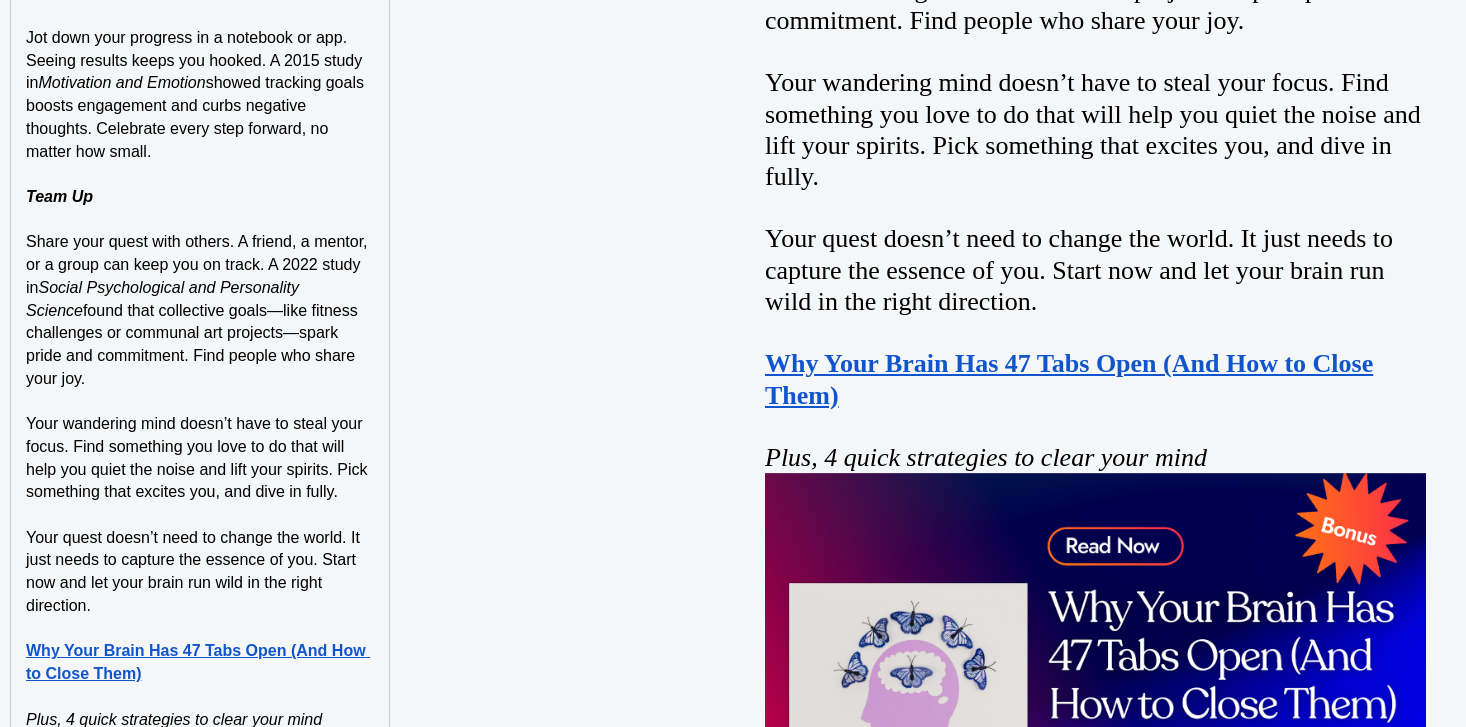 scroll, scrollTop: 4024, scrollLeft: 0, axis: vertical 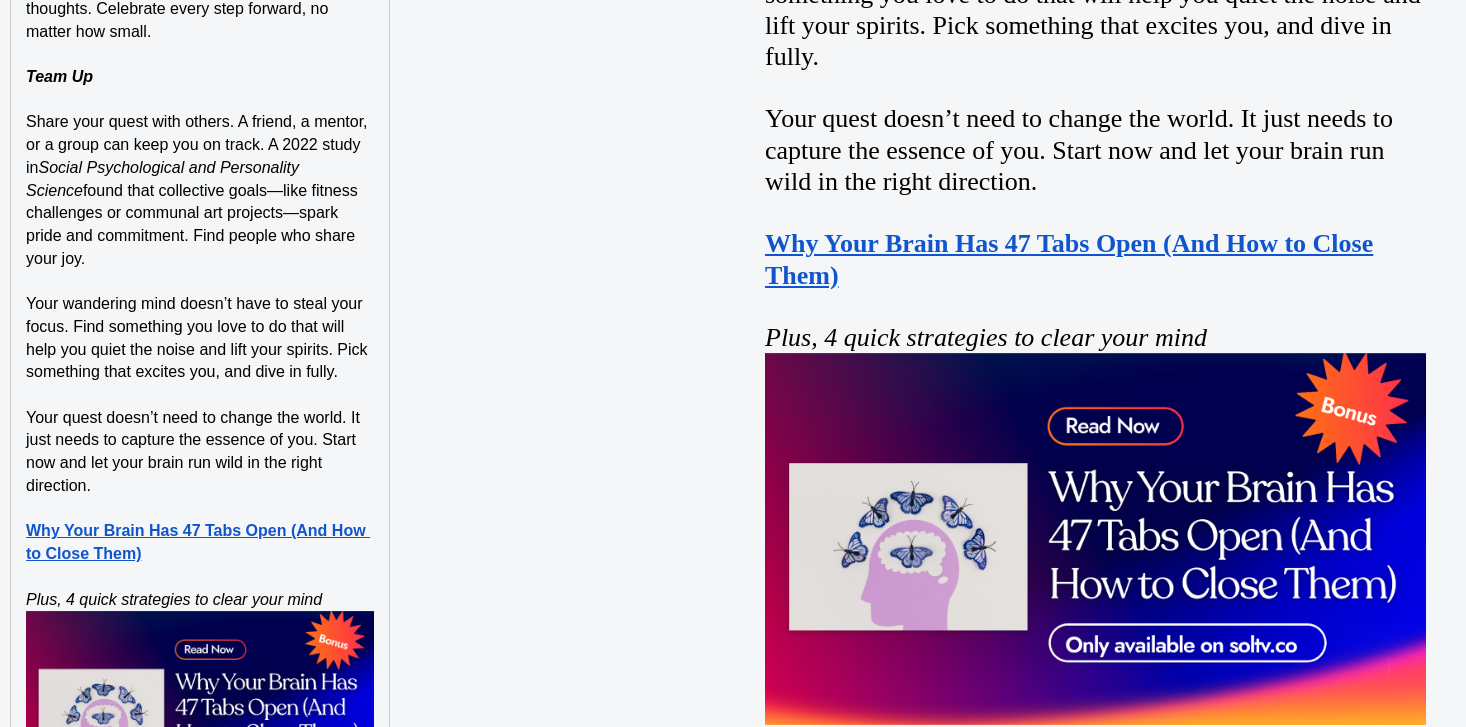 click on "Why Your Brain Has 47 Tabs Open (And How to Close Them)" at bounding box center (198, 542) 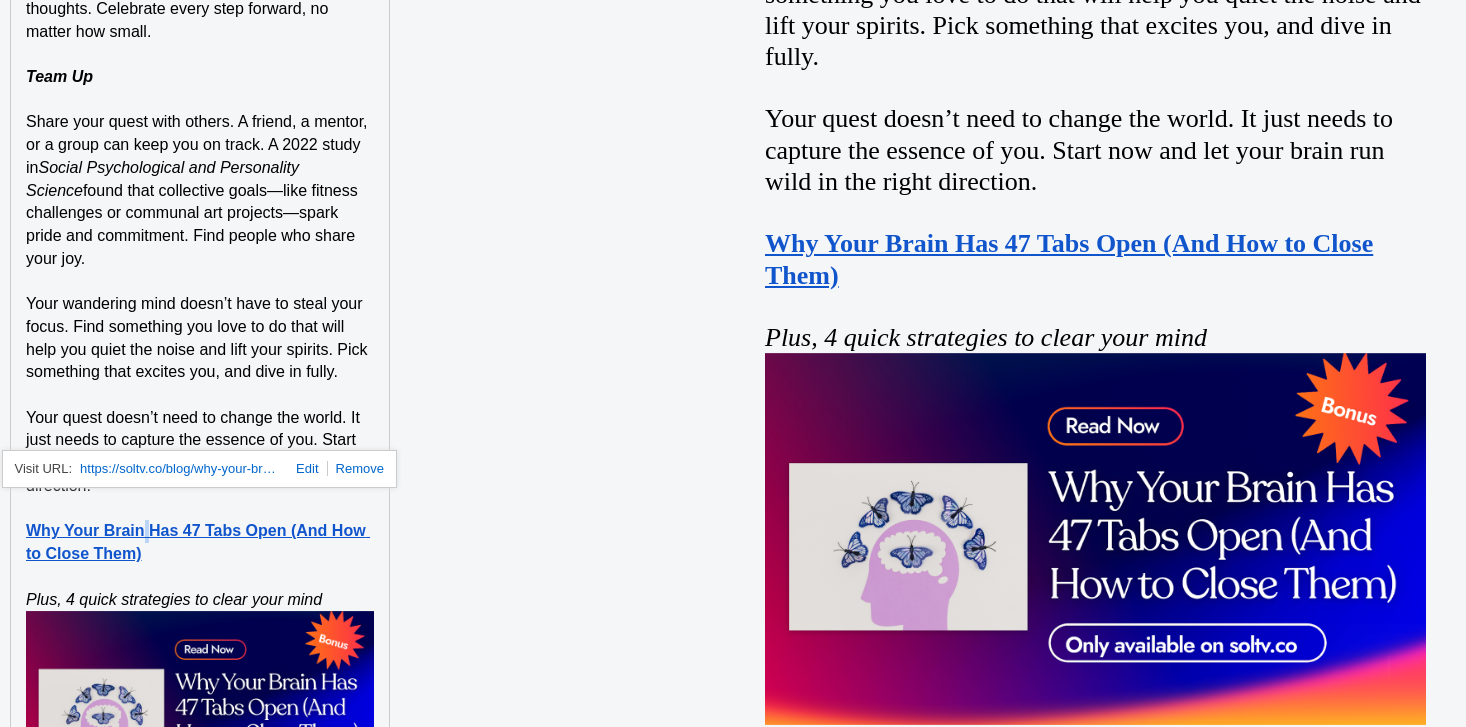 click on "Why Your Brain Has 47 Tabs Open (And How to Close Them)" at bounding box center [198, 542] 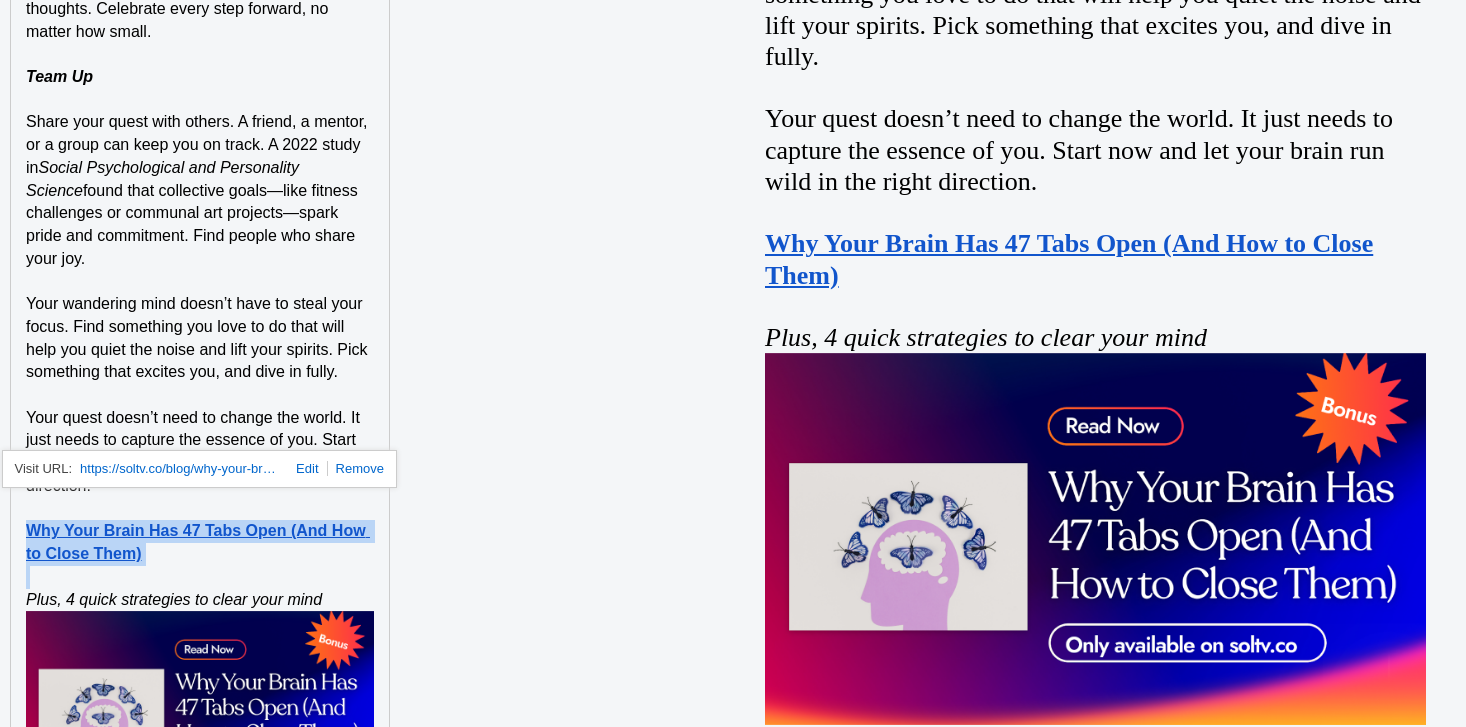 click on "Why Your Brain Has 47 Tabs Open (And How to Close Them)" at bounding box center (198, 542) 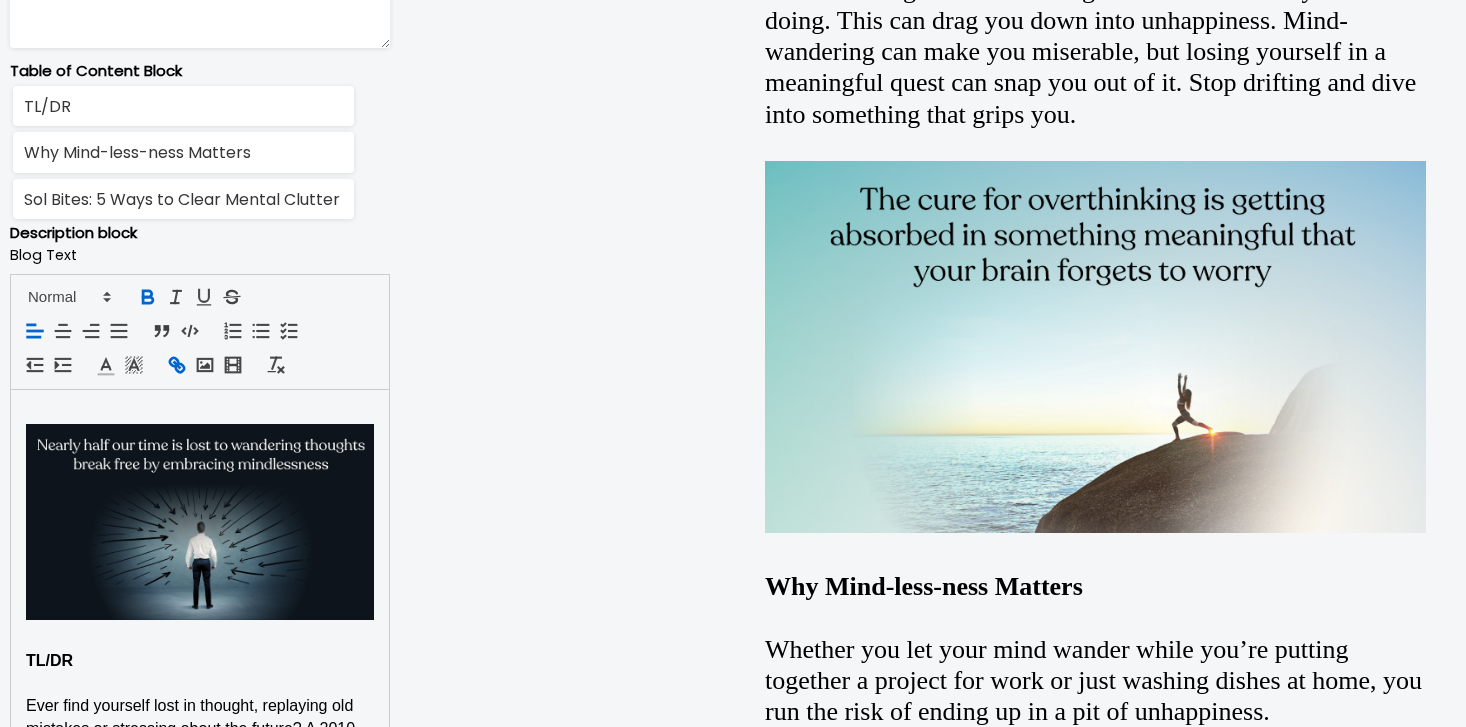 scroll, scrollTop: 1201, scrollLeft: 0, axis: vertical 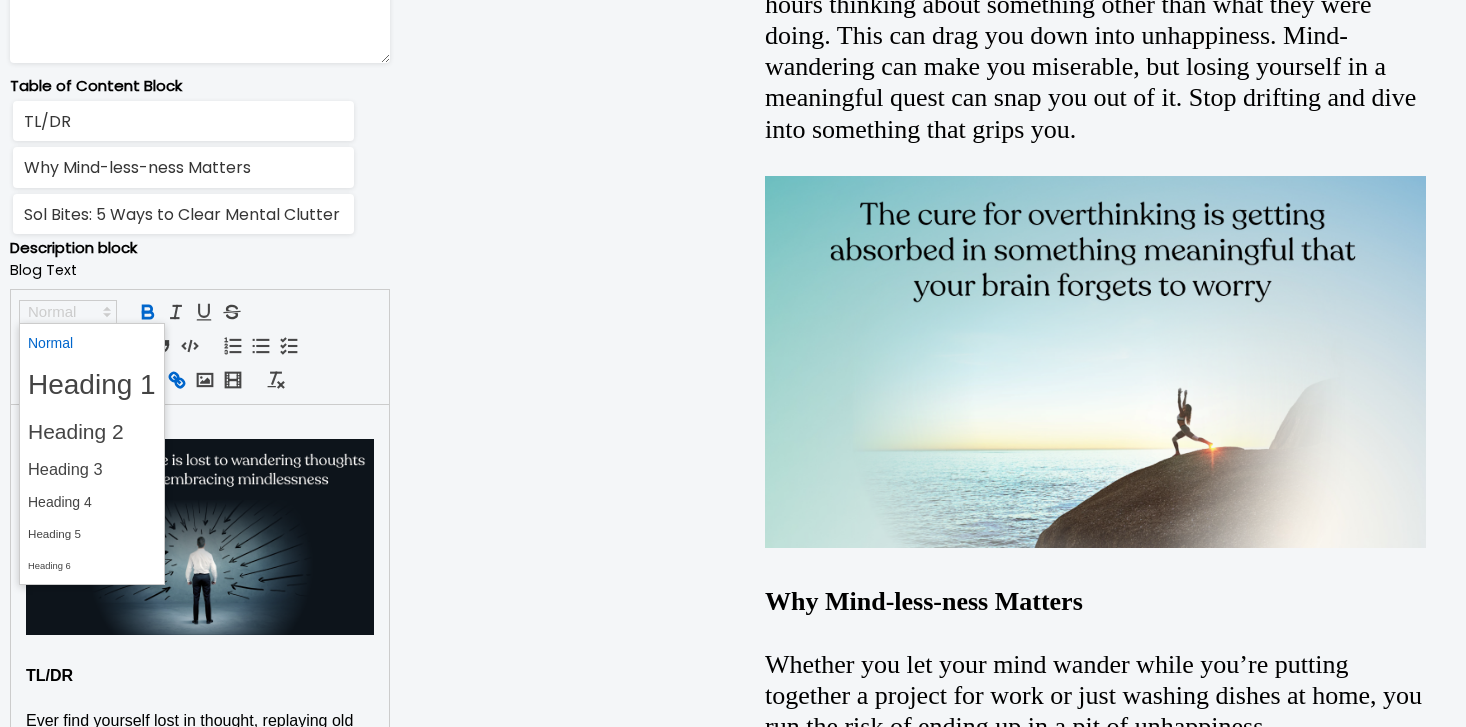 click at bounding box center (68, 312) 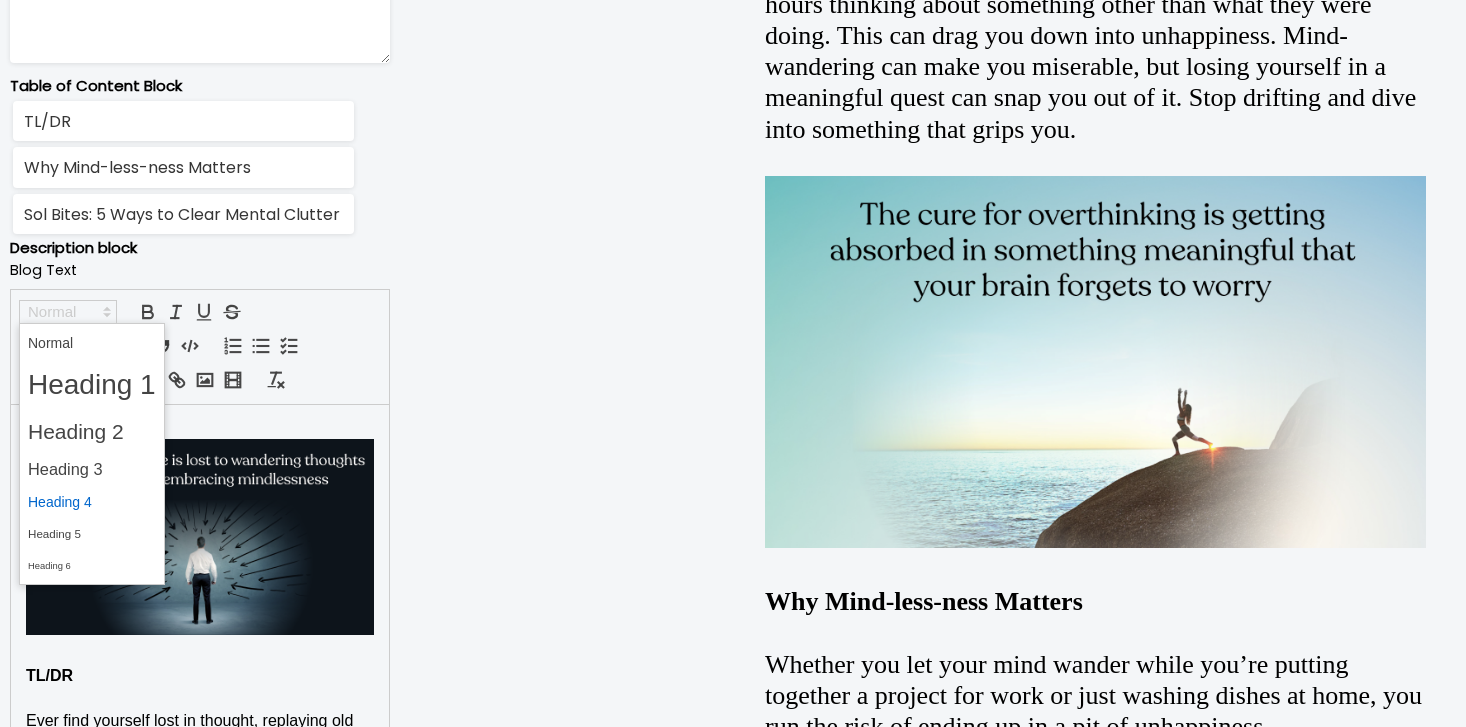 click at bounding box center [92, 502] 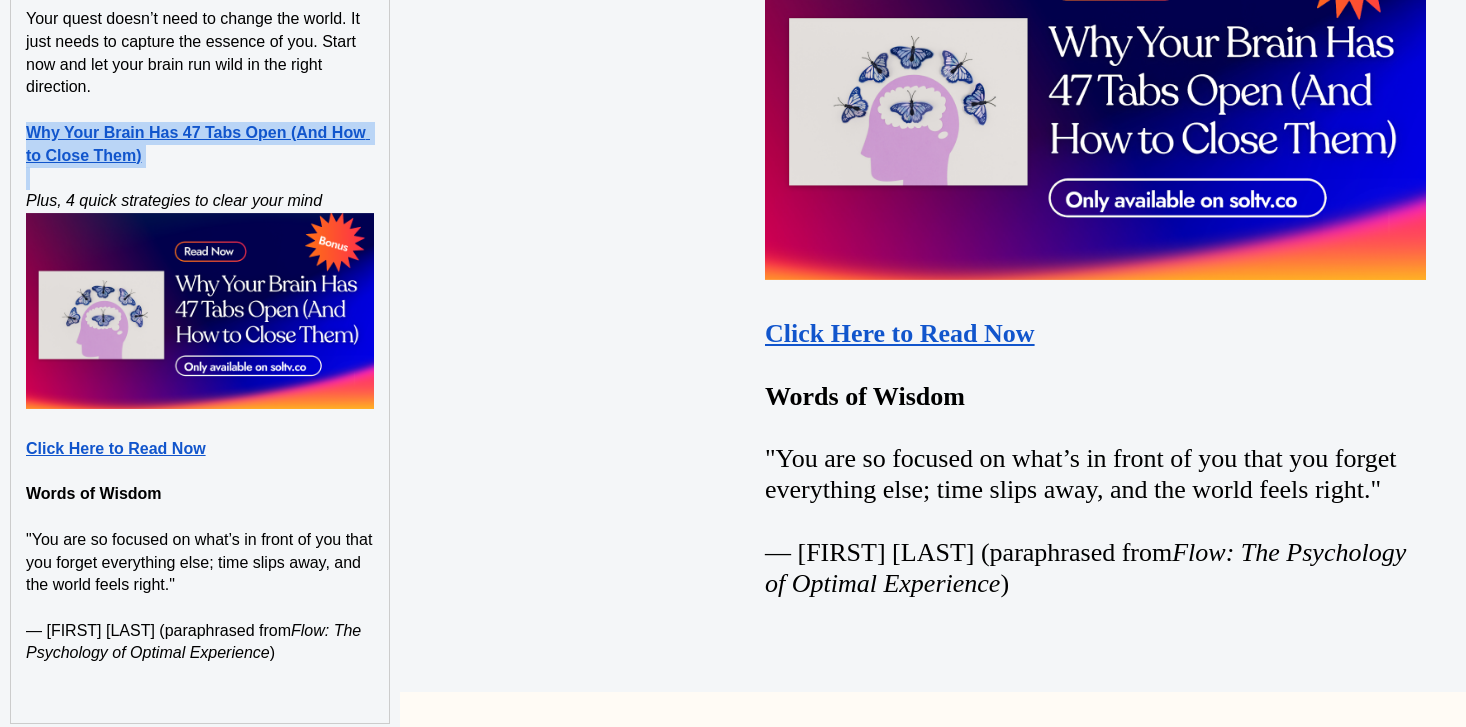 scroll, scrollTop: 4446, scrollLeft: 0, axis: vertical 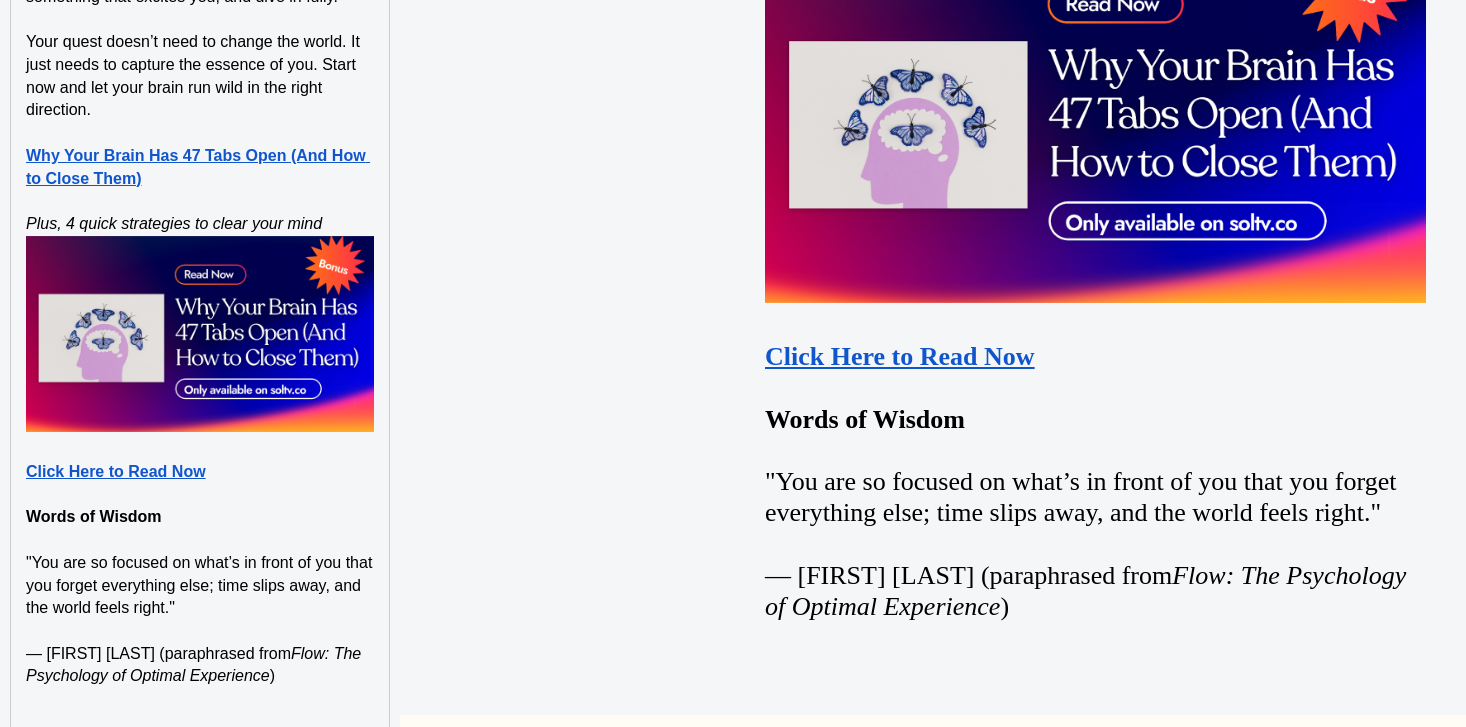 click on "Plus, 4 quick strategies to clear your mind" at bounding box center (200, 224) 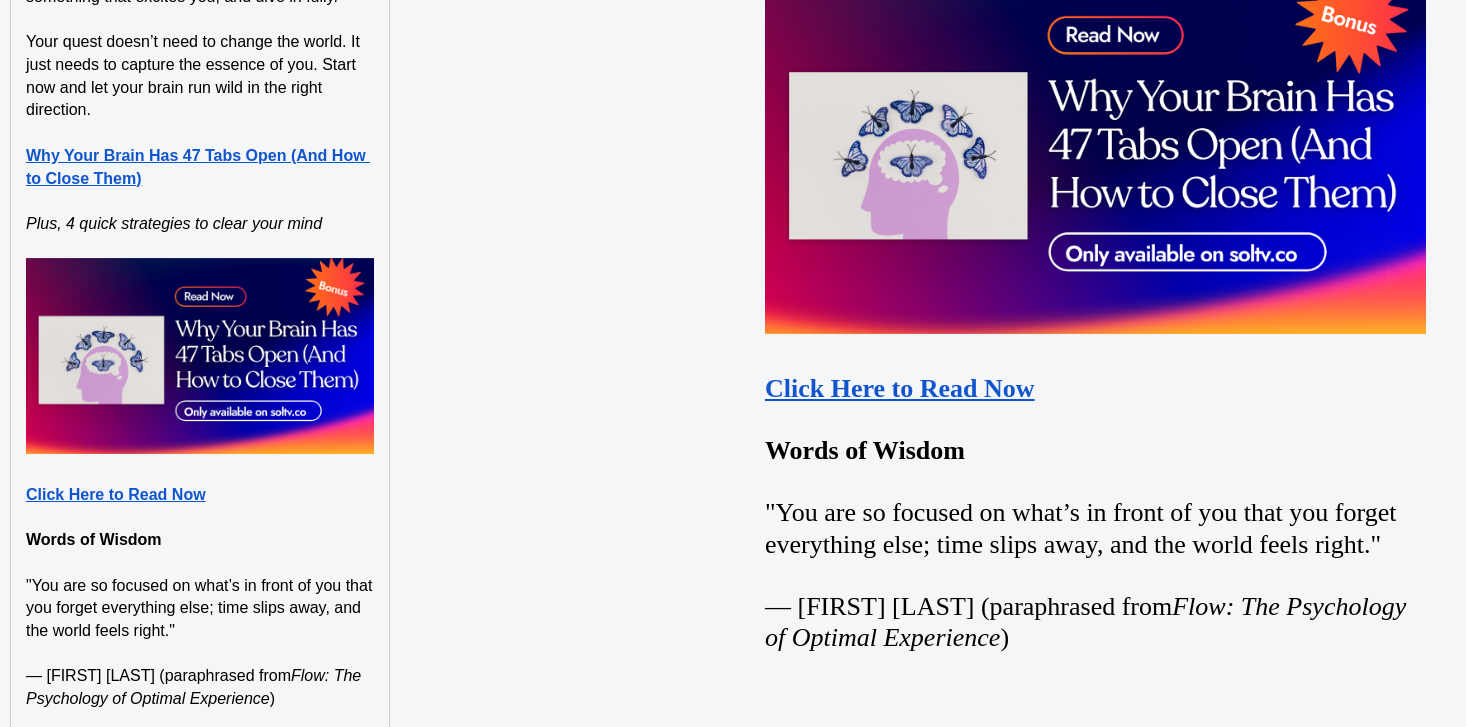 click on "Words of Wisdom" at bounding box center (94, 539) 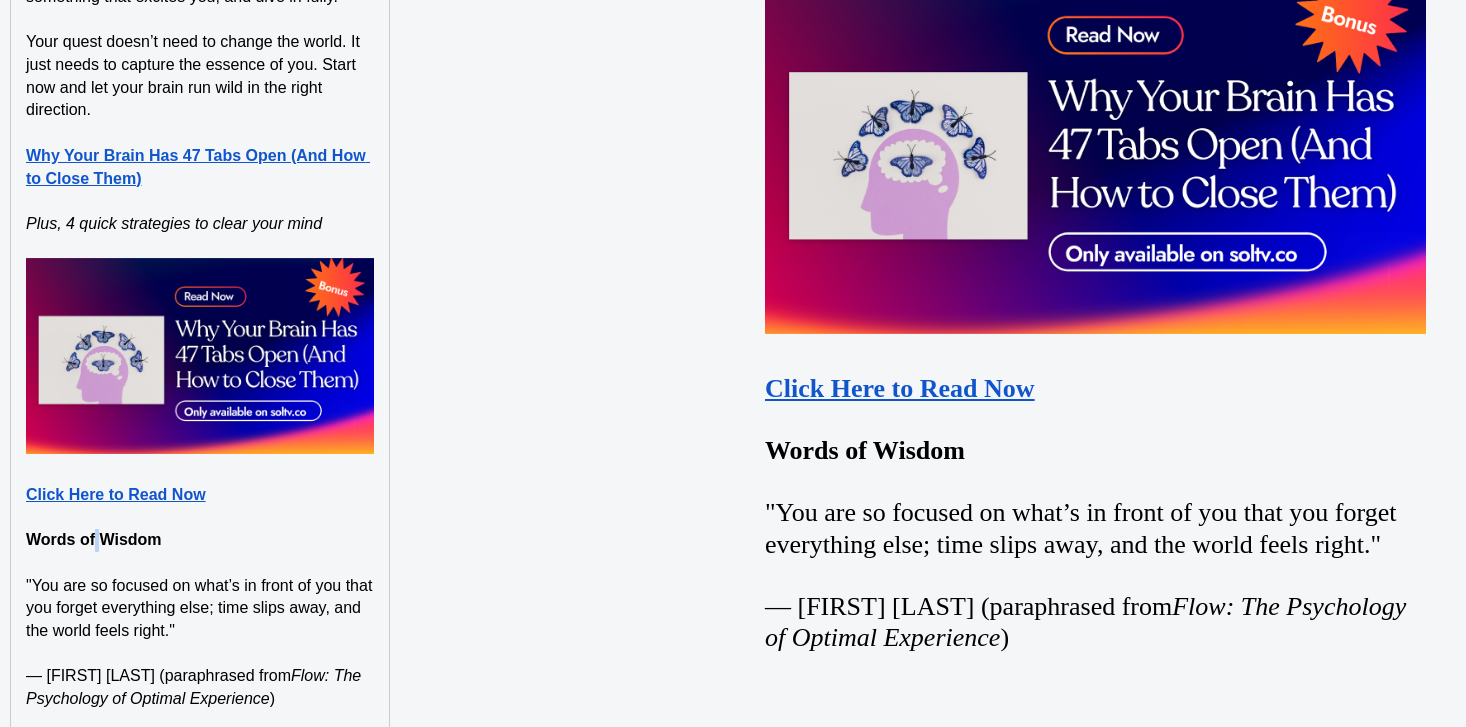 click on "Words of Wisdom" at bounding box center (94, 539) 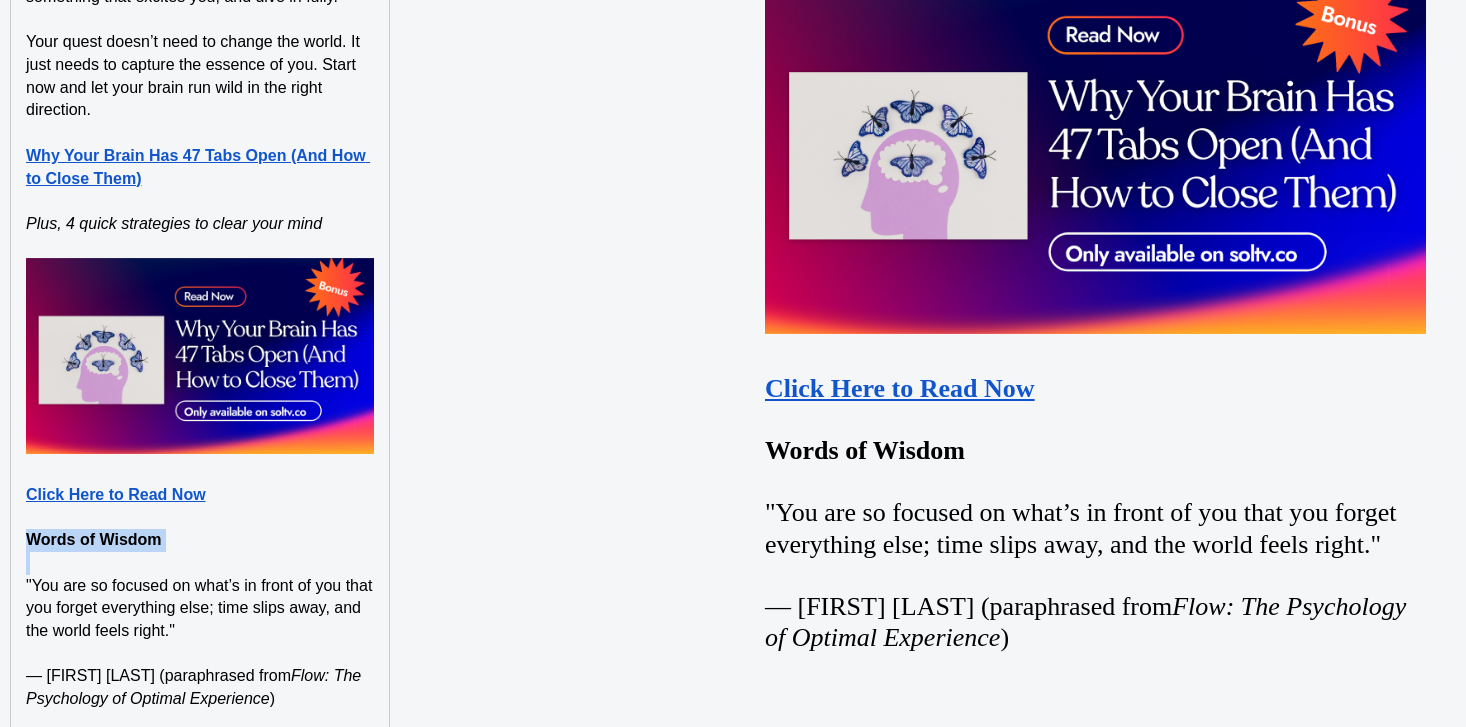 click on "Words of Wisdom" at bounding box center (94, 539) 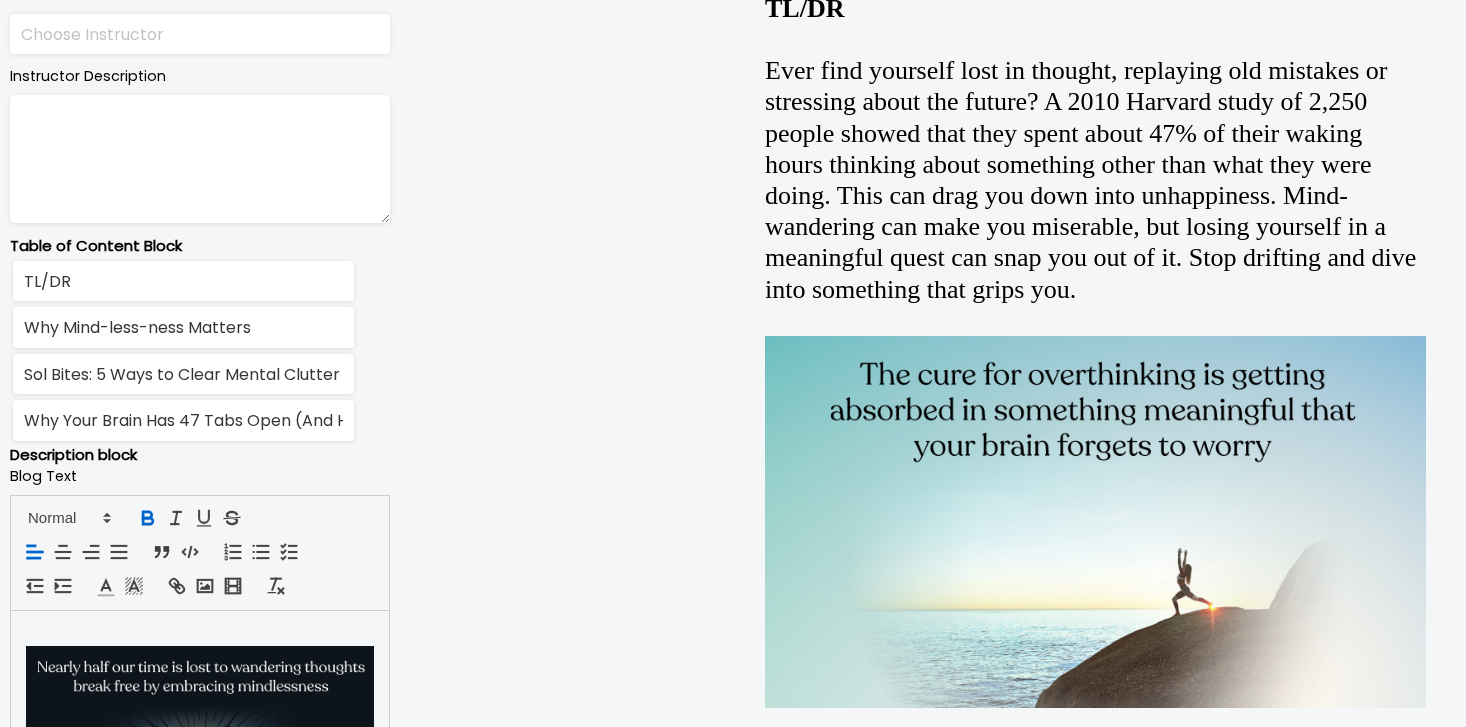 scroll, scrollTop: 1327, scrollLeft: 0, axis: vertical 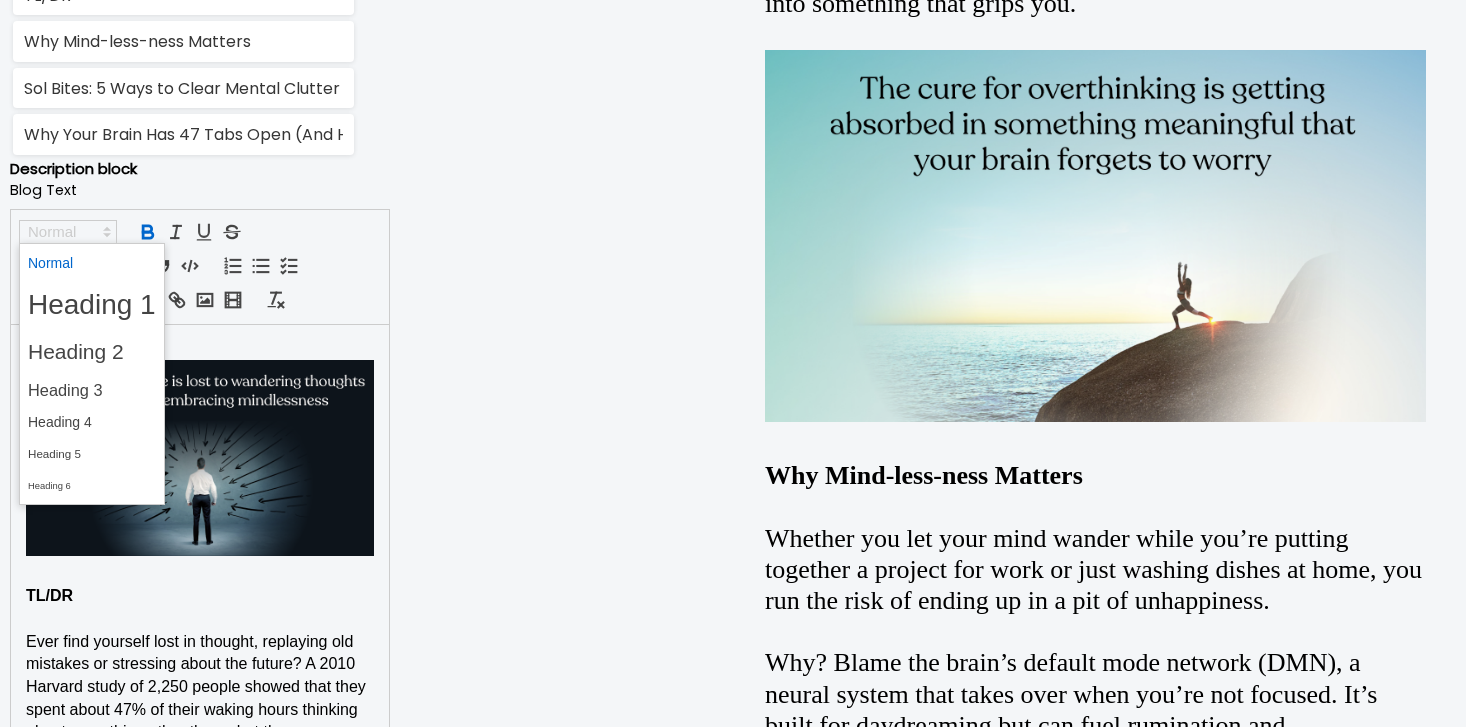 click 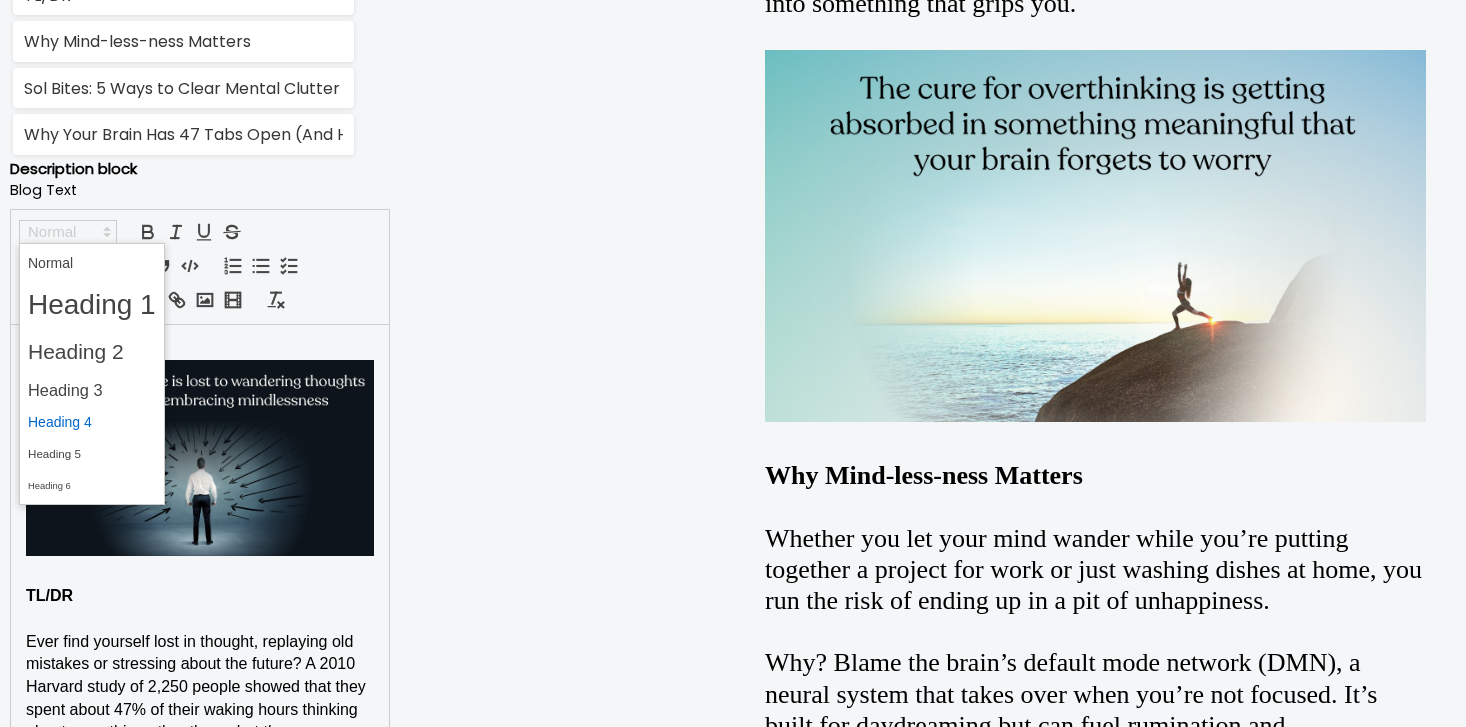 click at bounding box center [92, 422] 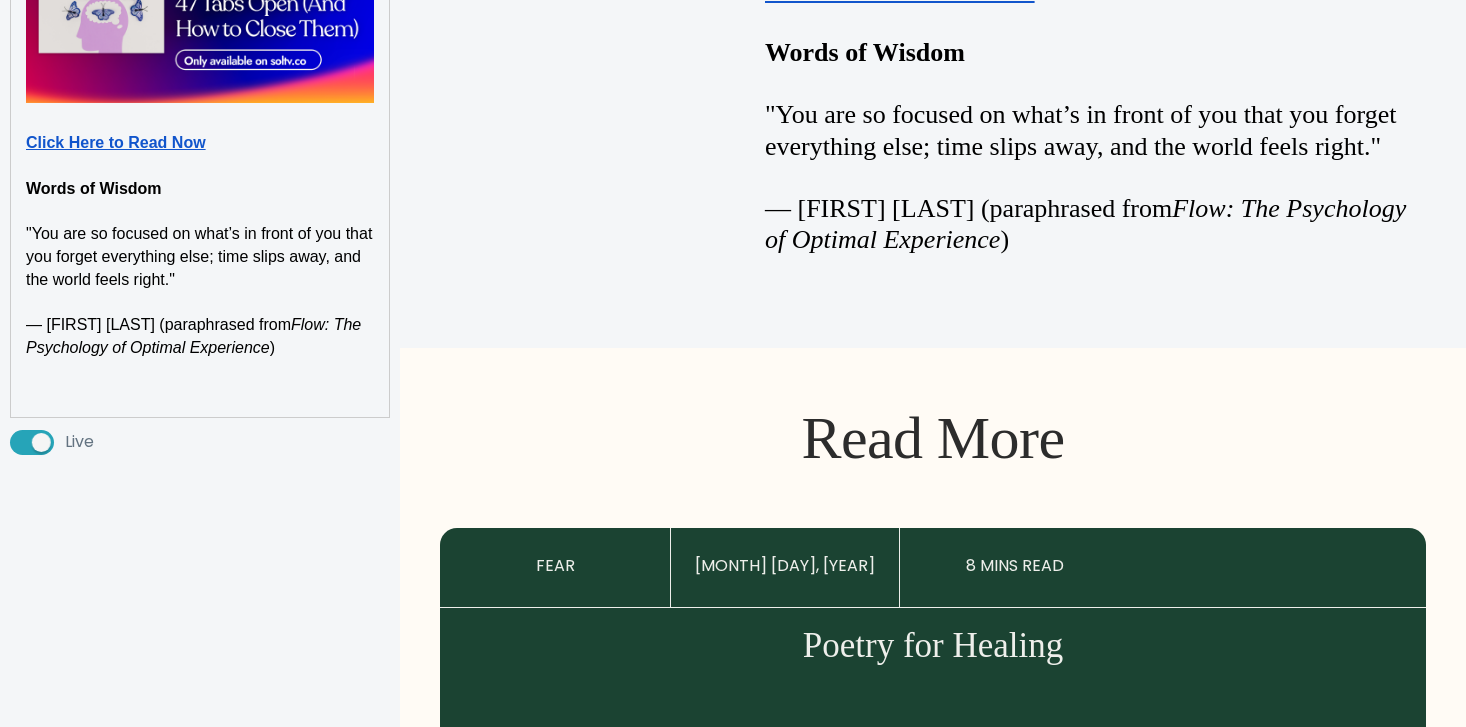 scroll, scrollTop: 4820, scrollLeft: 0, axis: vertical 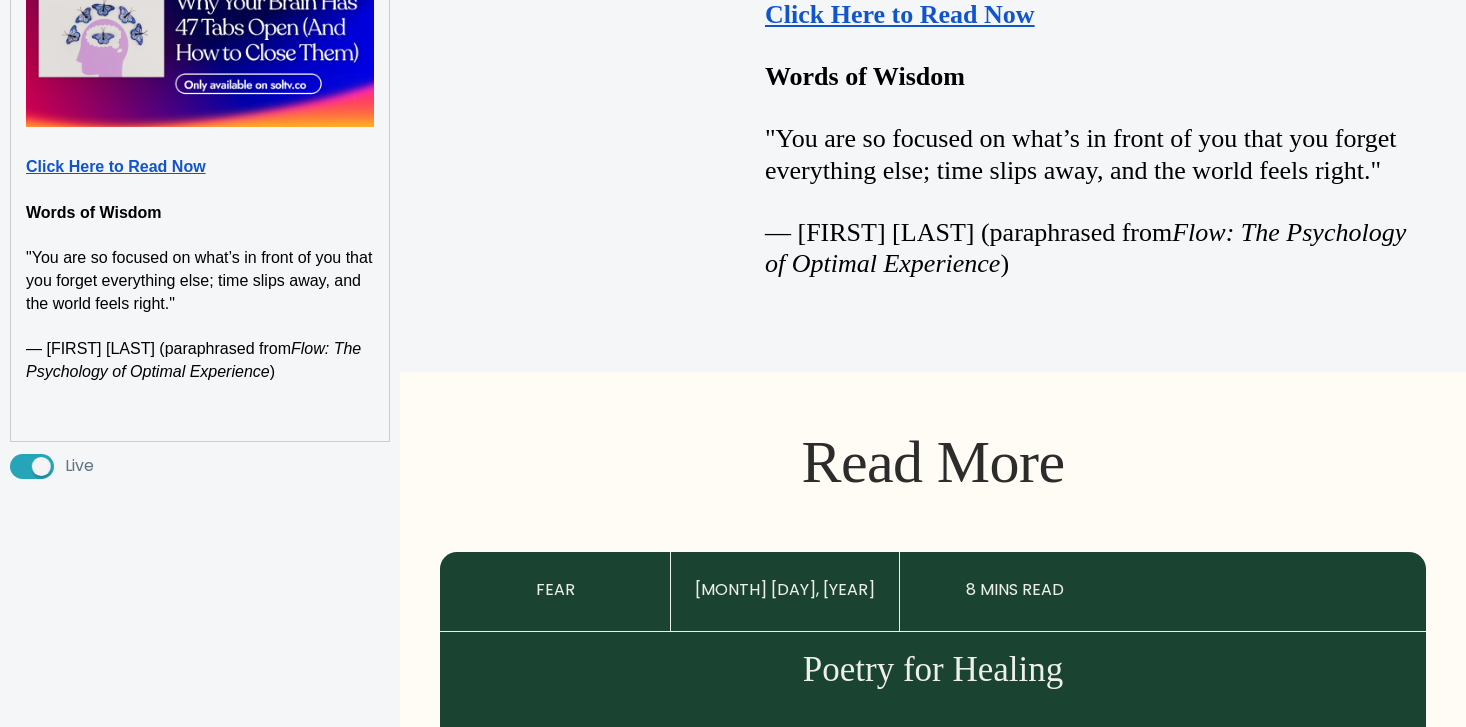 click at bounding box center (200, 394) 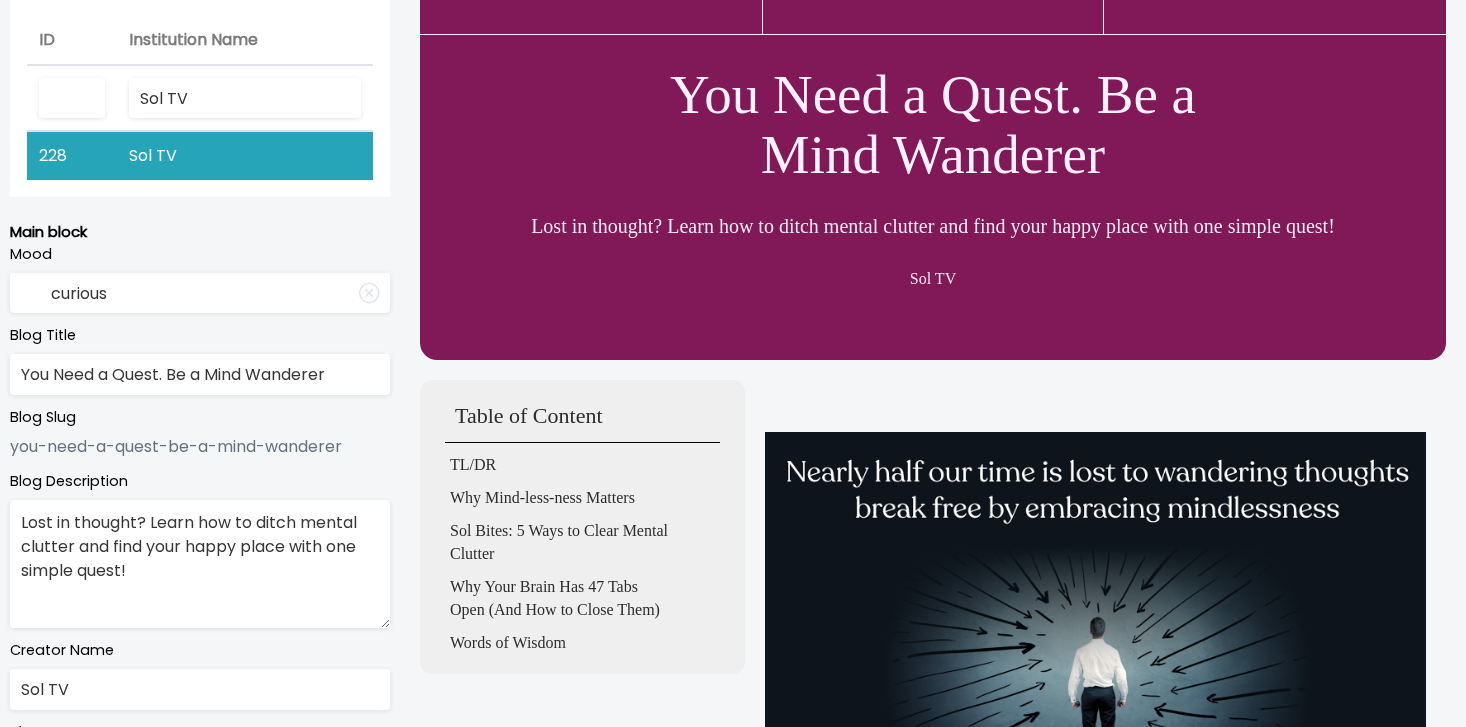 scroll, scrollTop: 187, scrollLeft: 0, axis: vertical 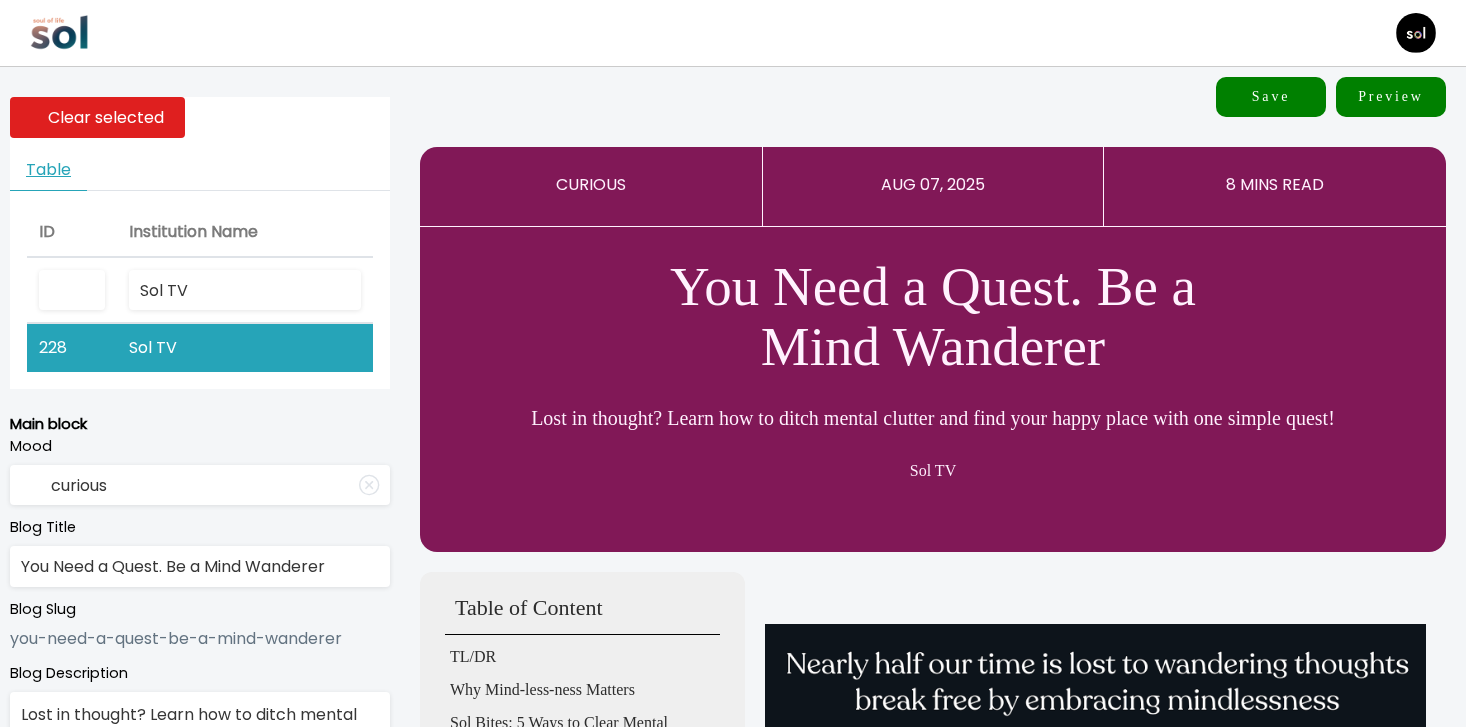 click on "Save" at bounding box center (1271, 97) 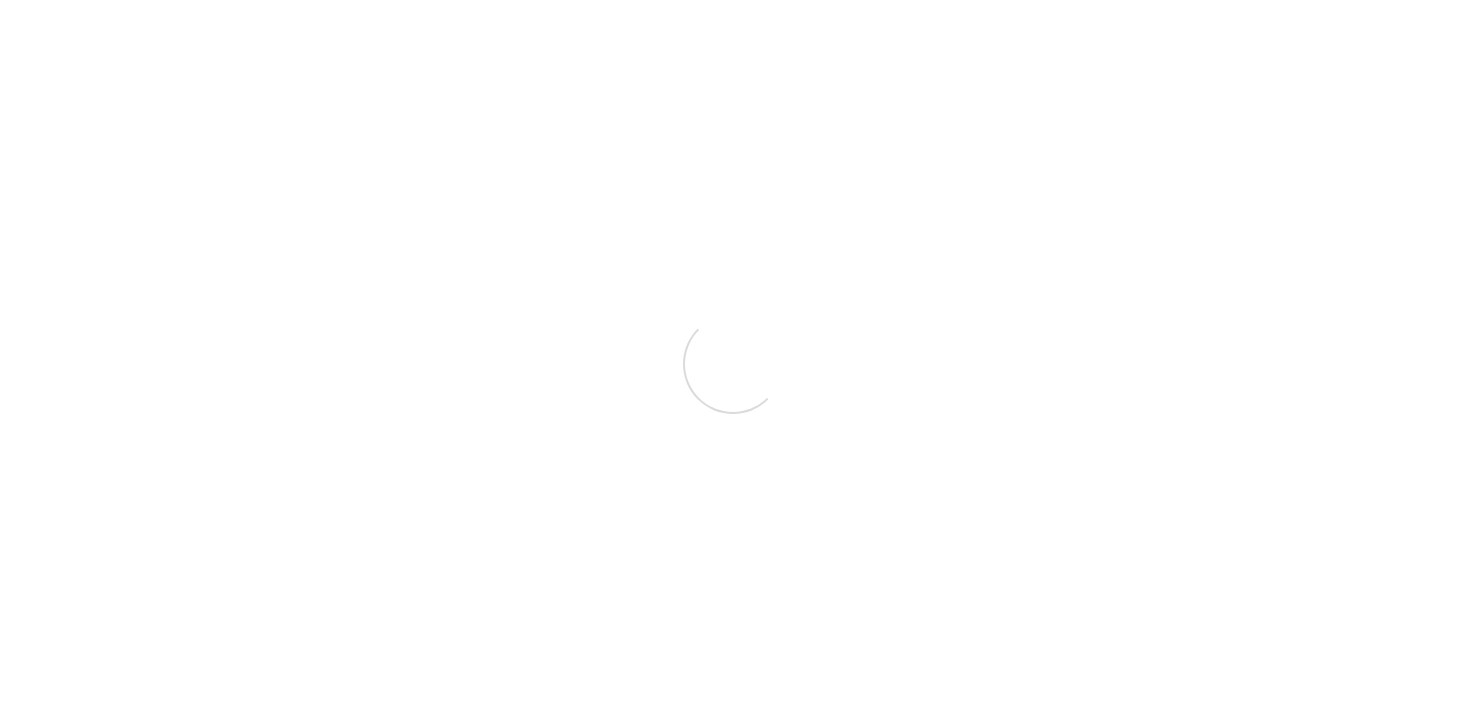 scroll, scrollTop: 0, scrollLeft: 0, axis: both 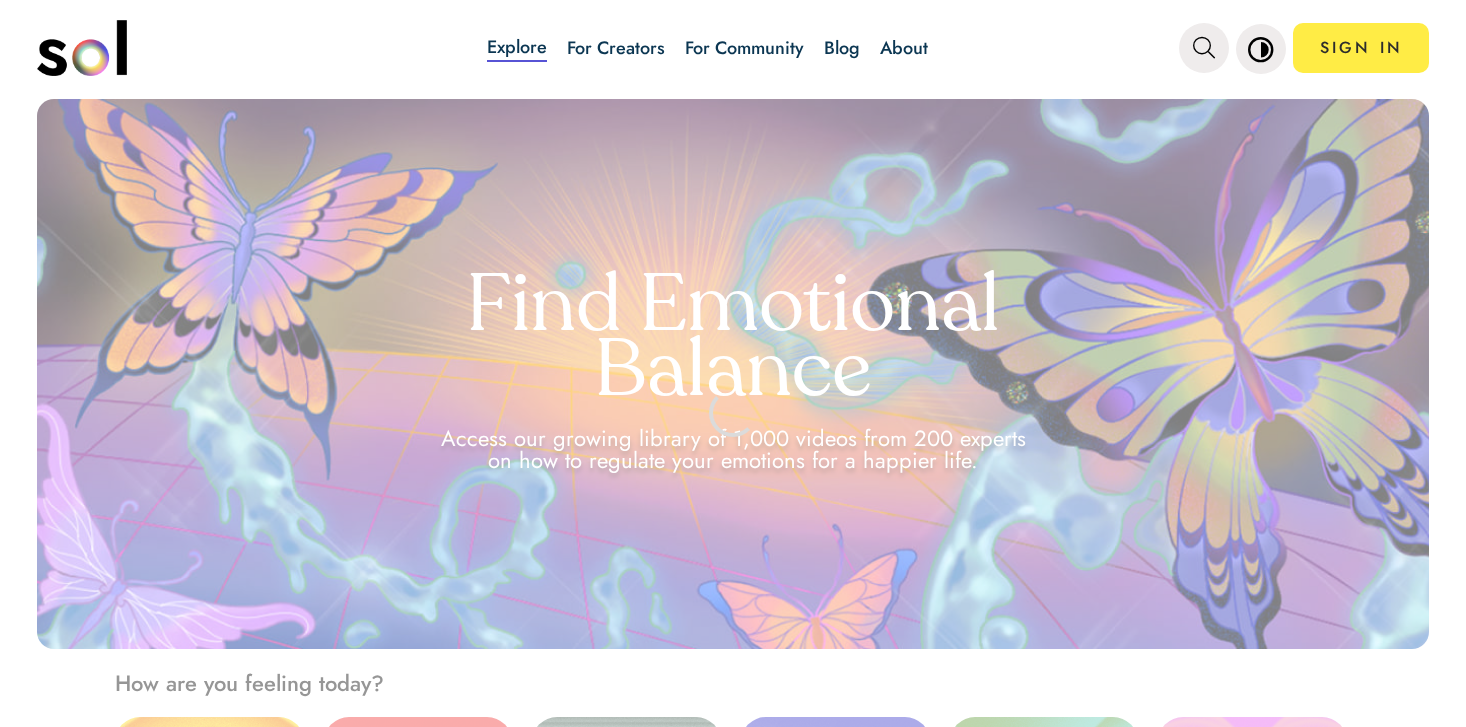 click on "Blog" at bounding box center [842, 48] 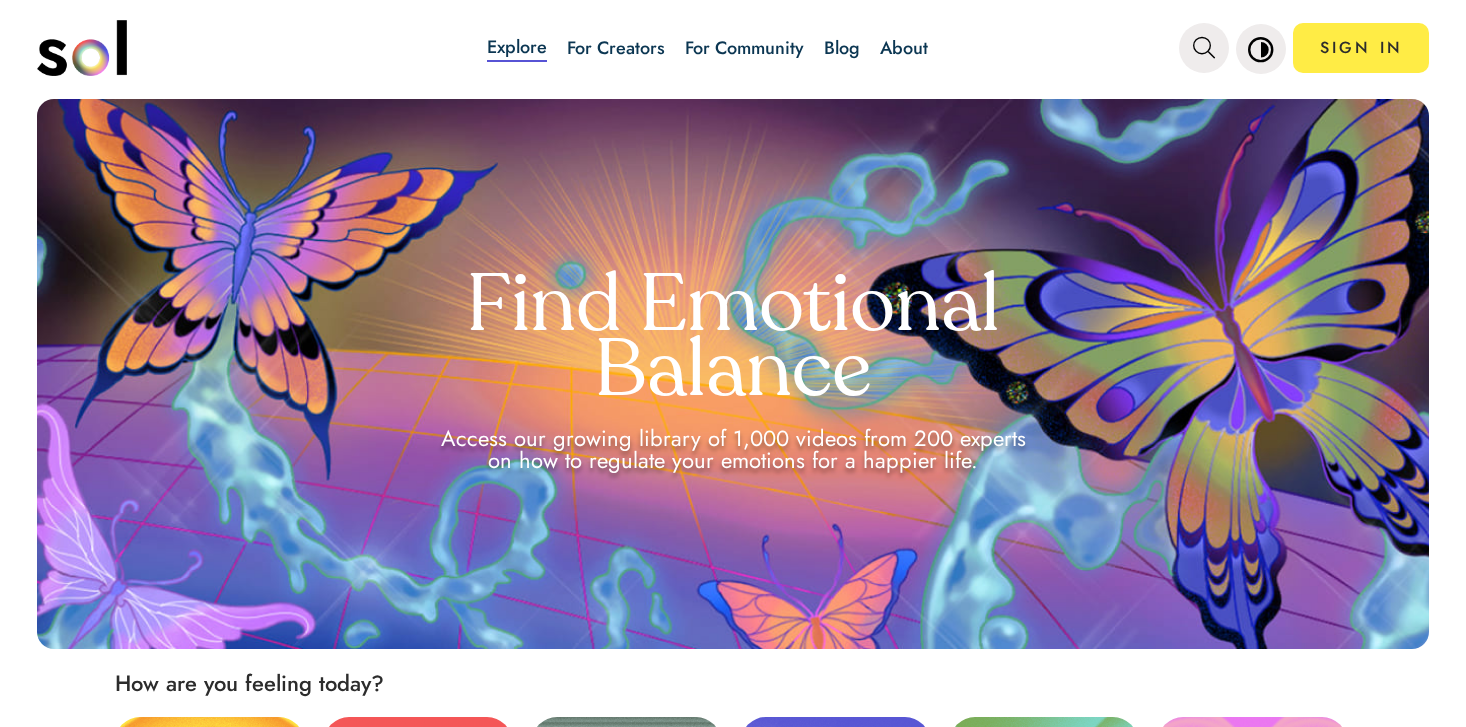 click on "Blog" at bounding box center [842, 48] 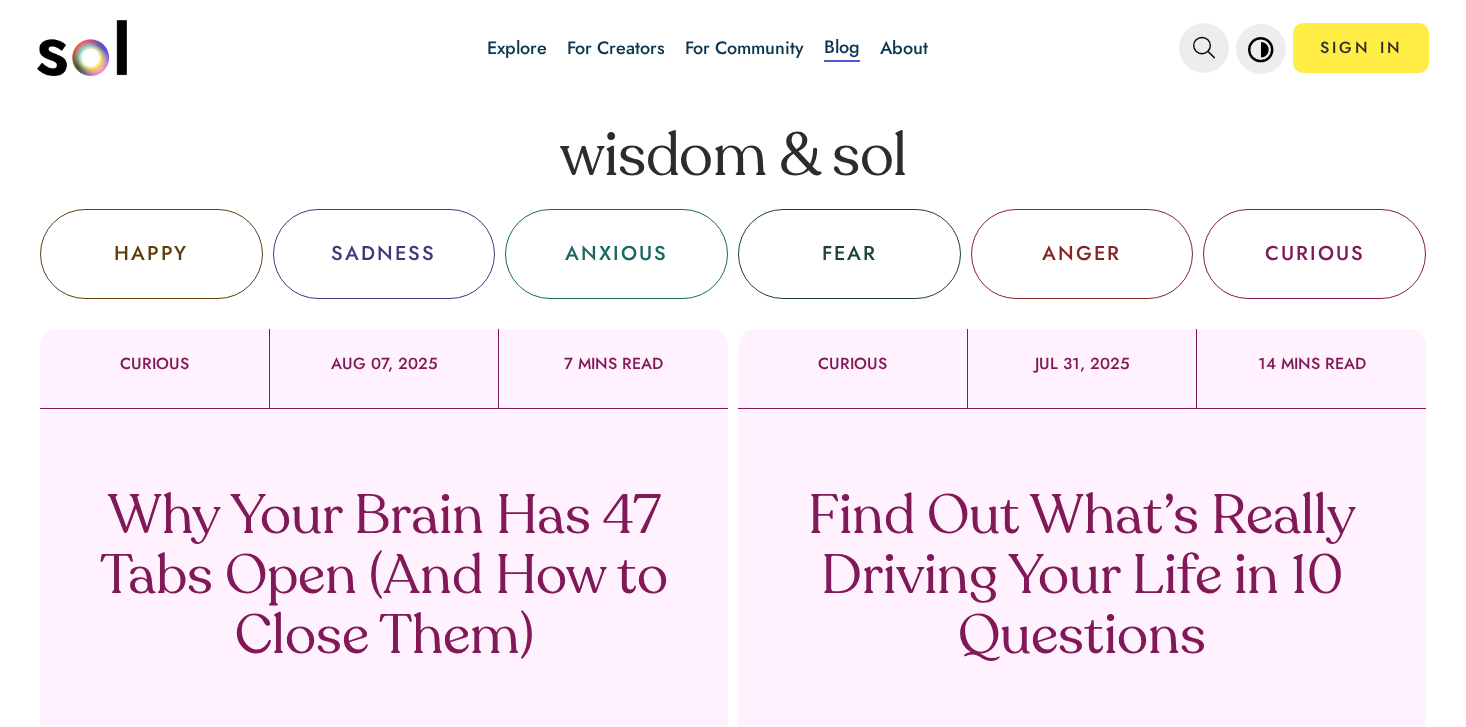 click on "Why Your Brain Has 47 Tabs Open (And How to Close Them)" at bounding box center (384, 579) 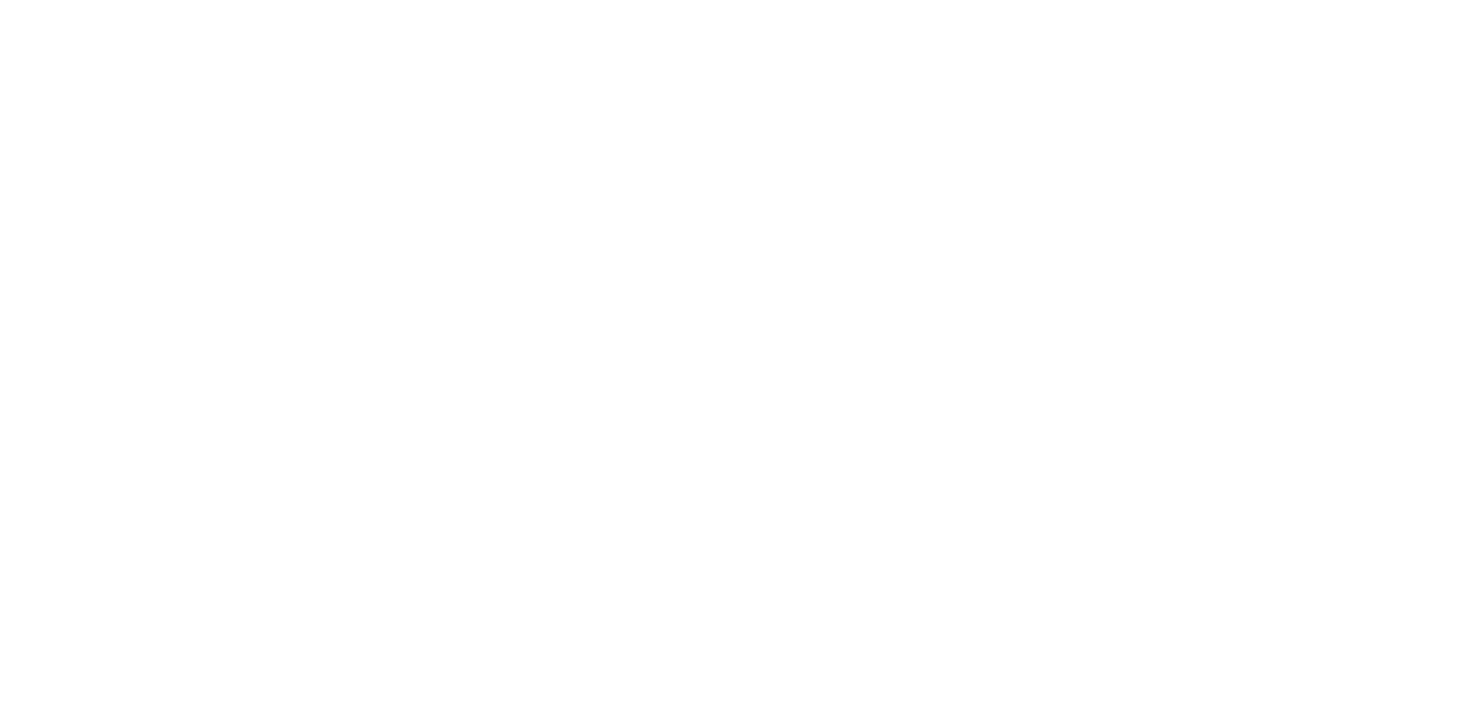 scroll, scrollTop: 0, scrollLeft: 0, axis: both 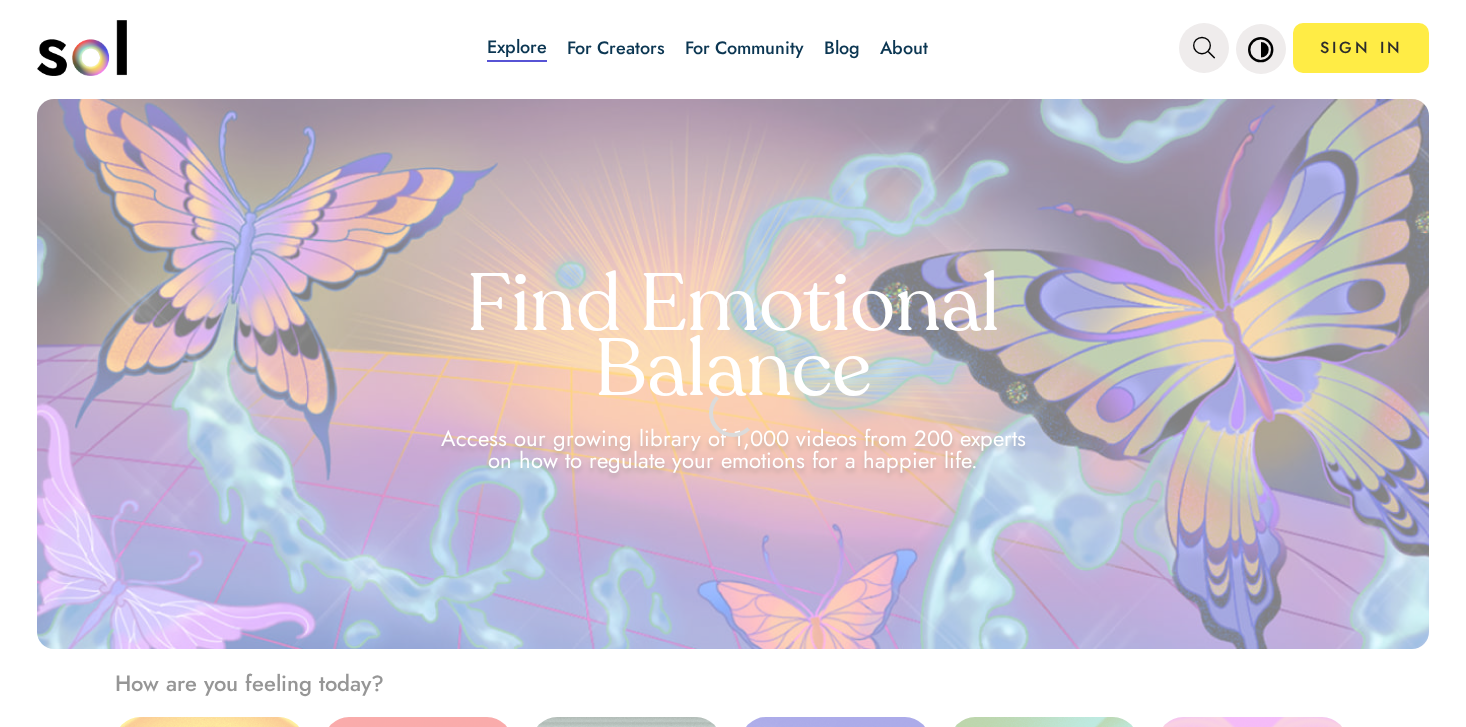 click on "Blog" at bounding box center [842, 48] 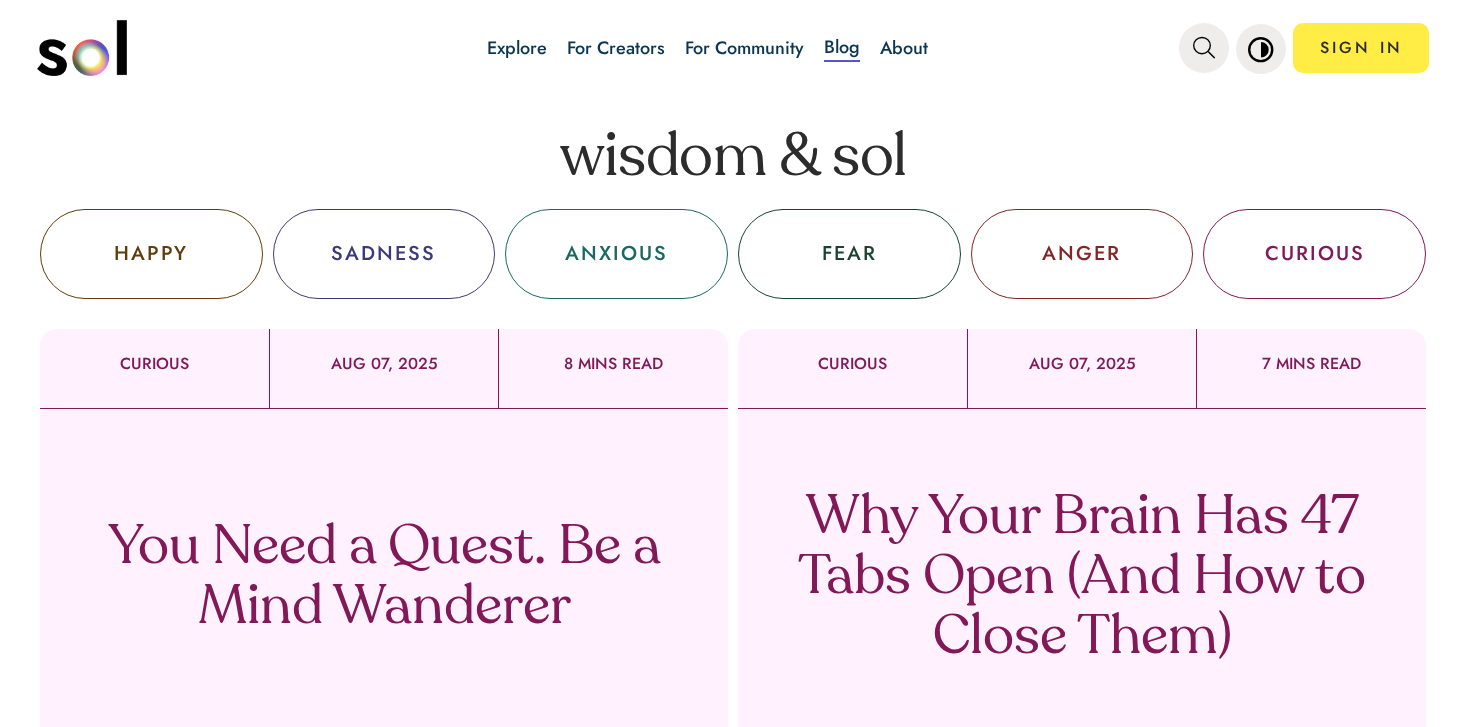 click on "You Need a Quest. Be a Mind Wanderer Sol TV" at bounding box center (384, 604) 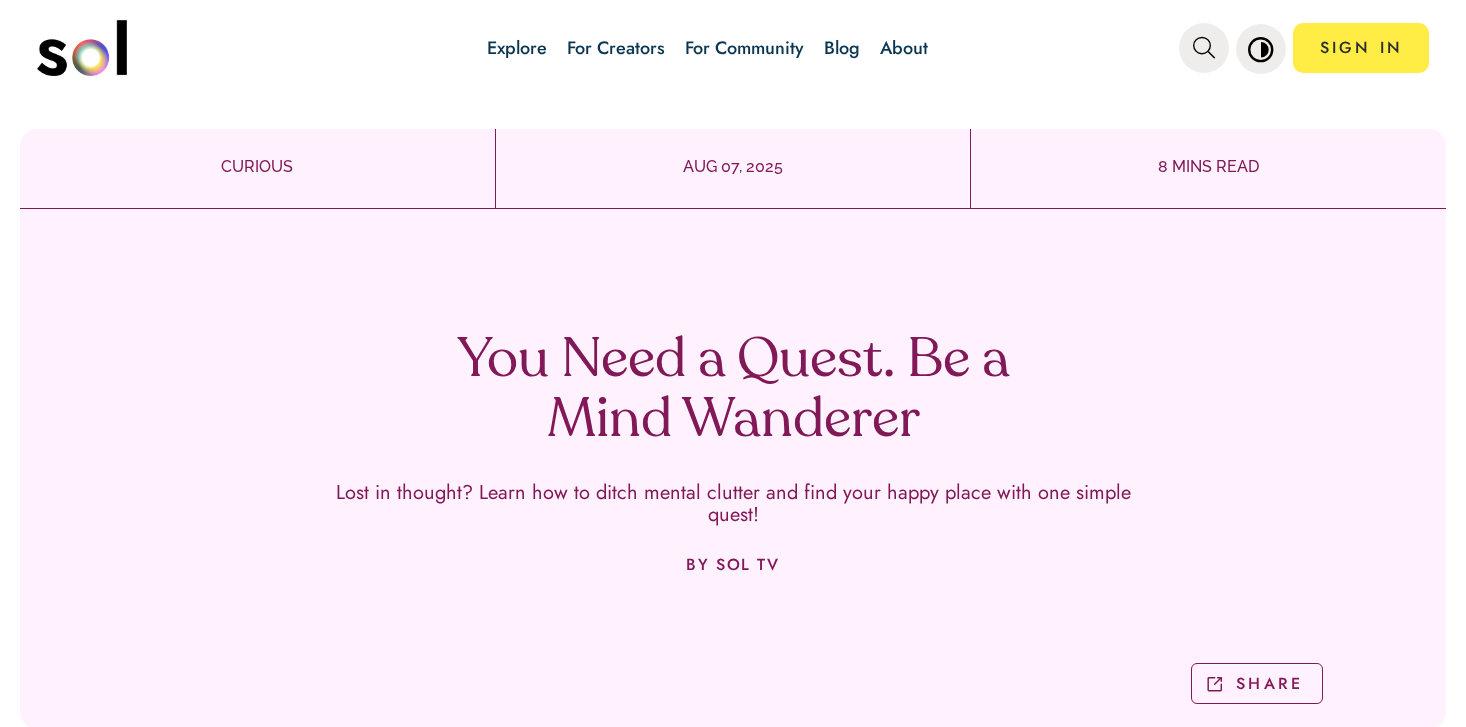 click on "Blog" at bounding box center [842, 48] 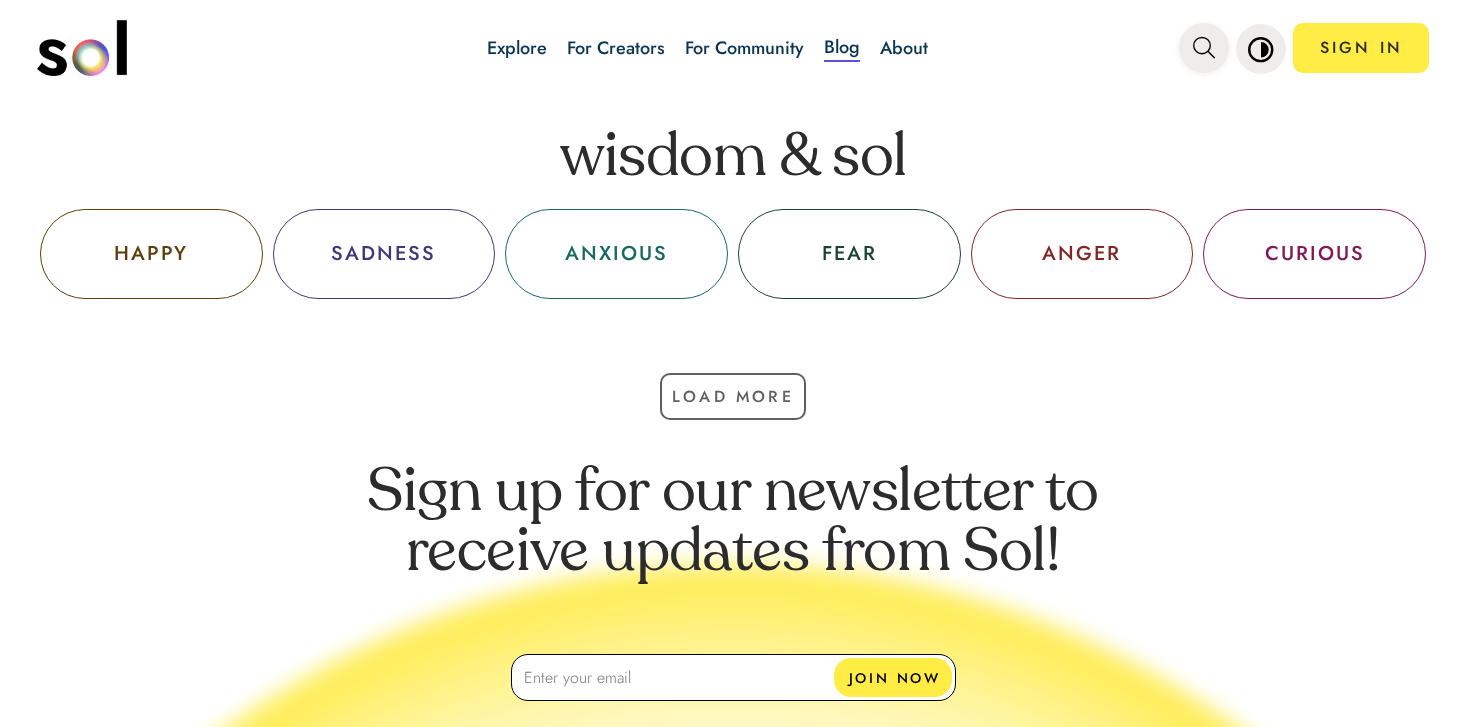 click at bounding box center [1204, 48] 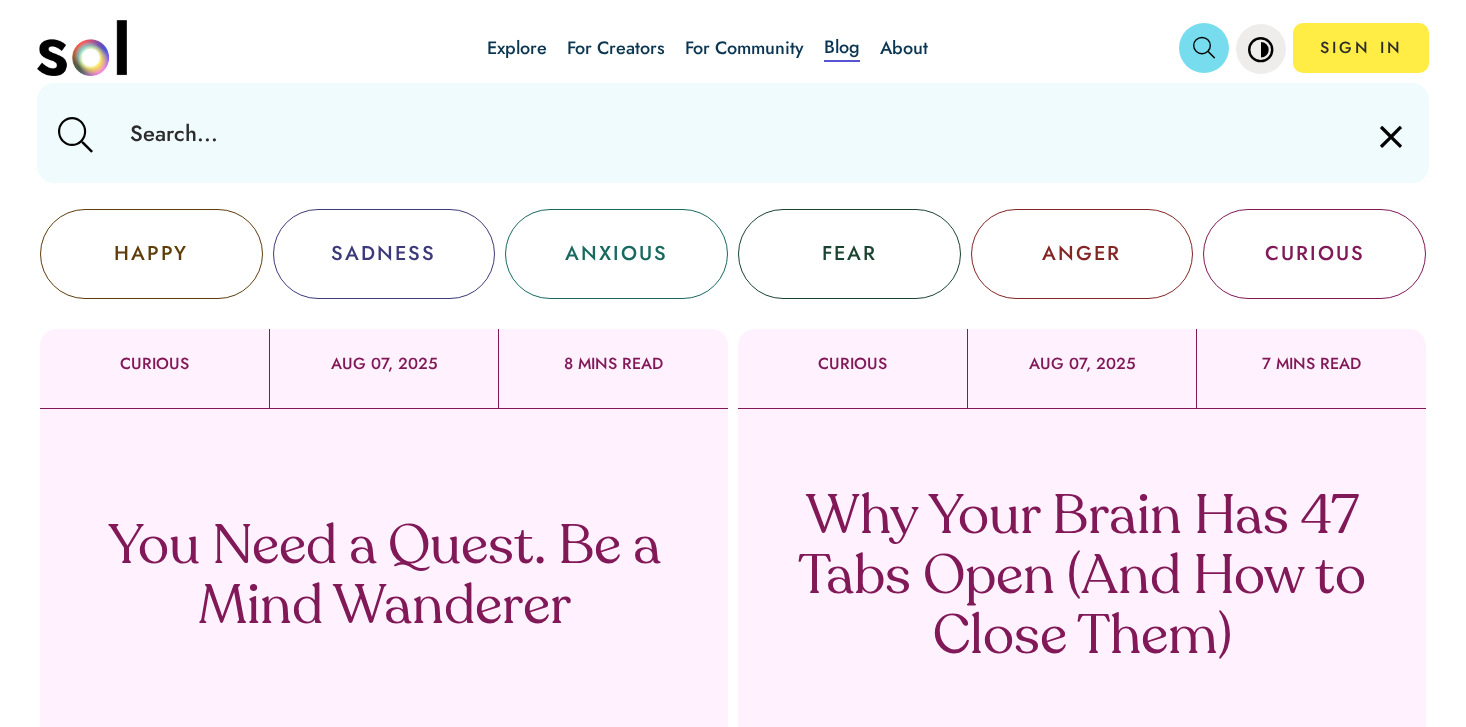 click at bounding box center (733, 133) 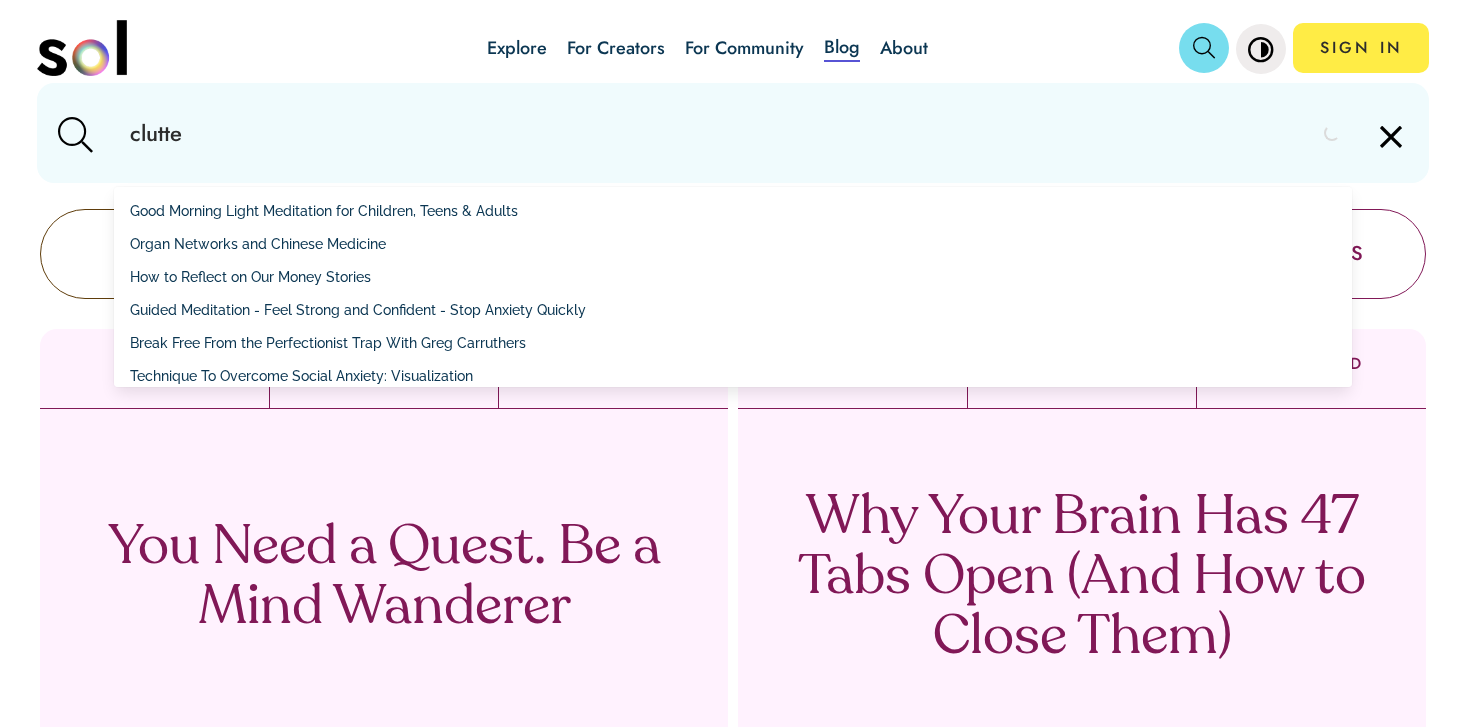 type on "clutter" 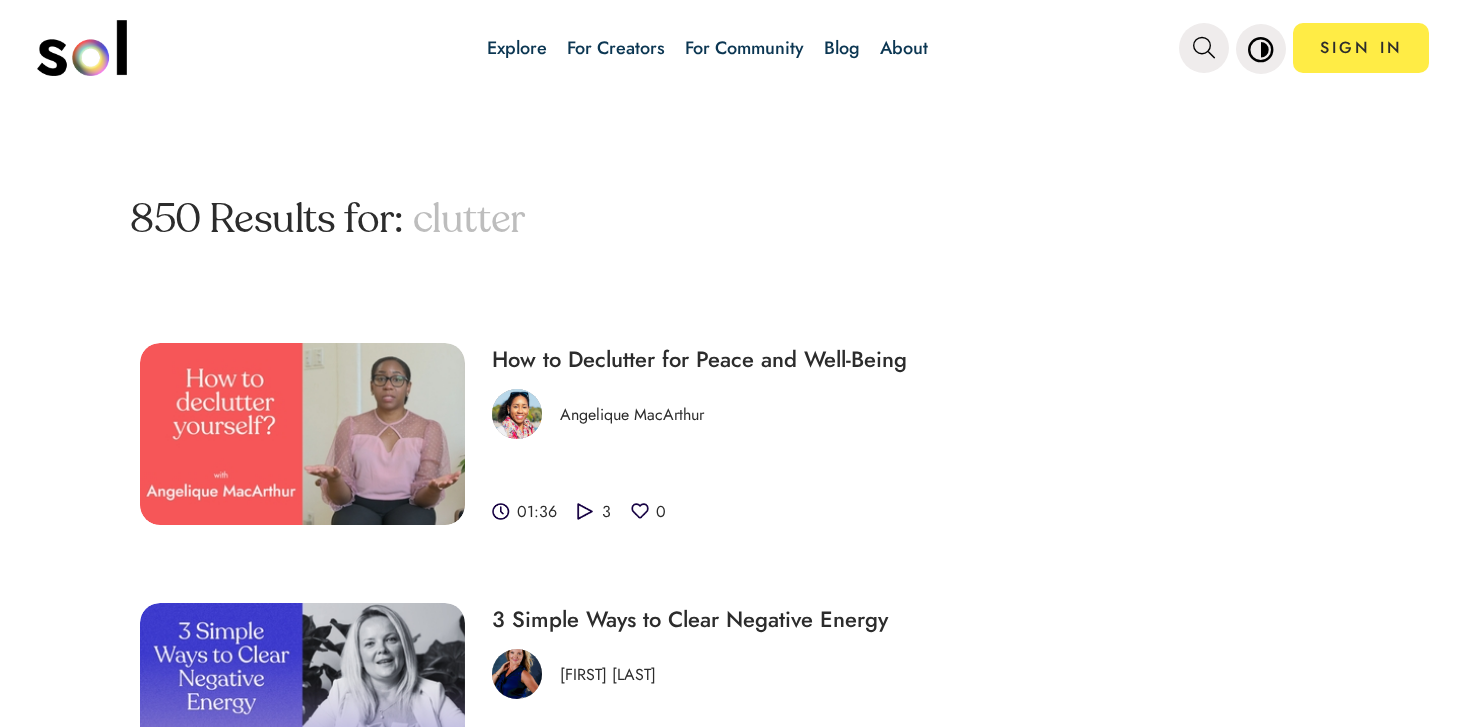 scroll, scrollTop: 100, scrollLeft: 0, axis: vertical 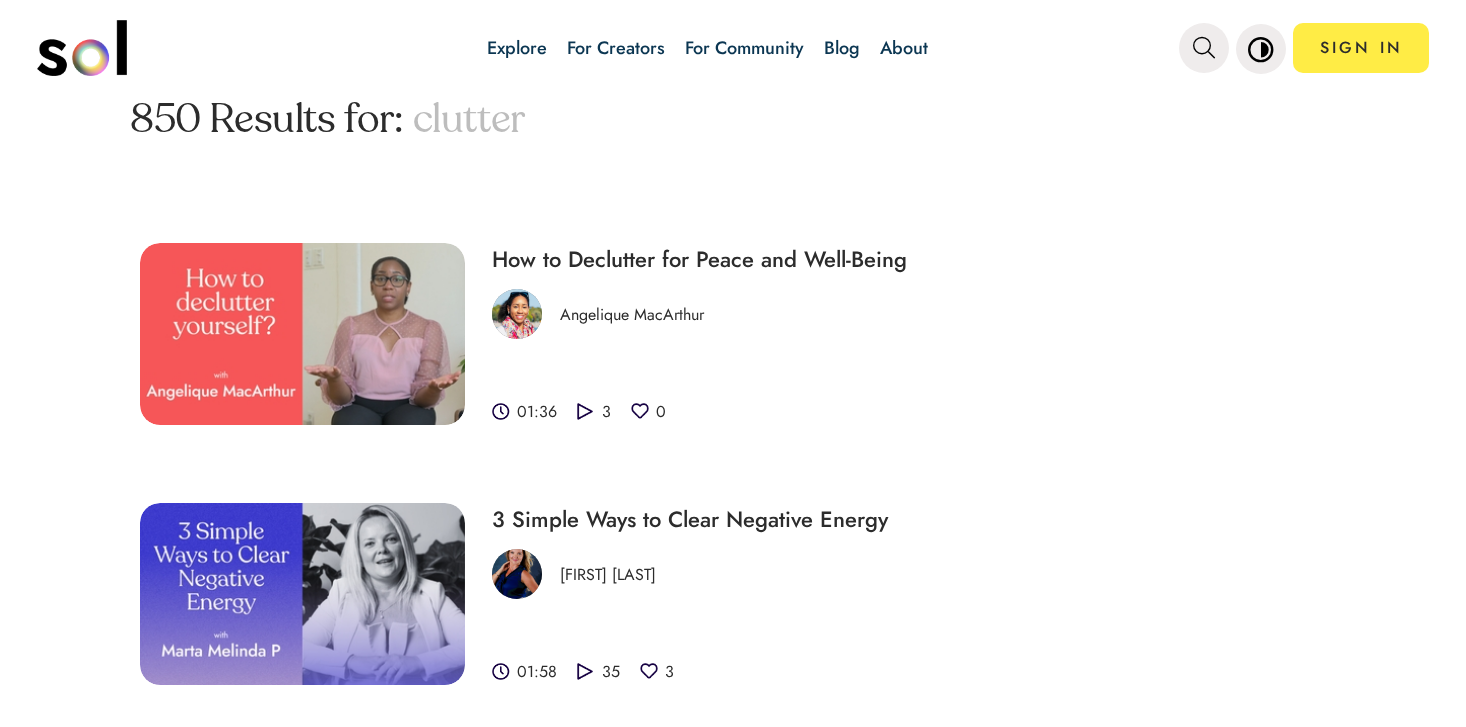 drag, startPoint x: 401, startPoint y: 345, endPoint x: 506, endPoint y: 176, distance: 198.96231 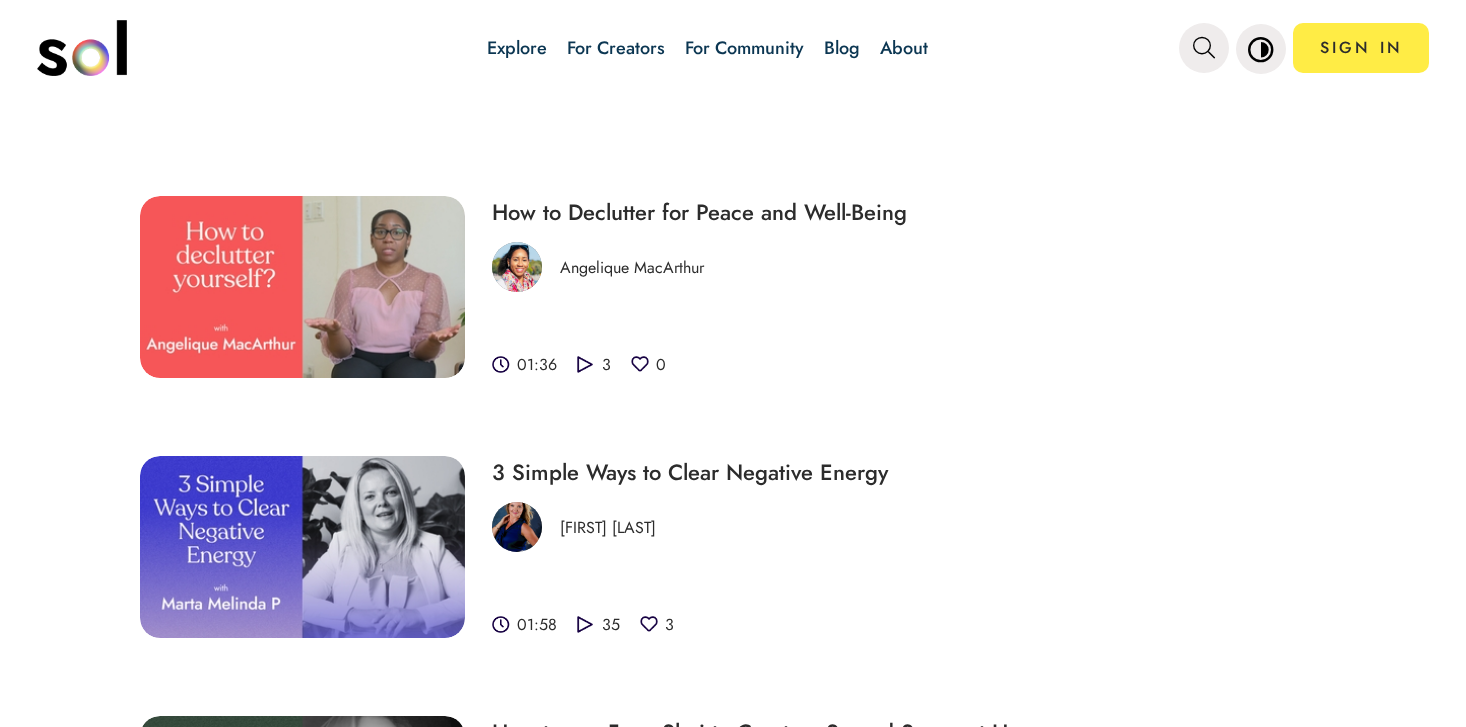 scroll, scrollTop: 42, scrollLeft: 0, axis: vertical 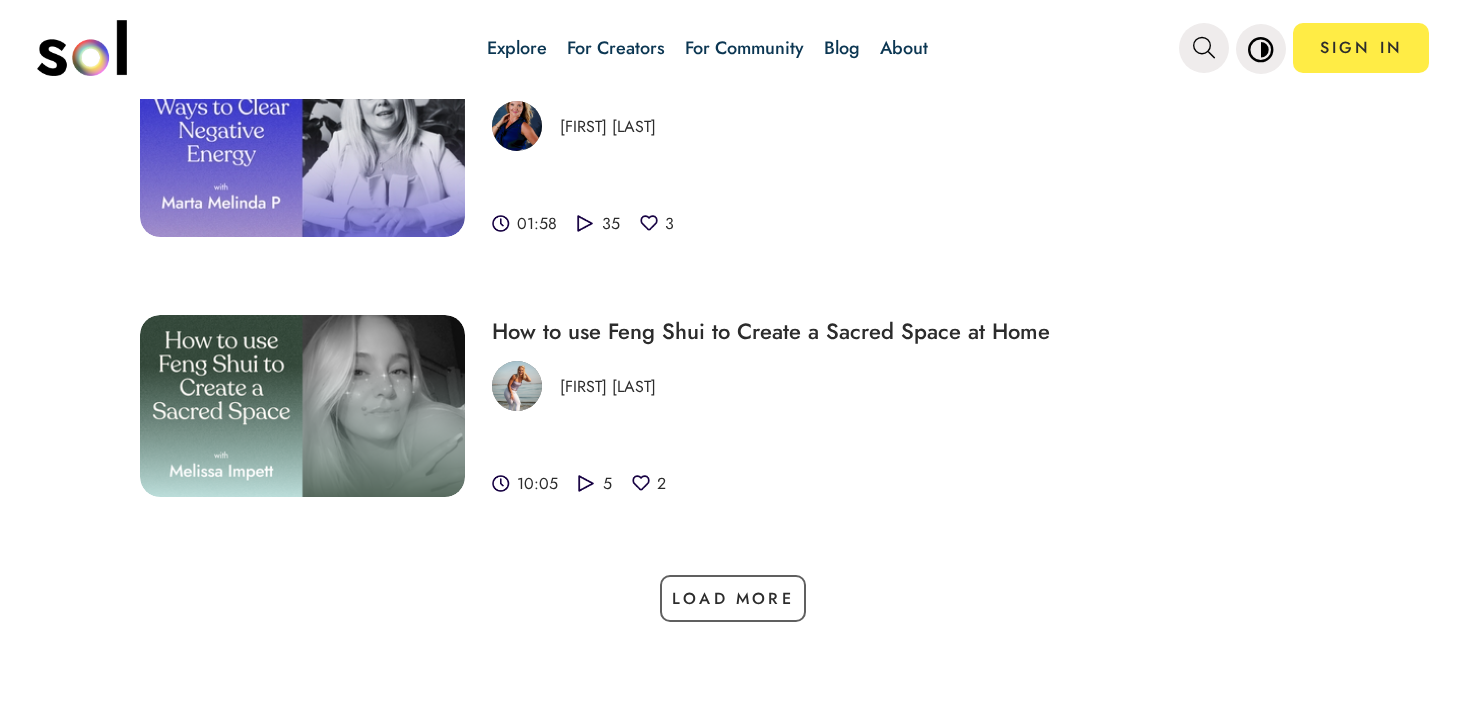 drag, startPoint x: 372, startPoint y: 157, endPoint x: 528, endPoint y: 14, distance: 211.62466 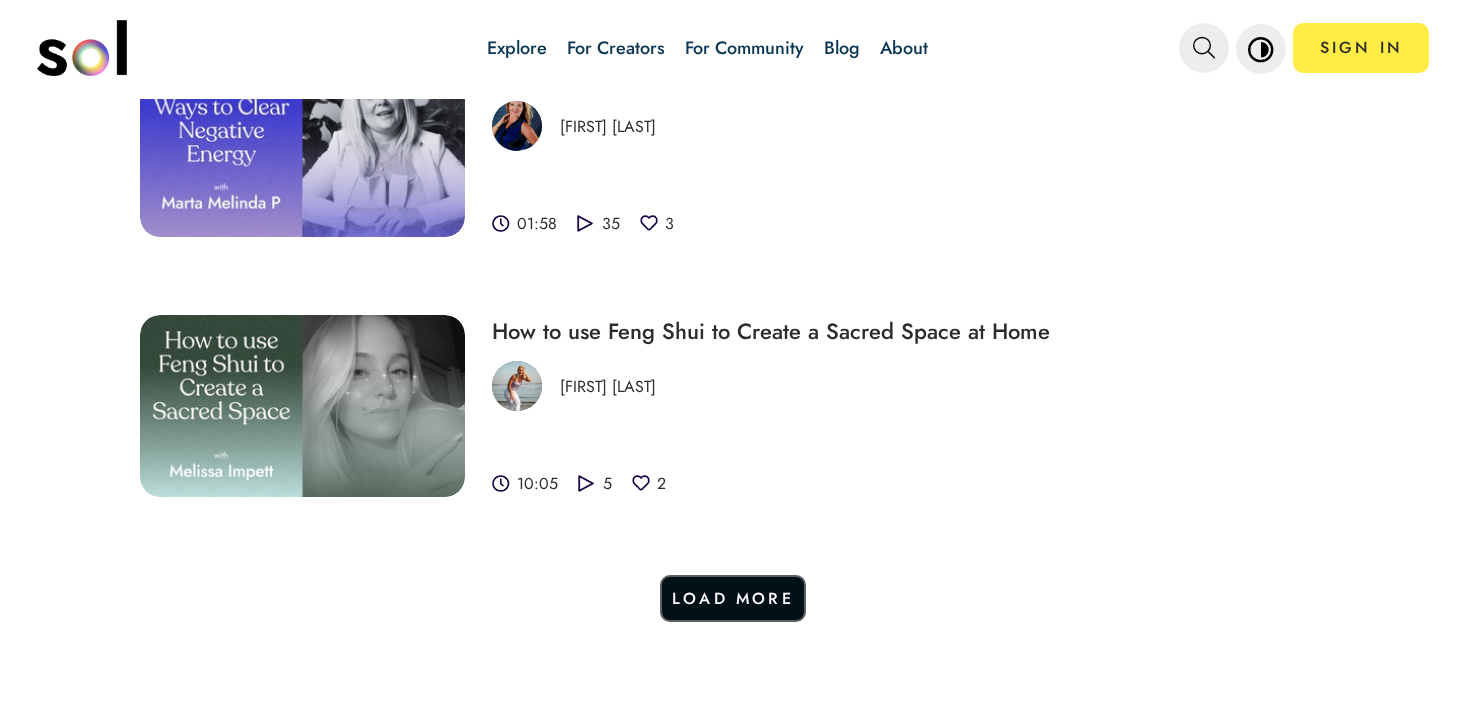click on "Load More" at bounding box center (733, 598) 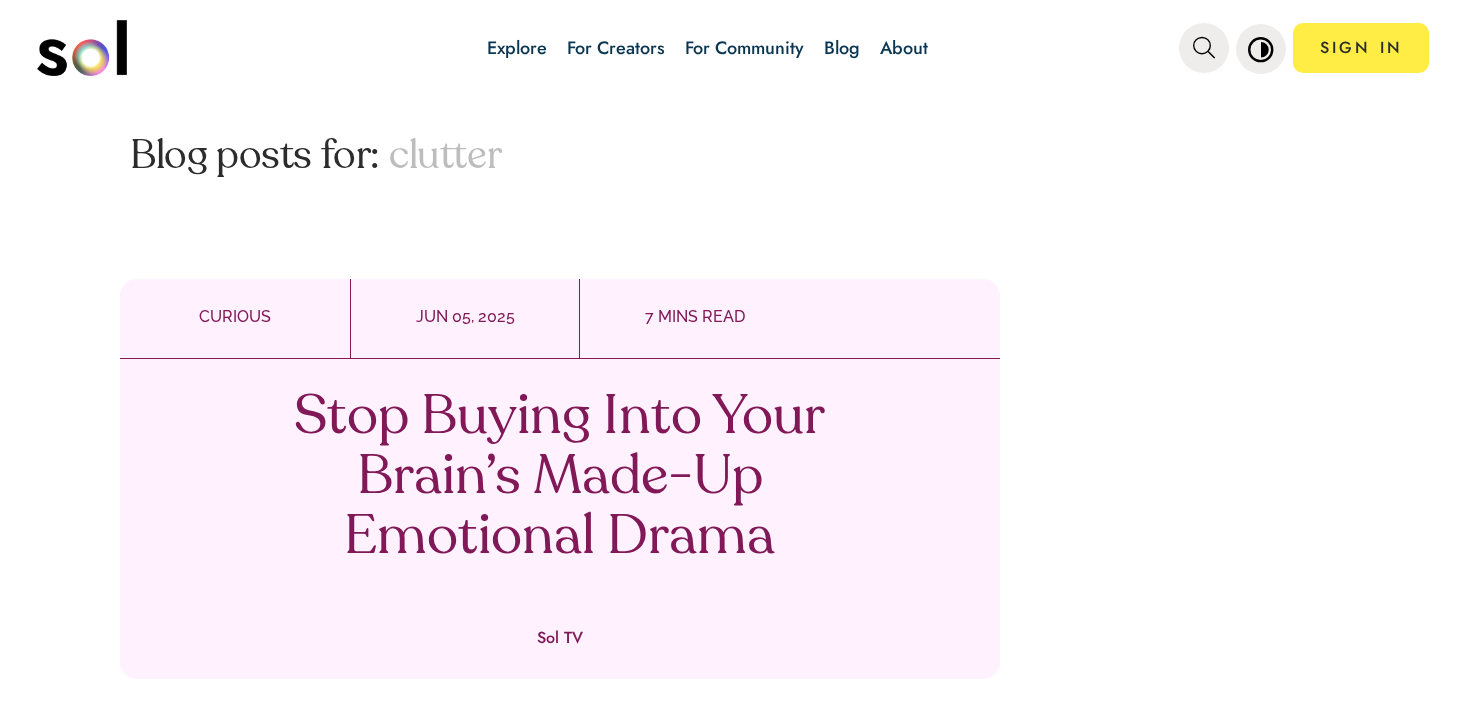 scroll, scrollTop: 2727, scrollLeft: 0, axis: vertical 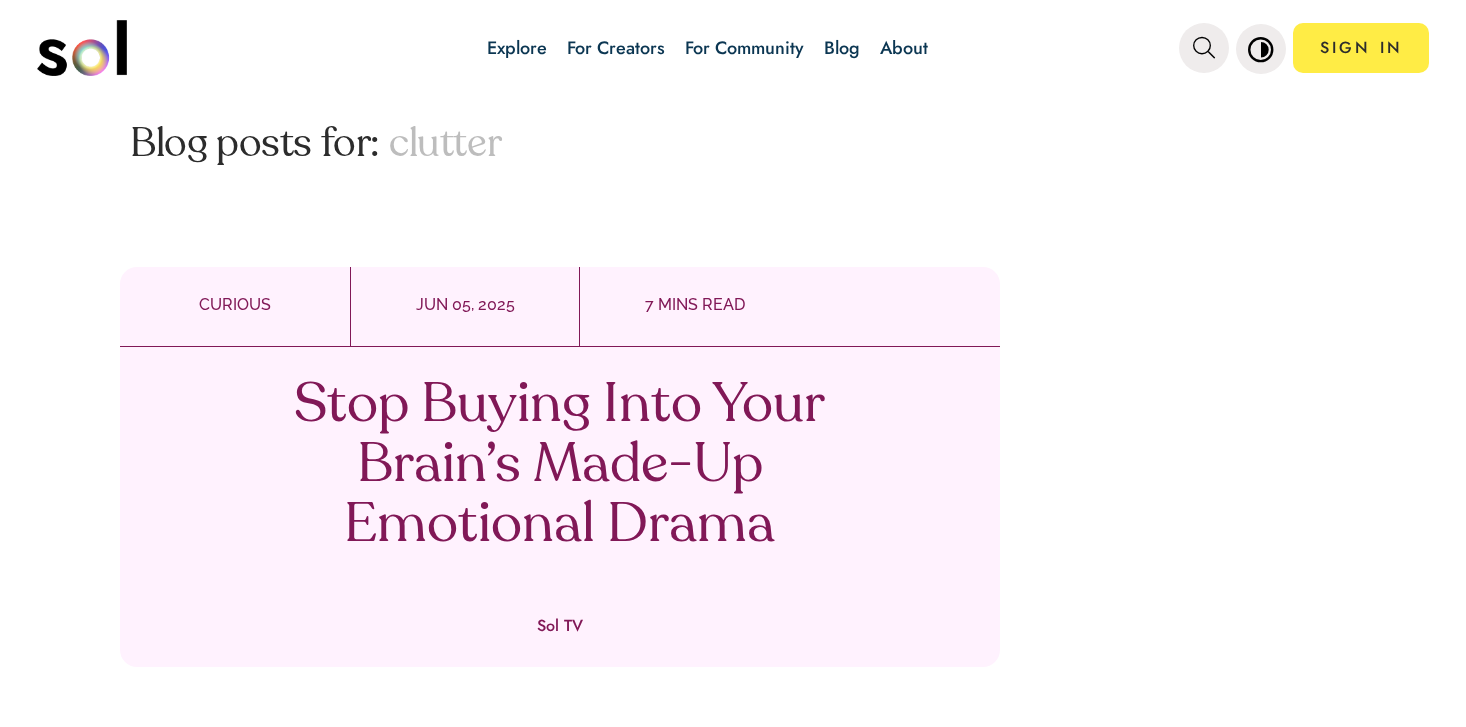 drag, startPoint x: 633, startPoint y: 426, endPoint x: 669, endPoint y: 7, distance: 420.5437 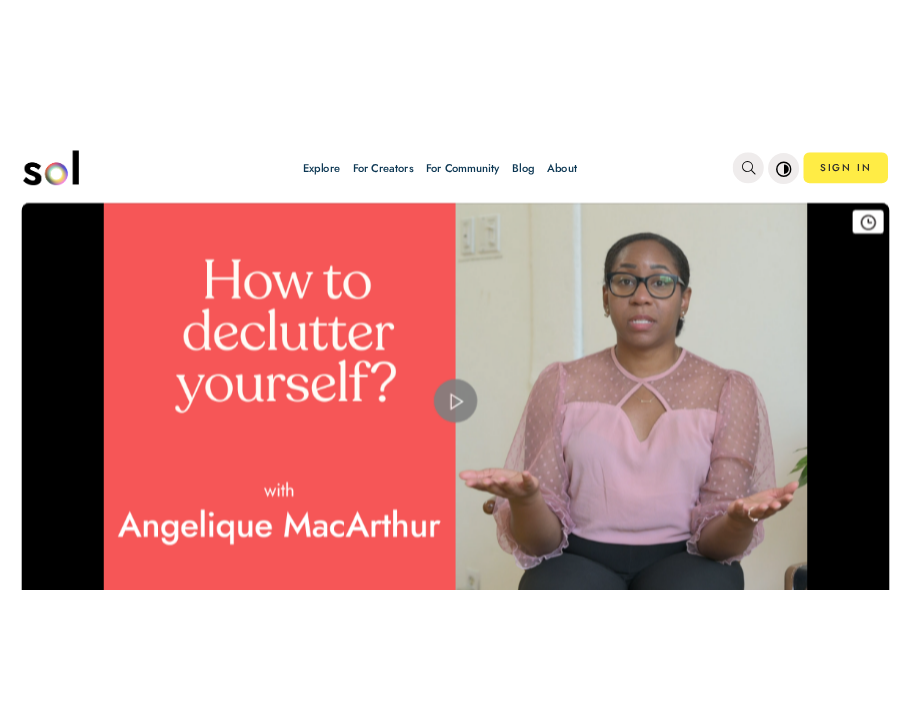 scroll, scrollTop: 0, scrollLeft: 0, axis: both 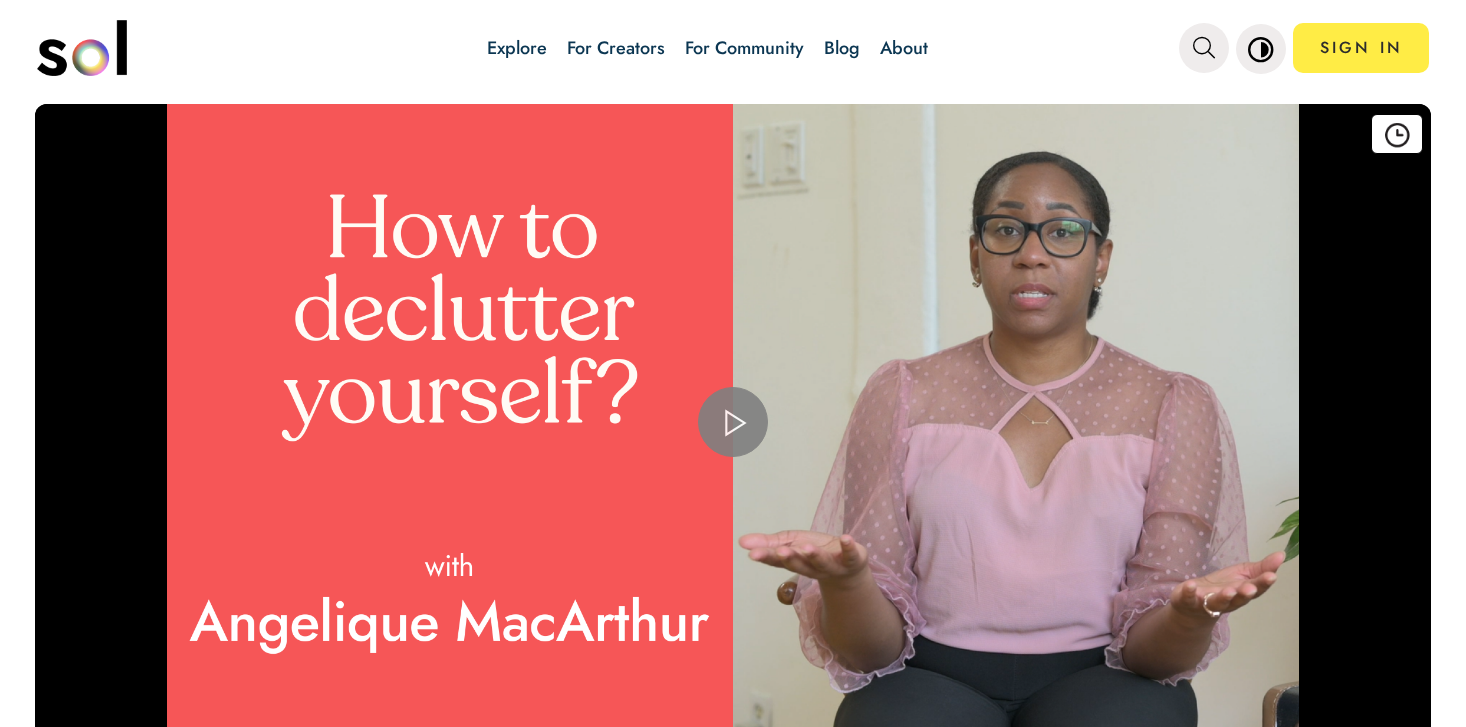 click on "Explore For Creators For Community Blog About  SIGN IN  Explore For Creators For Community Blog About Add to watch later Delete from favorites Video Player is loading. Play Video Play Mute Current Time  0:00 / Duration  1:36 Loaded :  12.51% 0:00 Stream Type  LIVE Seek to live, currently behind live LIVE Remaining Time  - 1:36   1x Playback Rate 2x 1.5x 1x , selected 0.5x Chapters Chapters Descriptions descriptions off , selected Audio Track default , selected Picture-in-Picture Auto 1080p 720p 360p , selected Fullscreen This is a modal window. Beginning of dialog window. Escape will cancel and close the window. Text Color White Black Red Green Blue Yellow Magenta Cyan Transparency Opaque Semi-Transparent Background Color Black White Red Green Blue Yellow Magenta Cyan Transparency Opaque Semi-Transparent Transparent Window Color Black White Red Green Blue Yellow Magenta Cyan Transparency Transparent Semi-Transparent Opaque Font Size 50% 75% 100% 125% 150% 175% 200% 300% 400% Text Edge Style None Raised 0" at bounding box center (733, 363) 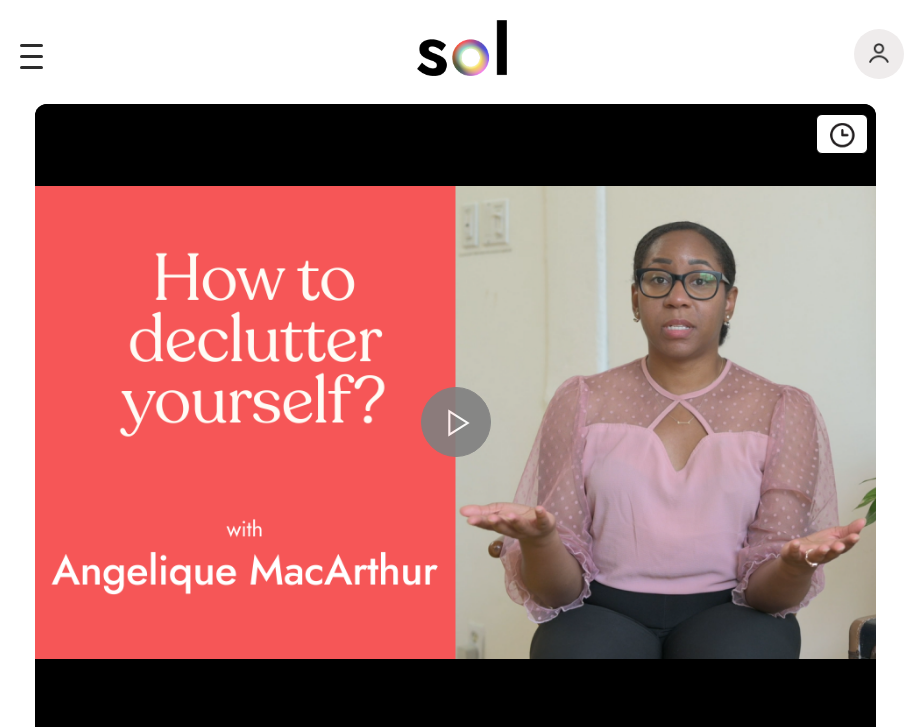 drag, startPoint x: 731, startPoint y: 291, endPoint x: 908, endPoint y: 313, distance: 178.36198 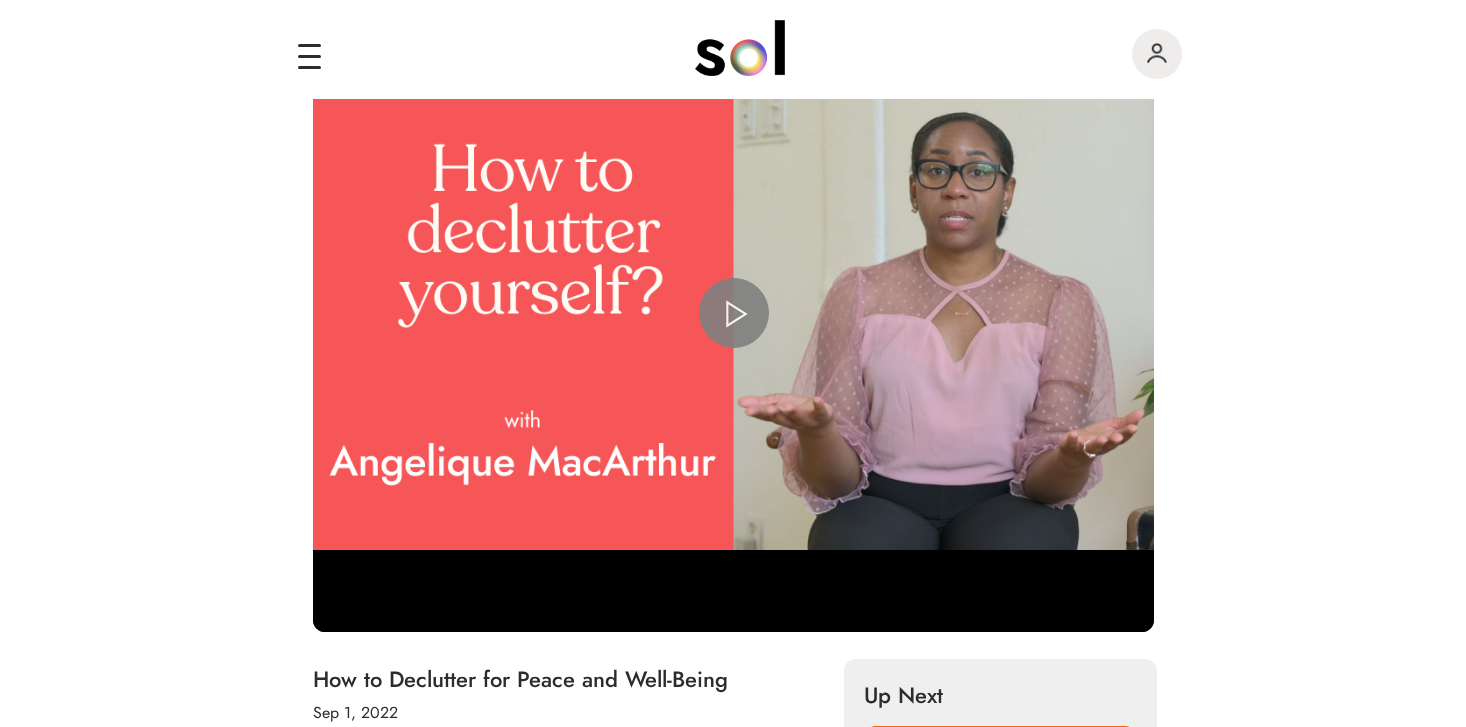 scroll, scrollTop: 504, scrollLeft: 0, axis: vertical 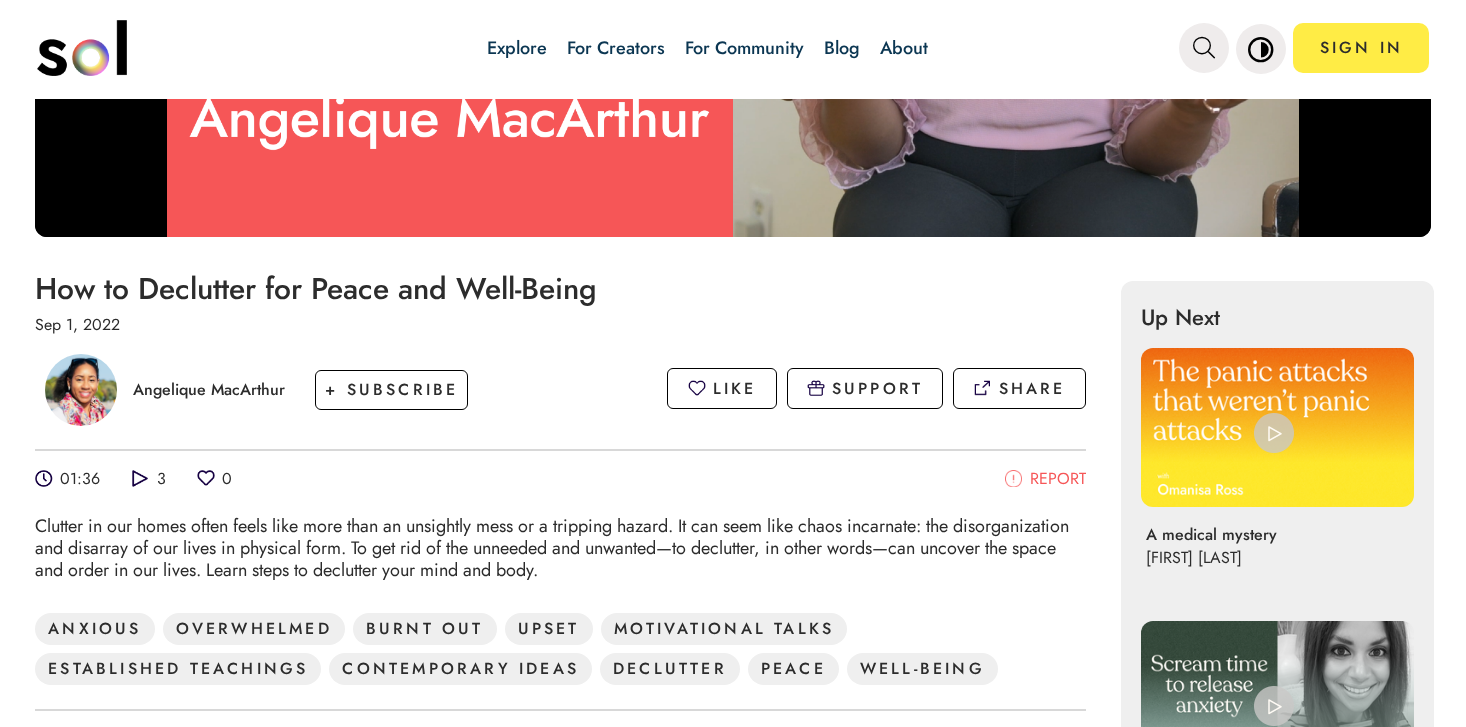 click on "Clutter in our homes often feels like more than an unsightly mess or a tripping hazard. It can seem like chaos incarnate: the disorganization and disarray of our lives in physical form. To get rid of the unneeded and unwanted—to declutter, in other words—can uncover the space and order in our lives.  Learn steps to declutter your mind and body." at bounding box center [560, 548] 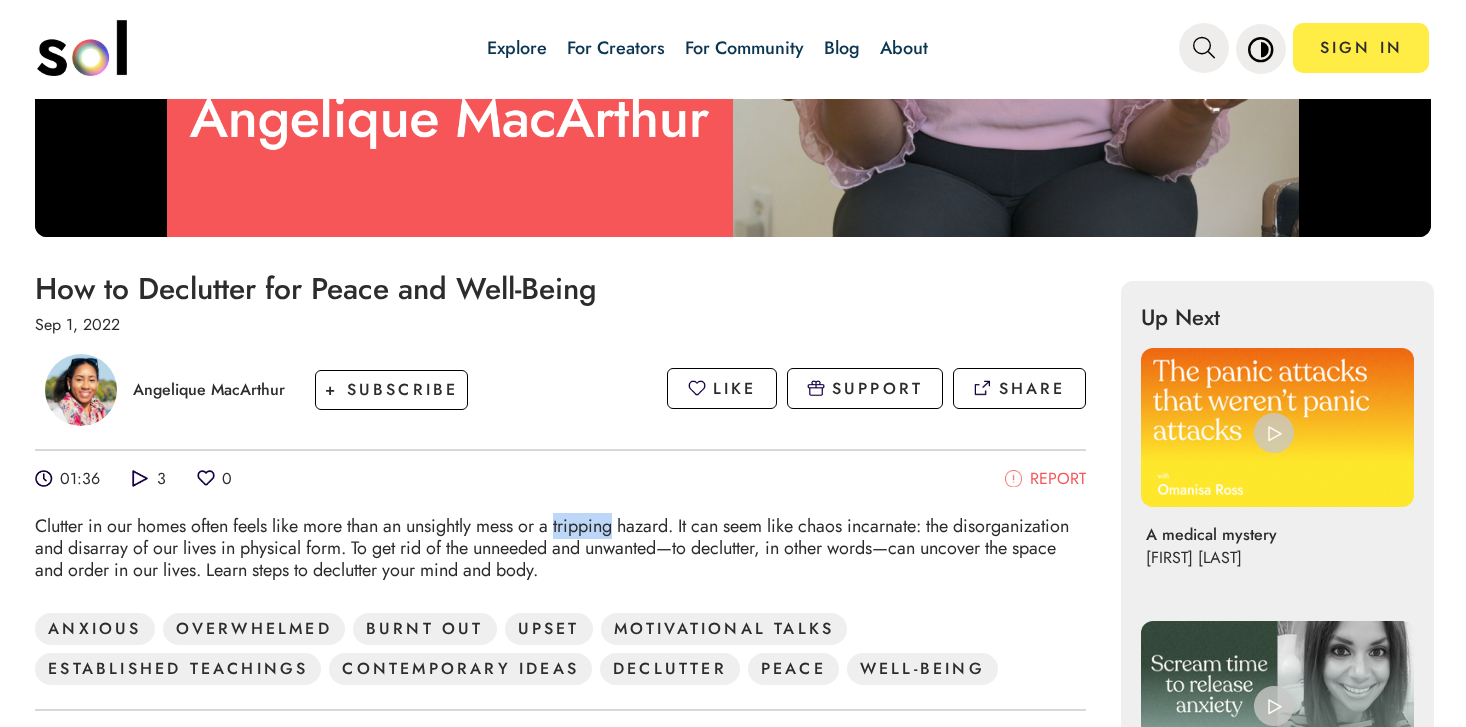 click on "Clutter in our homes often feels like more than an unsightly mess or a tripping hazard. It can seem like chaos incarnate: the disorganization and disarray of our lives in physical form. To get rid of the unneeded and unwanted—to declutter, in other words—can uncover the space and order in our lives.  Learn steps to declutter your mind and body." at bounding box center (560, 548) 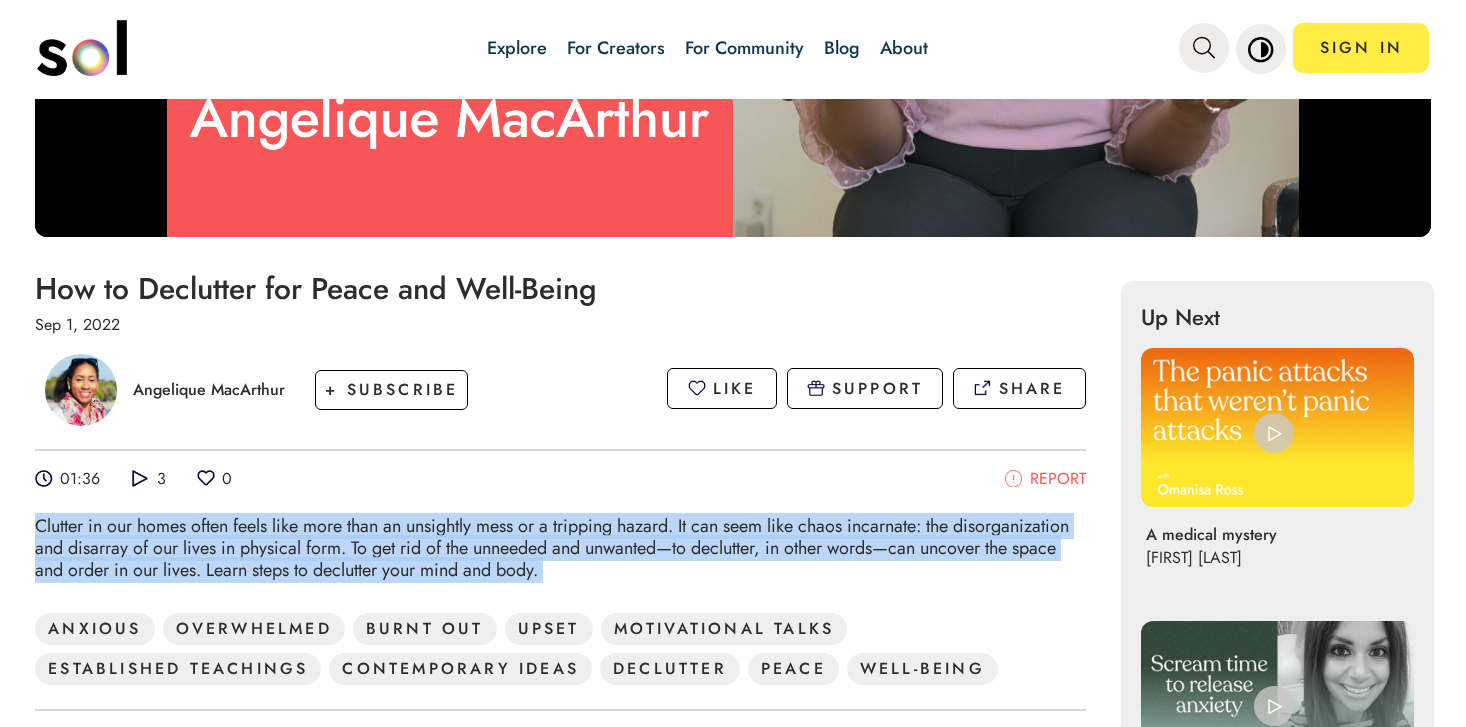 click on "Clutter in our homes often feels like more than an unsightly mess or a tripping hazard. It can seem like chaos incarnate: the disorganization and disarray of our lives in physical form. To get rid of the unneeded and unwanted—to declutter, in other words—can uncover the space and order in our lives.  Learn steps to declutter your mind and body." at bounding box center (560, 548) 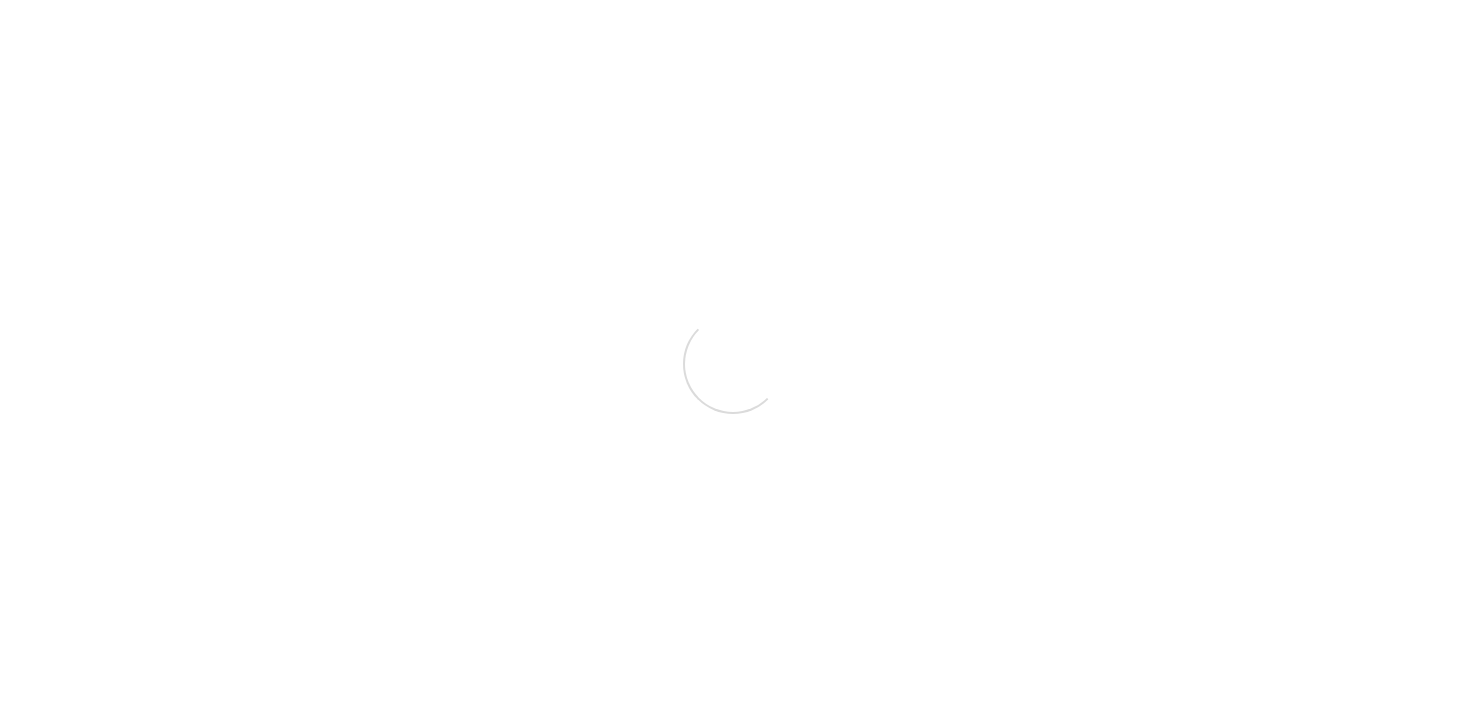 scroll, scrollTop: 0, scrollLeft: 0, axis: both 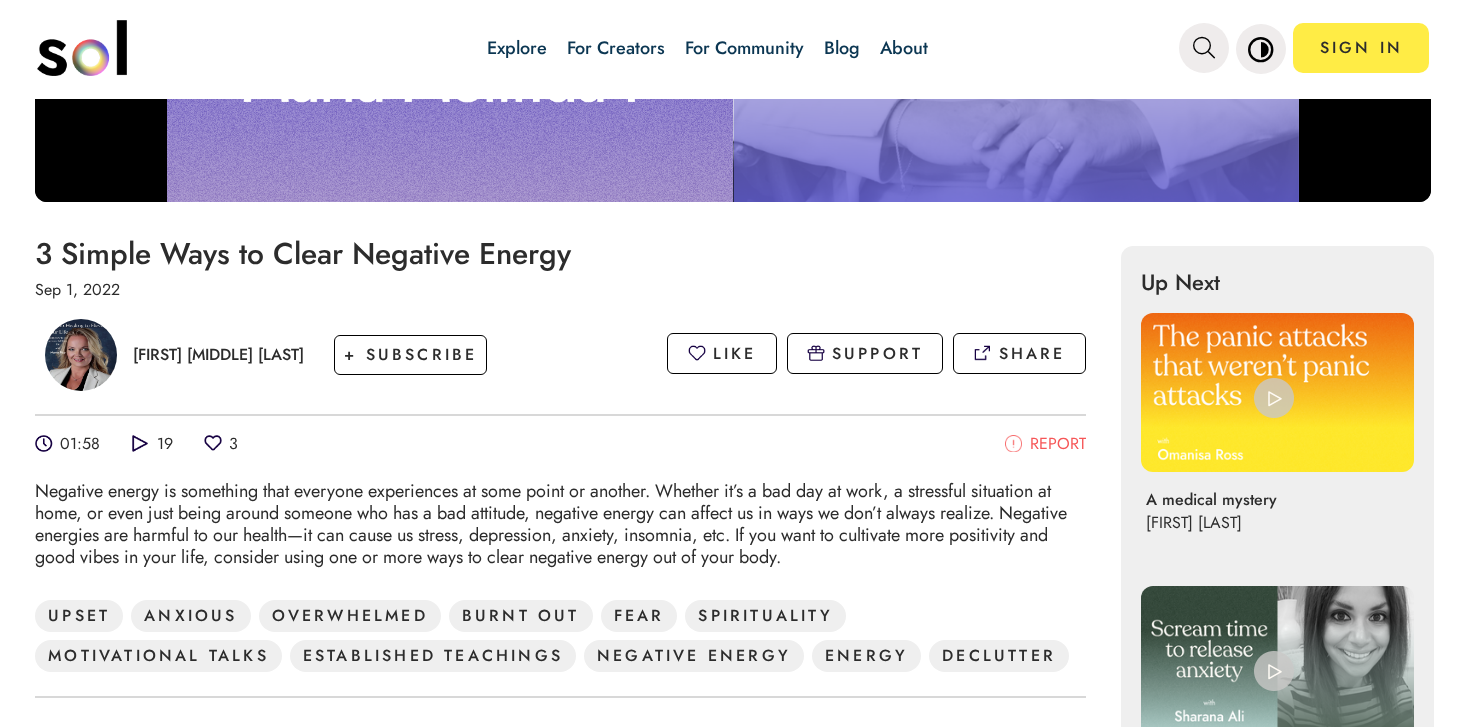 click on "Sep 1, 2022" at bounding box center (560, 289) 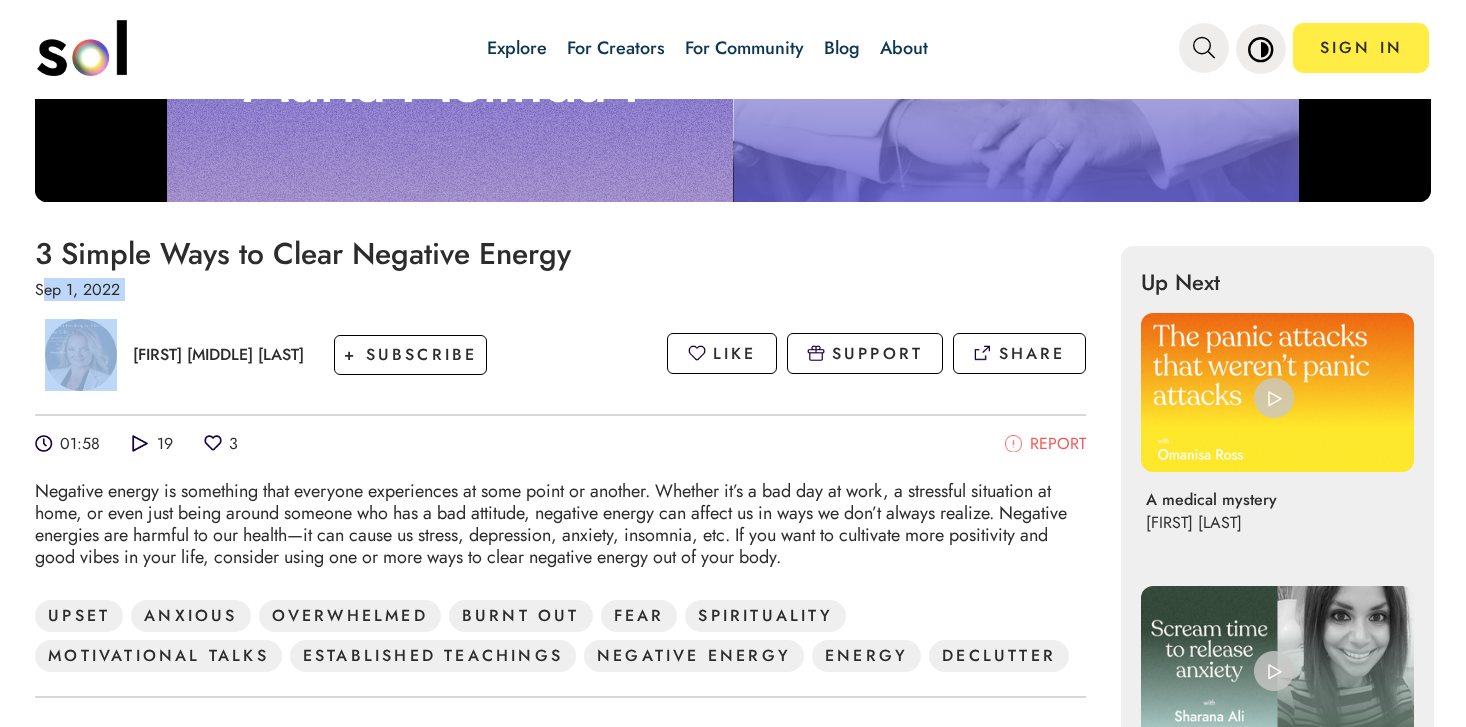 click on "Sep 1, 2022" at bounding box center [560, 289] 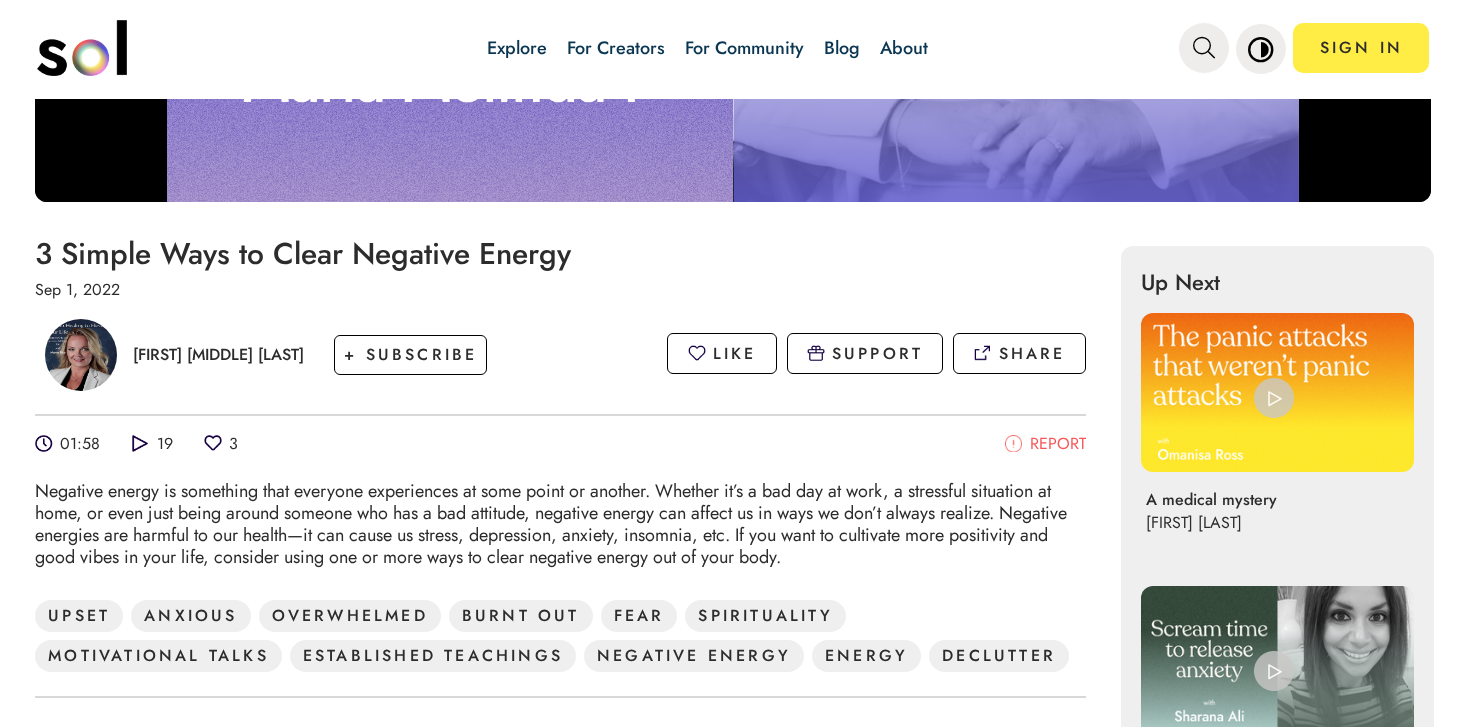 click on "3 Simple Ways to Clear Negative Energy" at bounding box center (560, 253) 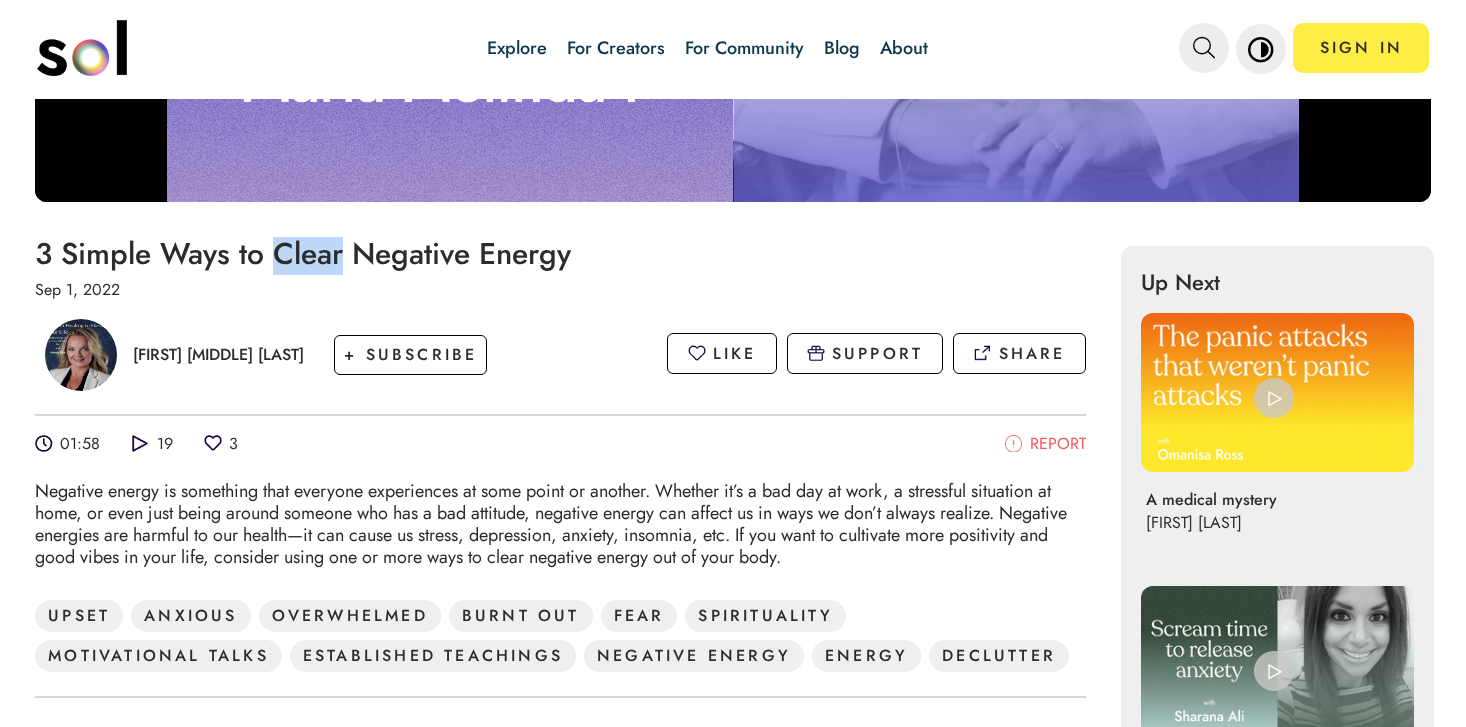 click on "3 Simple Ways to Clear Negative Energy" at bounding box center (560, 253) 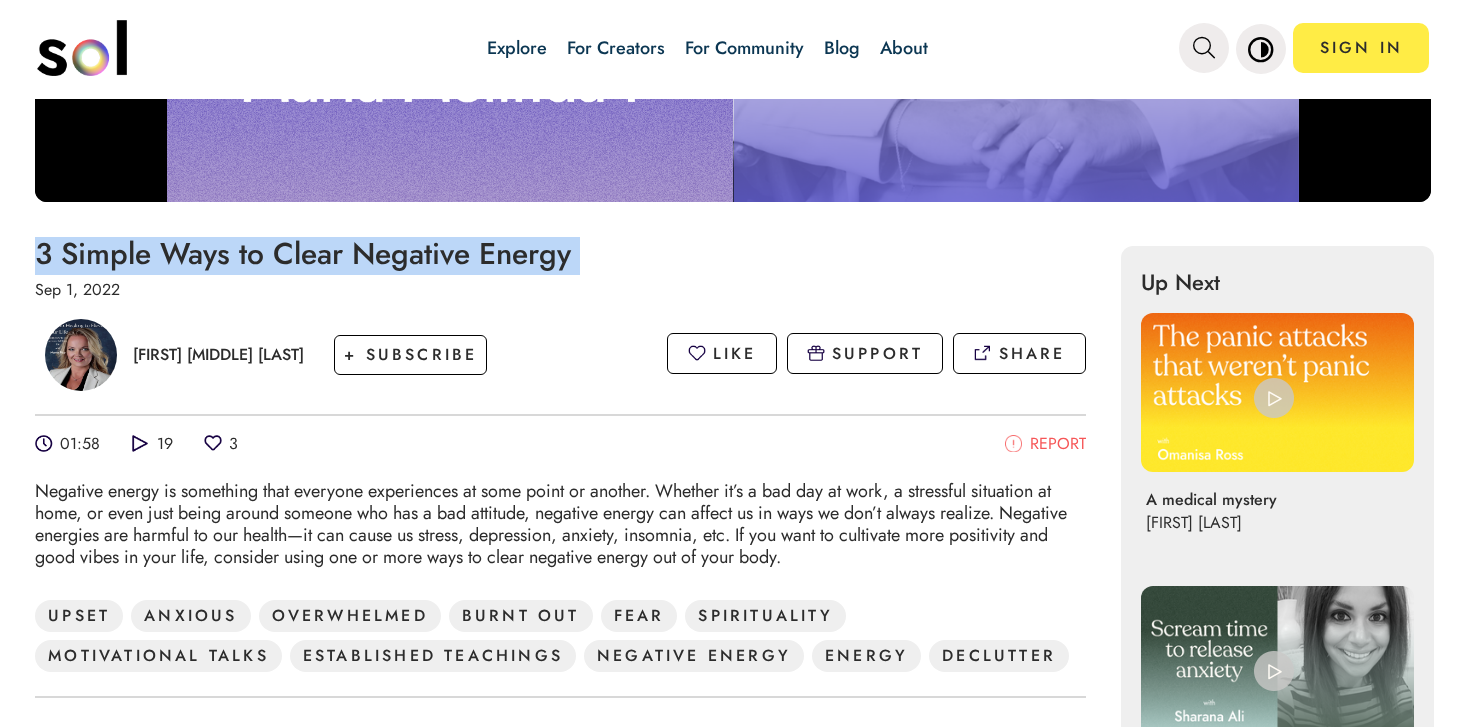 click on "3 Simple Ways to Clear Negative Energy" at bounding box center [560, 253] 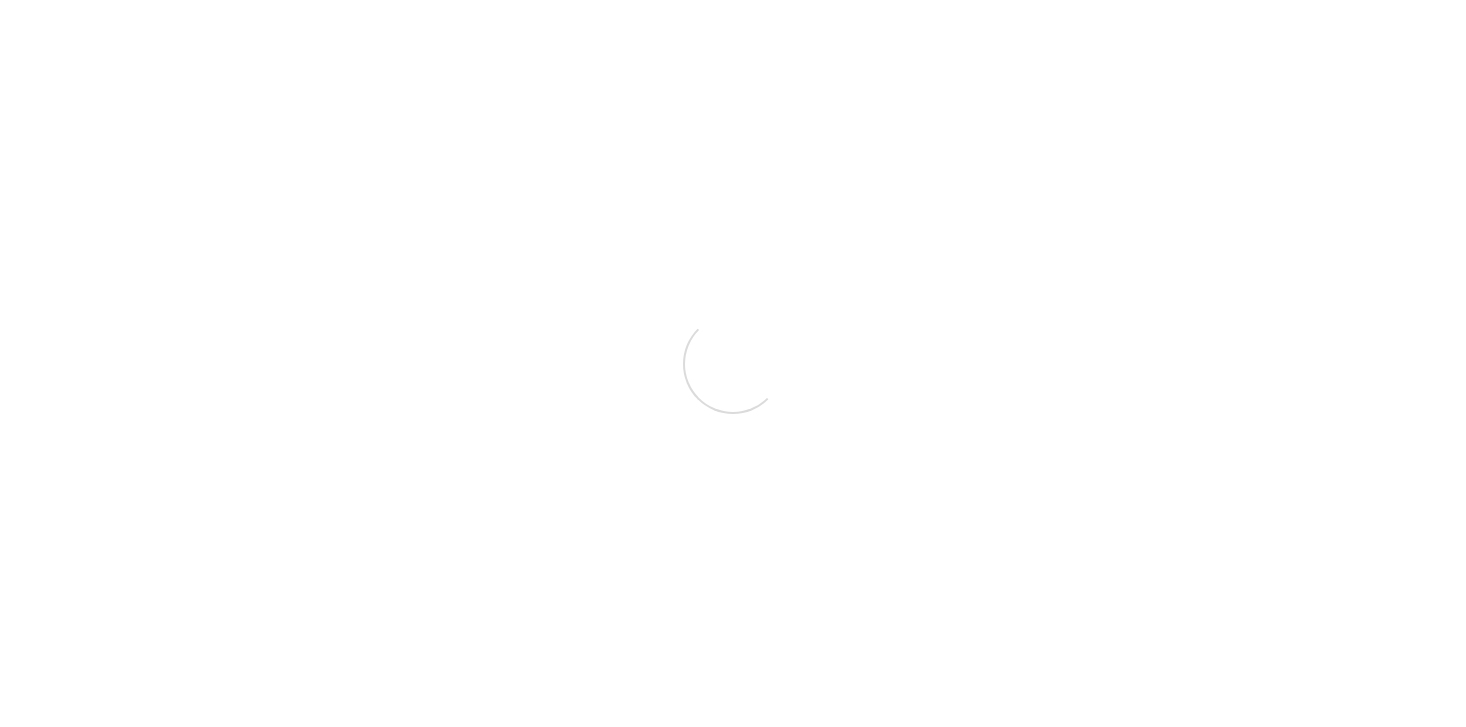 scroll, scrollTop: 0, scrollLeft: 0, axis: both 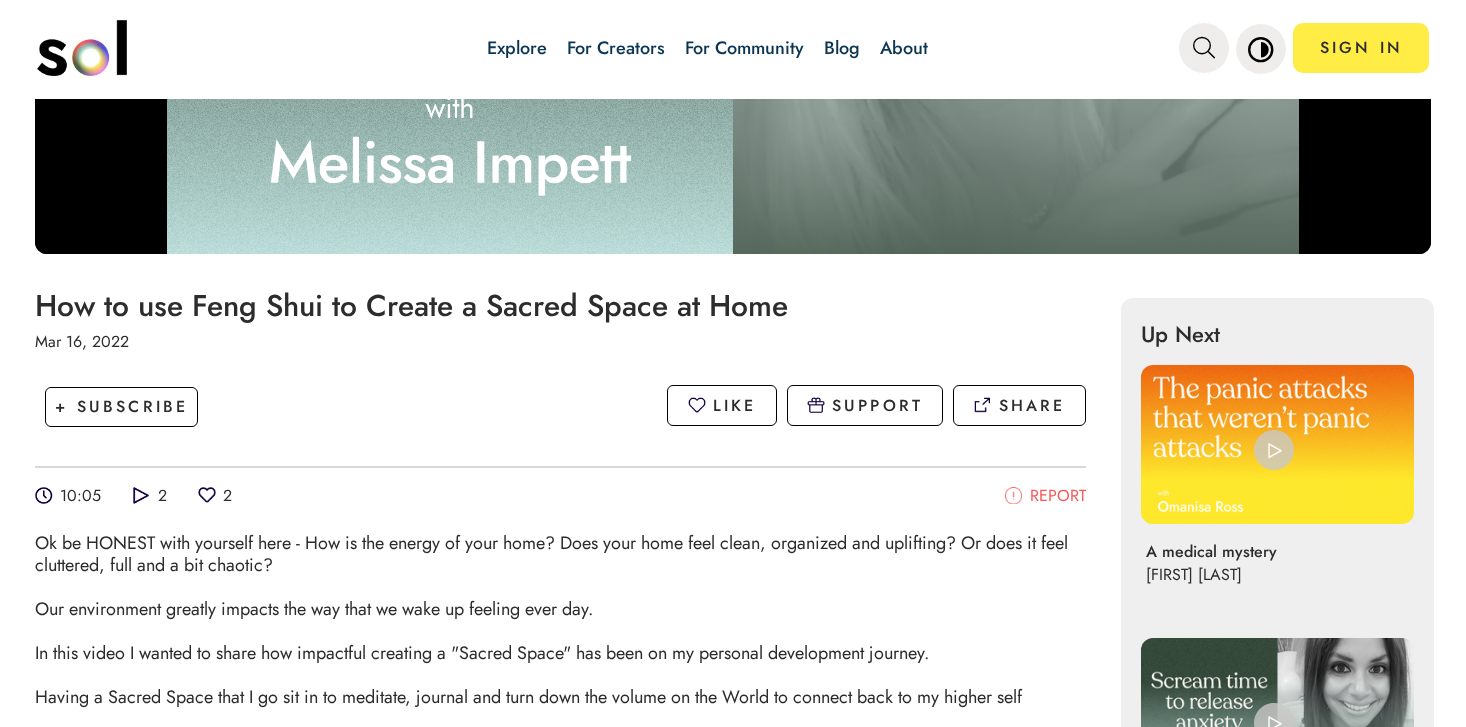 click on "How to use Feng Shui to Create a Sacred Space at Home" at bounding box center [560, 305] 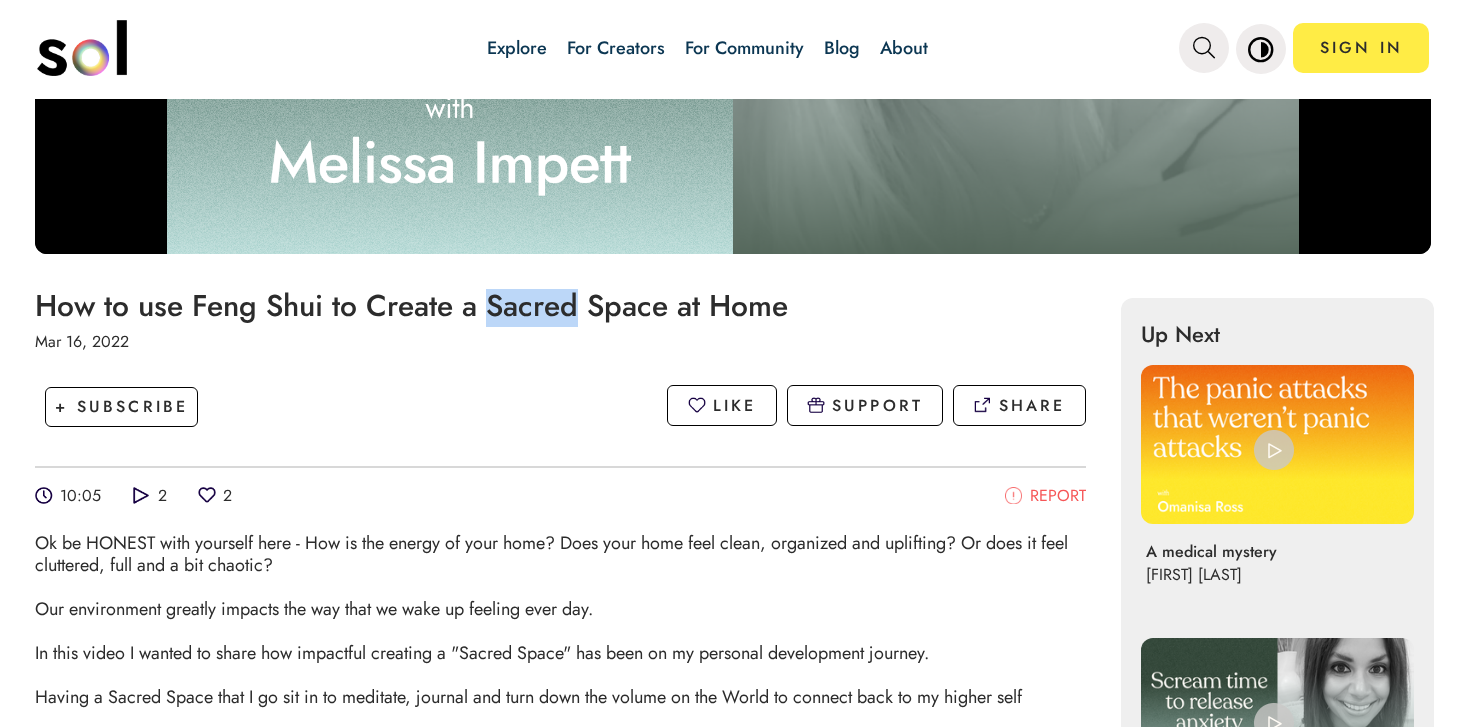 click on "How to use Feng Shui to Create a Sacred Space at Home" at bounding box center [560, 305] 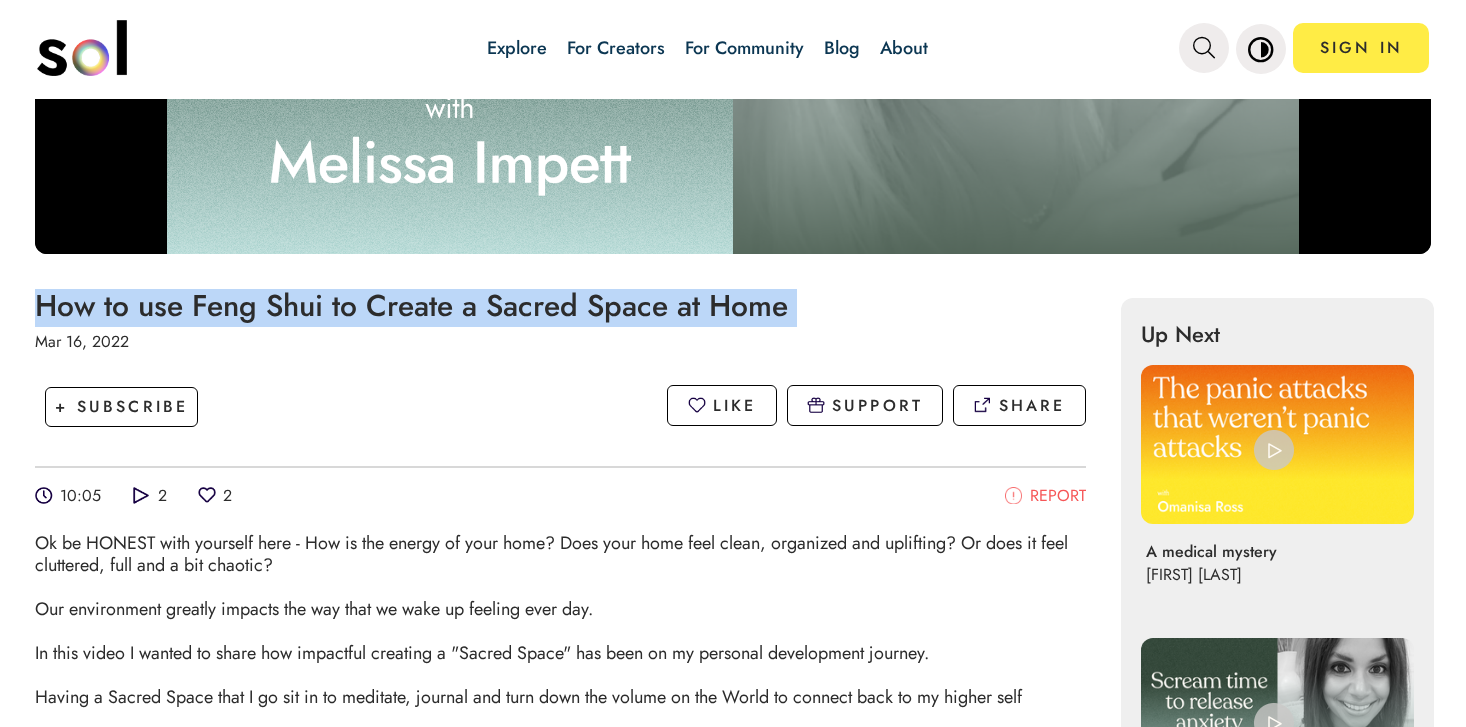 click on "How to use Feng Shui to Create a Sacred Space at Home" at bounding box center (560, 305) 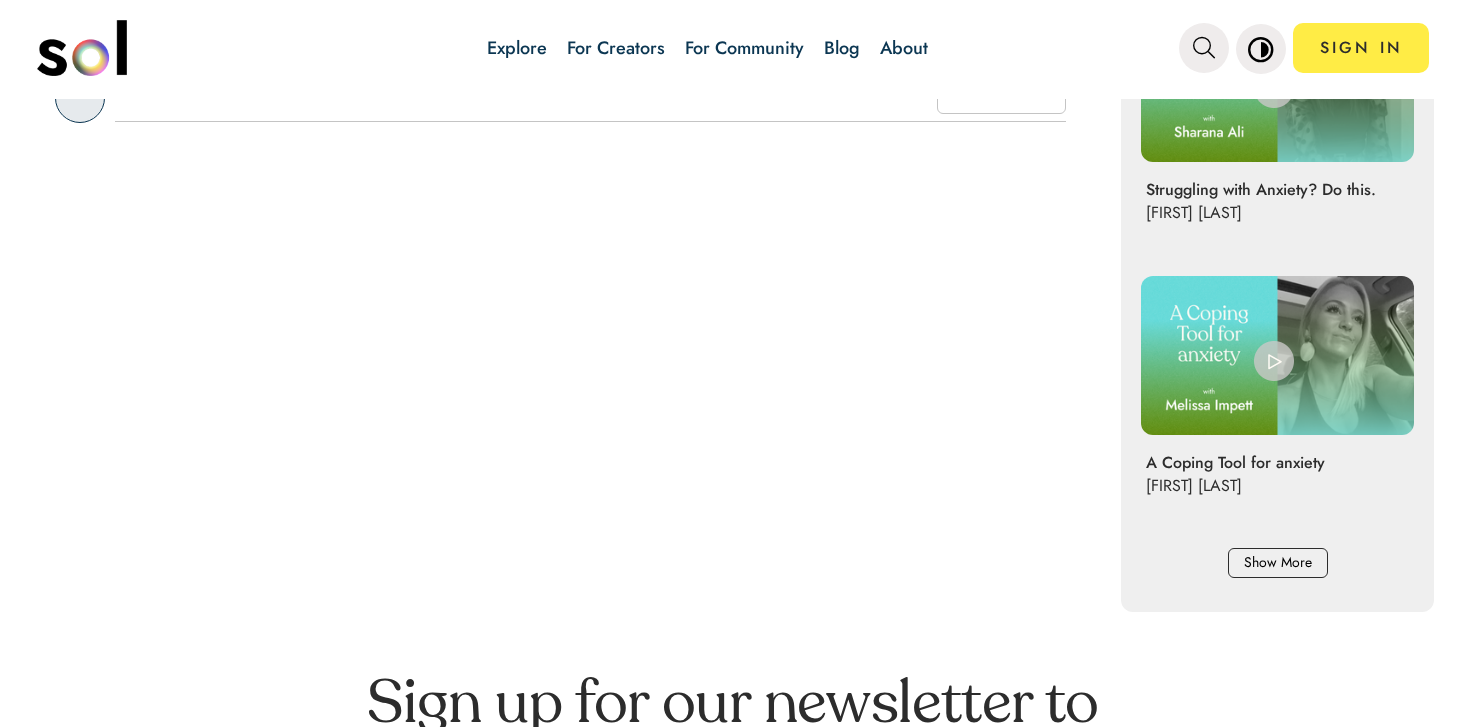 scroll, scrollTop: 1660, scrollLeft: 0, axis: vertical 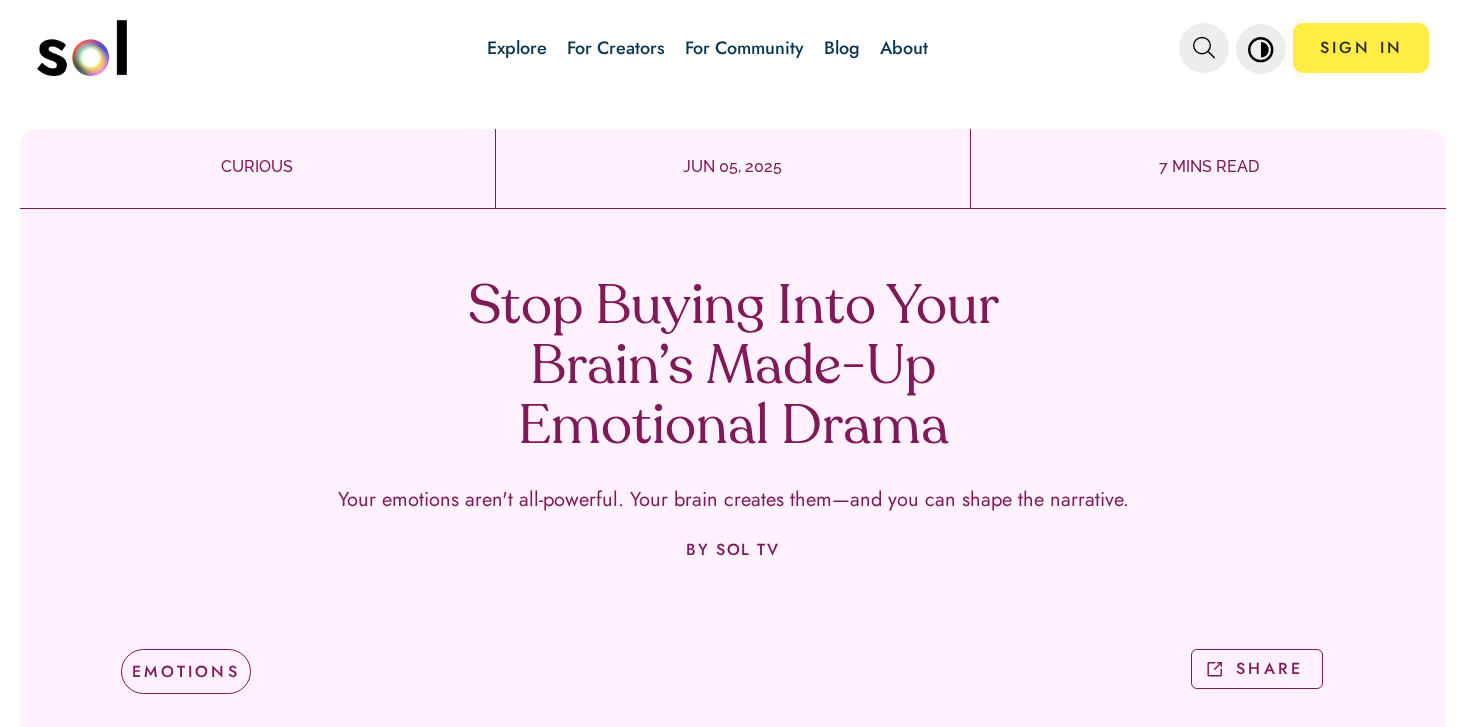 click on "Stop Buying Into Your Brain’s Made-Up Emotional Drama Your emotions aren't all-powerful. Your brain creates them—and you can shape the narrative.
BY [NAME] SHARE  EMOTIONS  SHARE" at bounding box center (733, 479) 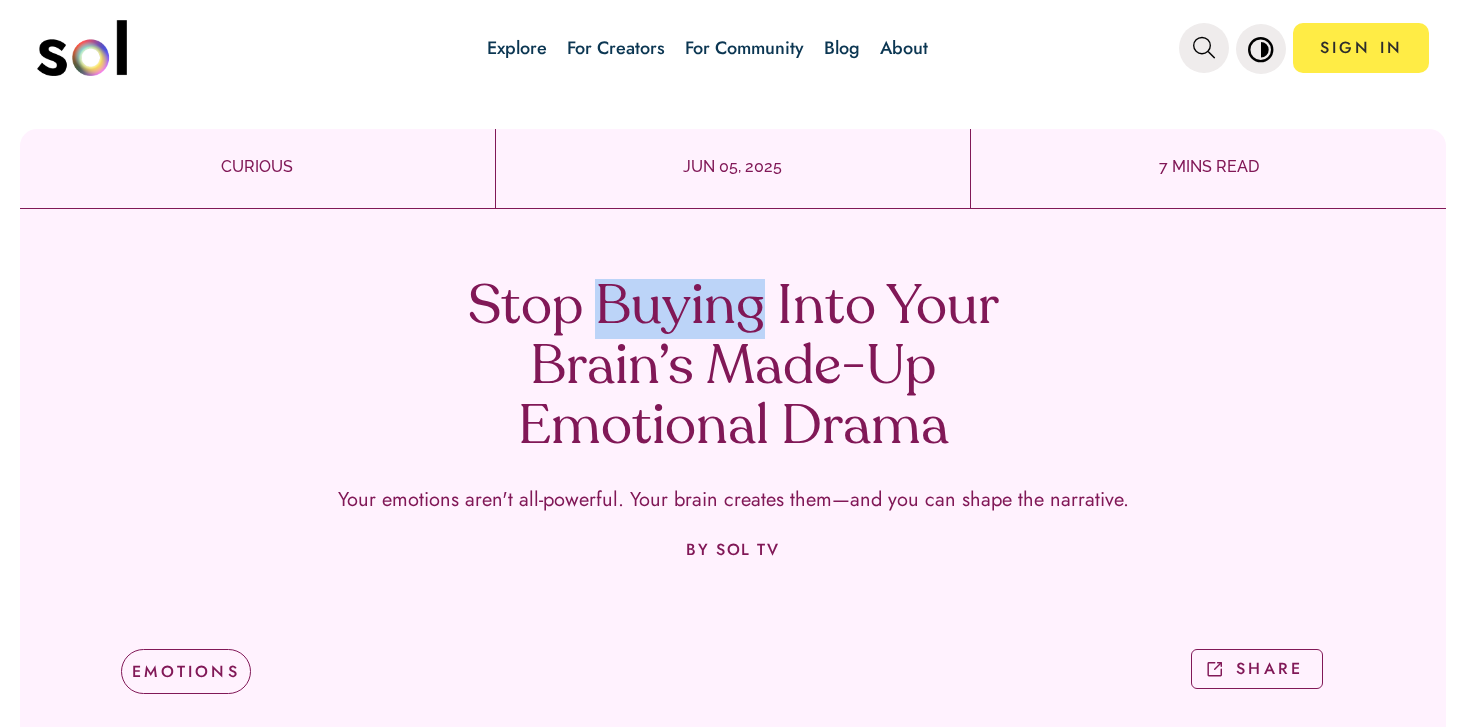 click on "Stop Buying Into Your Brain’s Made-Up Emotional Drama" at bounding box center [733, 369] 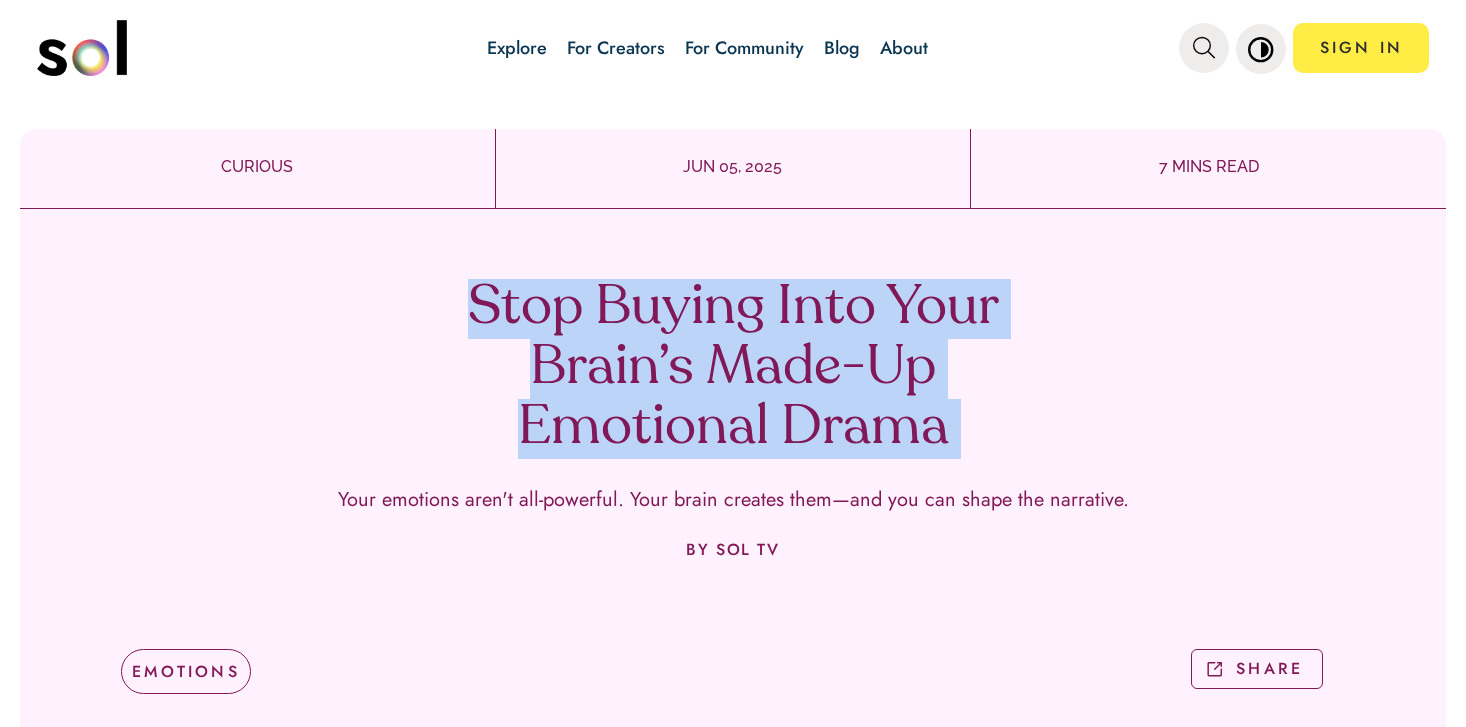click on "Stop Buying Into Your Brain’s Made-Up Emotional Drama" at bounding box center (733, 369) 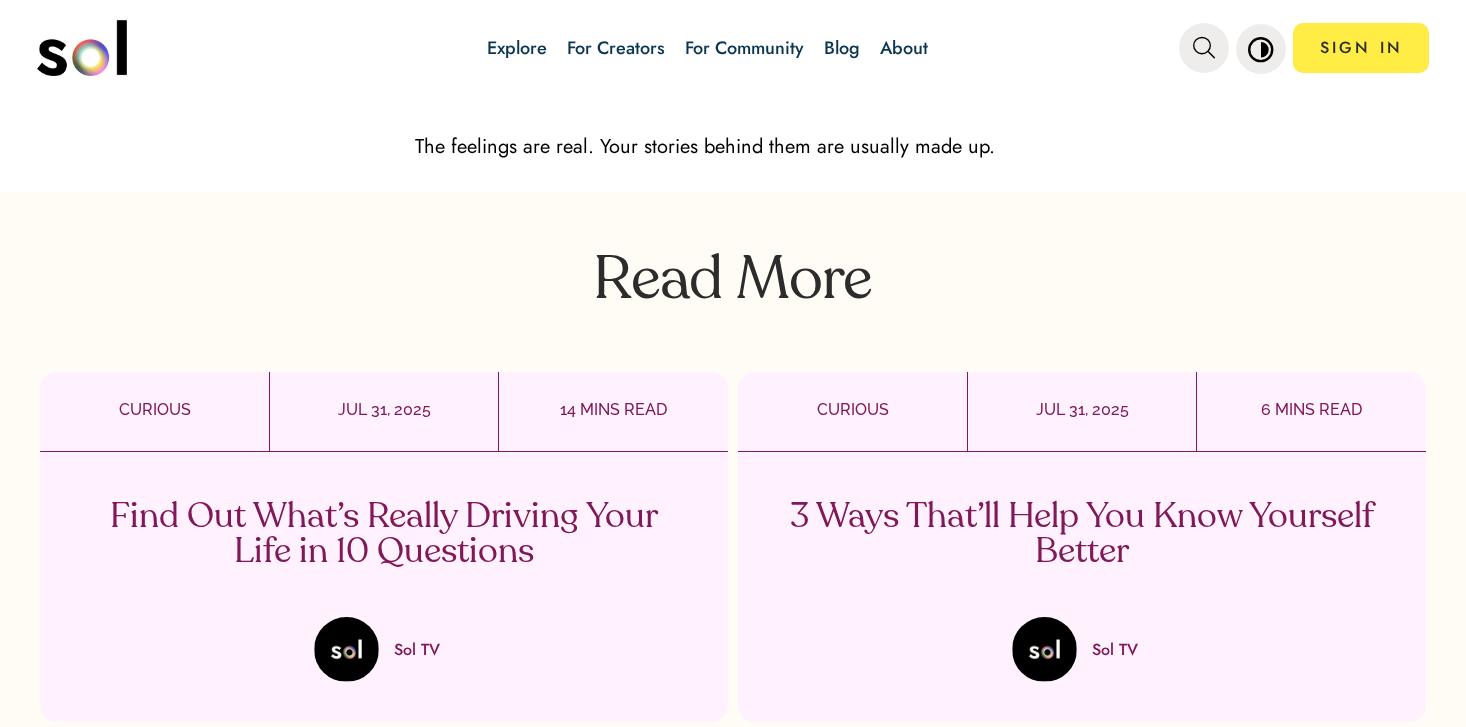 scroll, scrollTop: 3531, scrollLeft: 0, axis: vertical 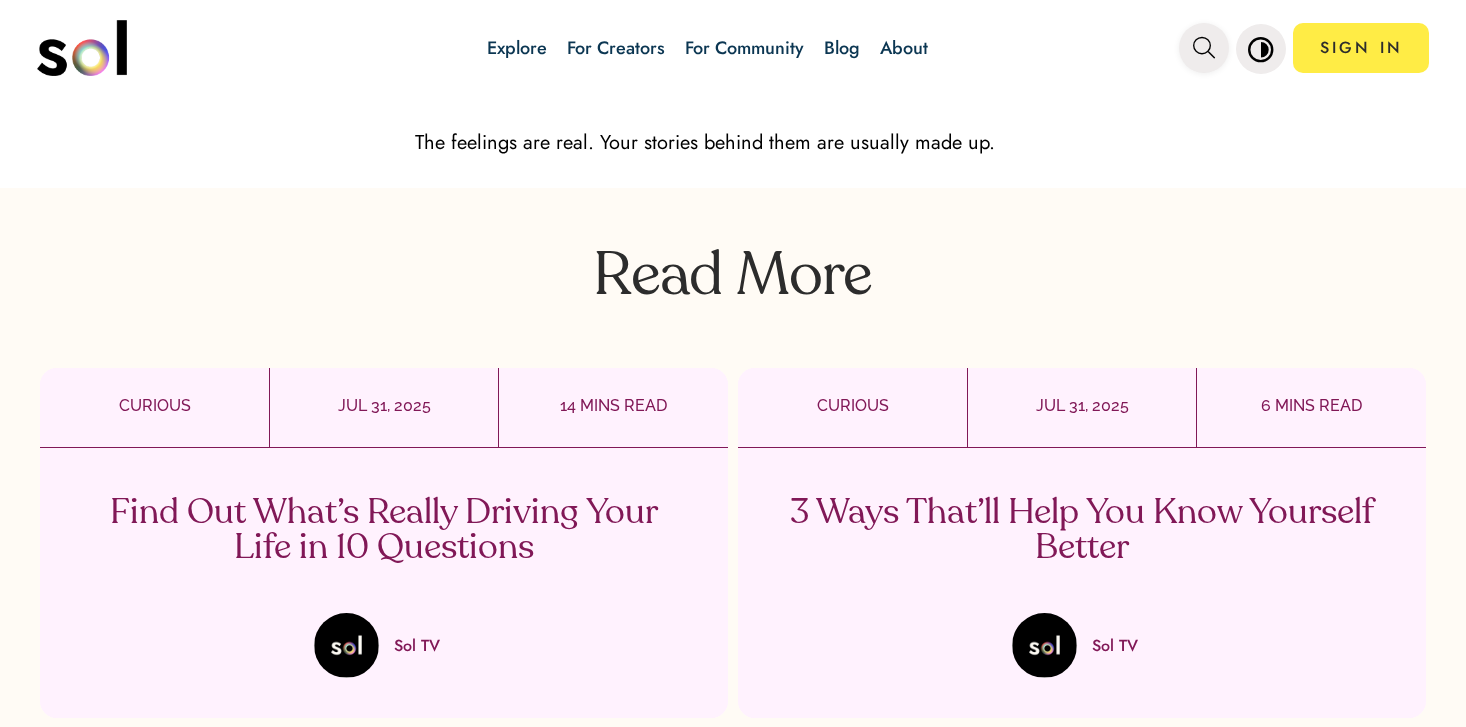 click at bounding box center [1204, 48] 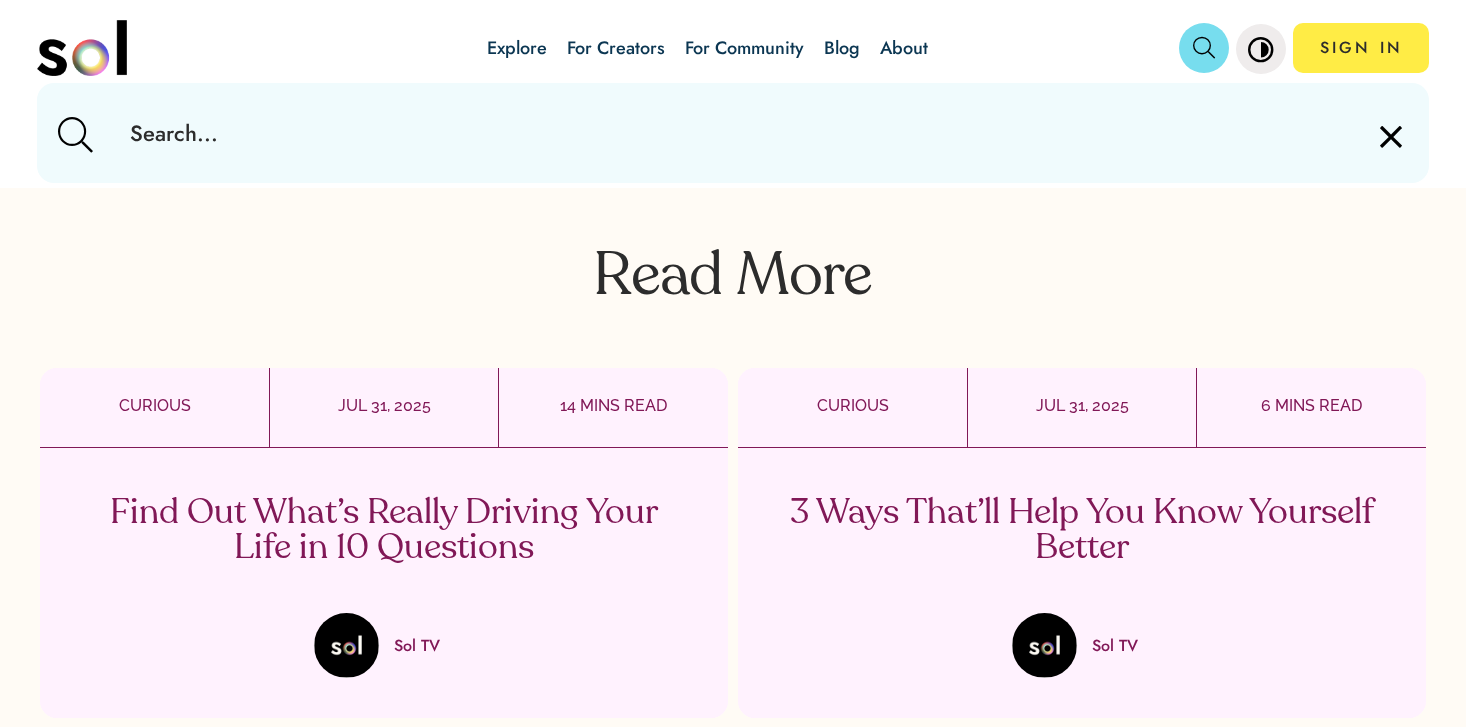 click at bounding box center (733, 133) 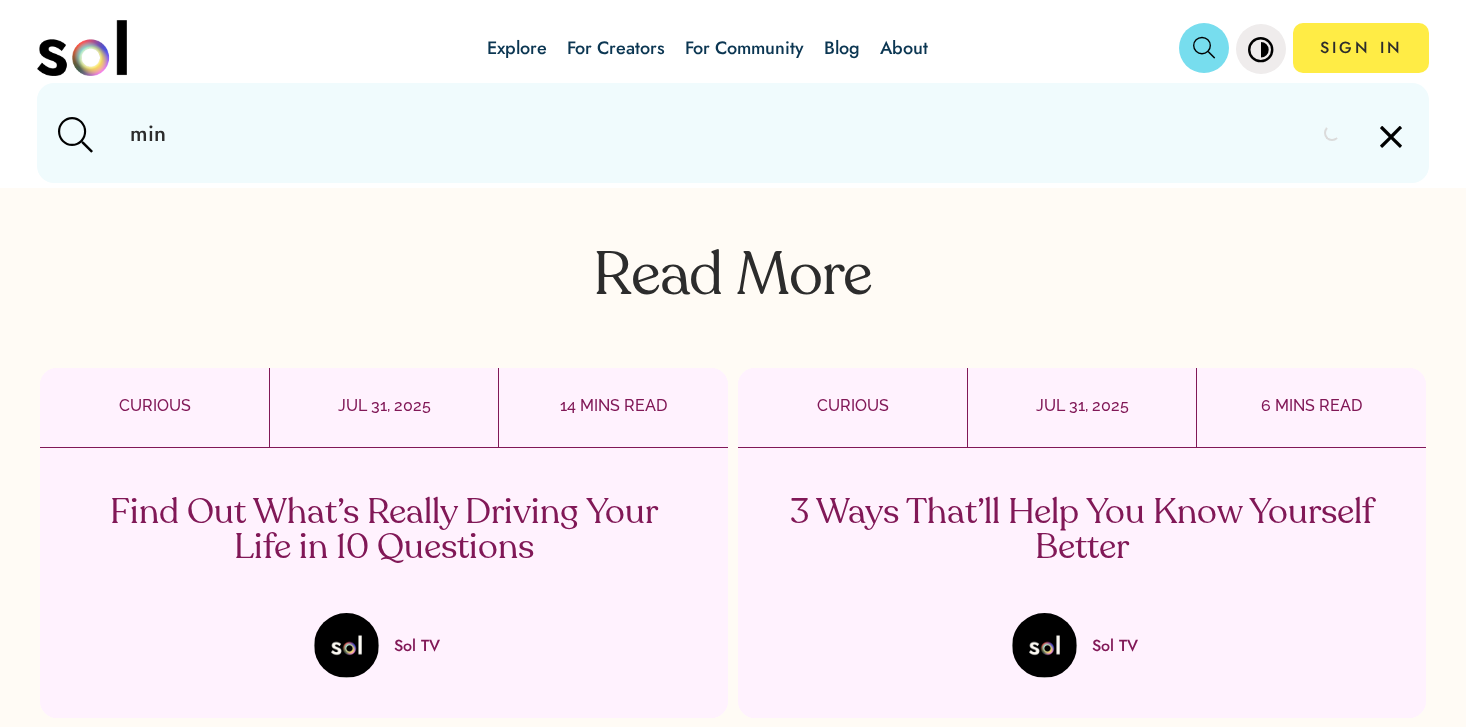 type on "mind" 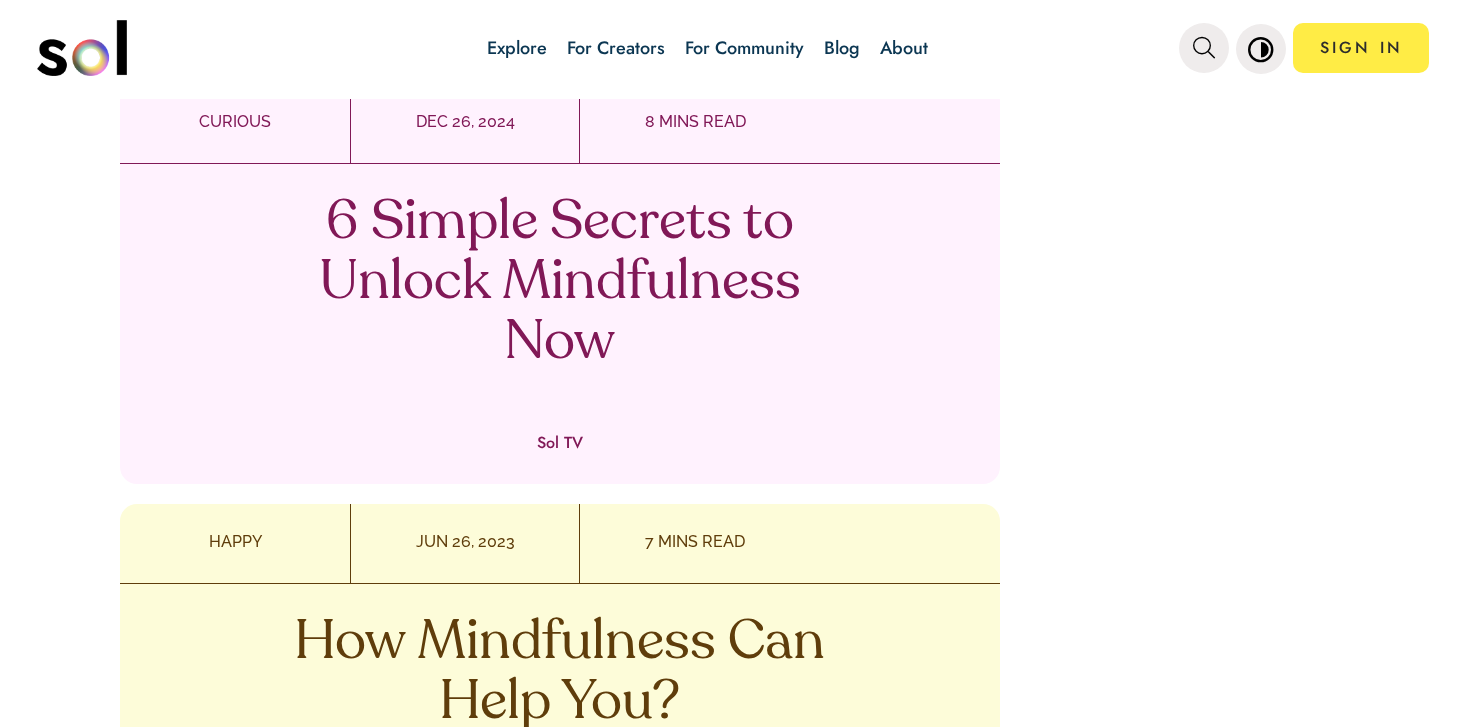 scroll, scrollTop: 2354, scrollLeft: 0, axis: vertical 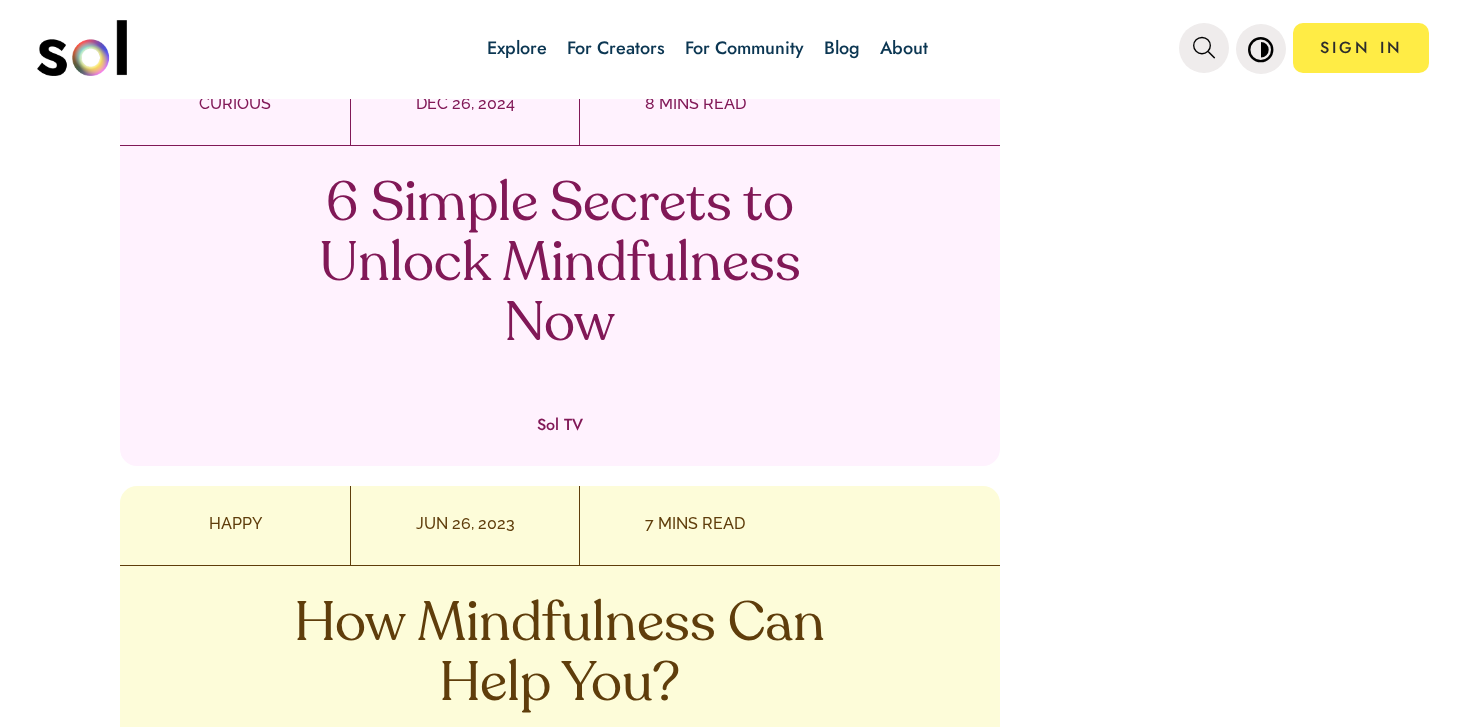 drag, startPoint x: 697, startPoint y: 230, endPoint x: 698, endPoint y: 9, distance: 221.00226 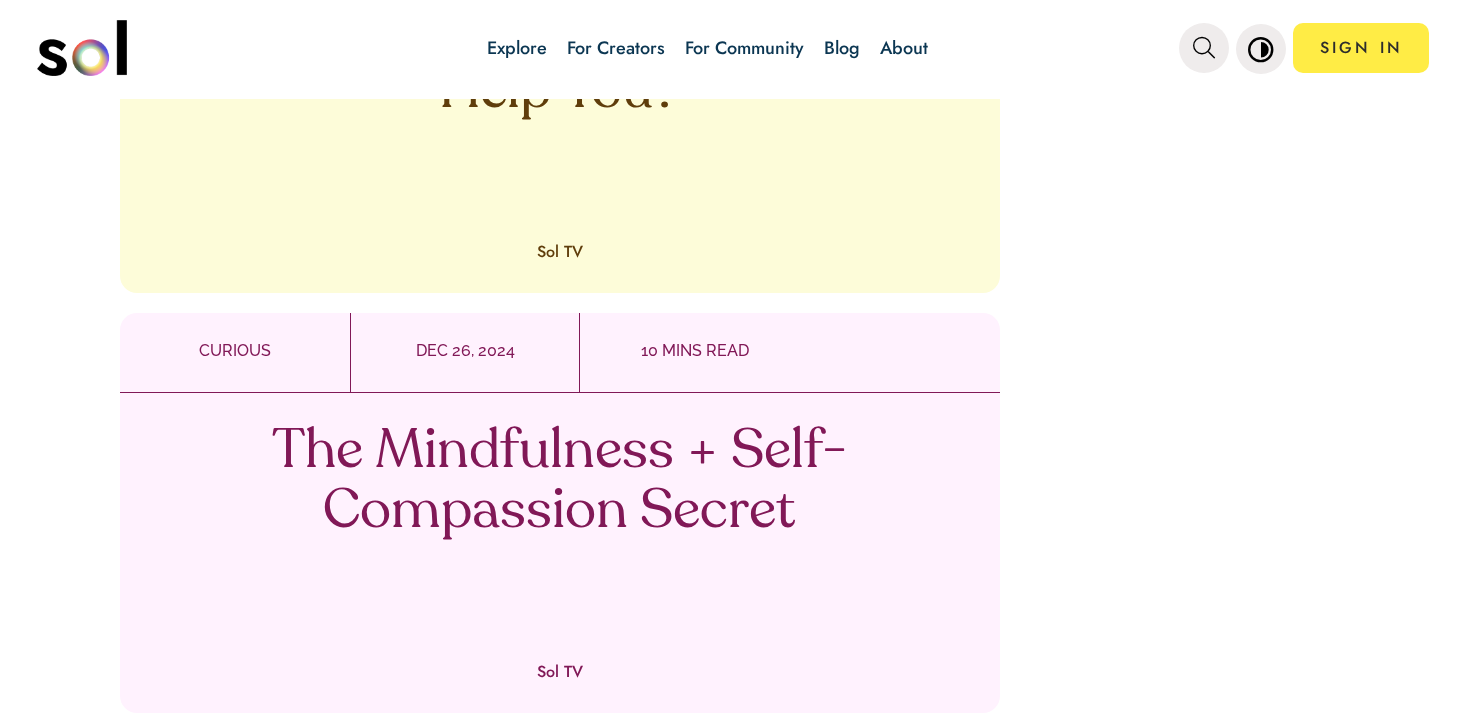 scroll, scrollTop: 2993, scrollLeft: 0, axis: vertical 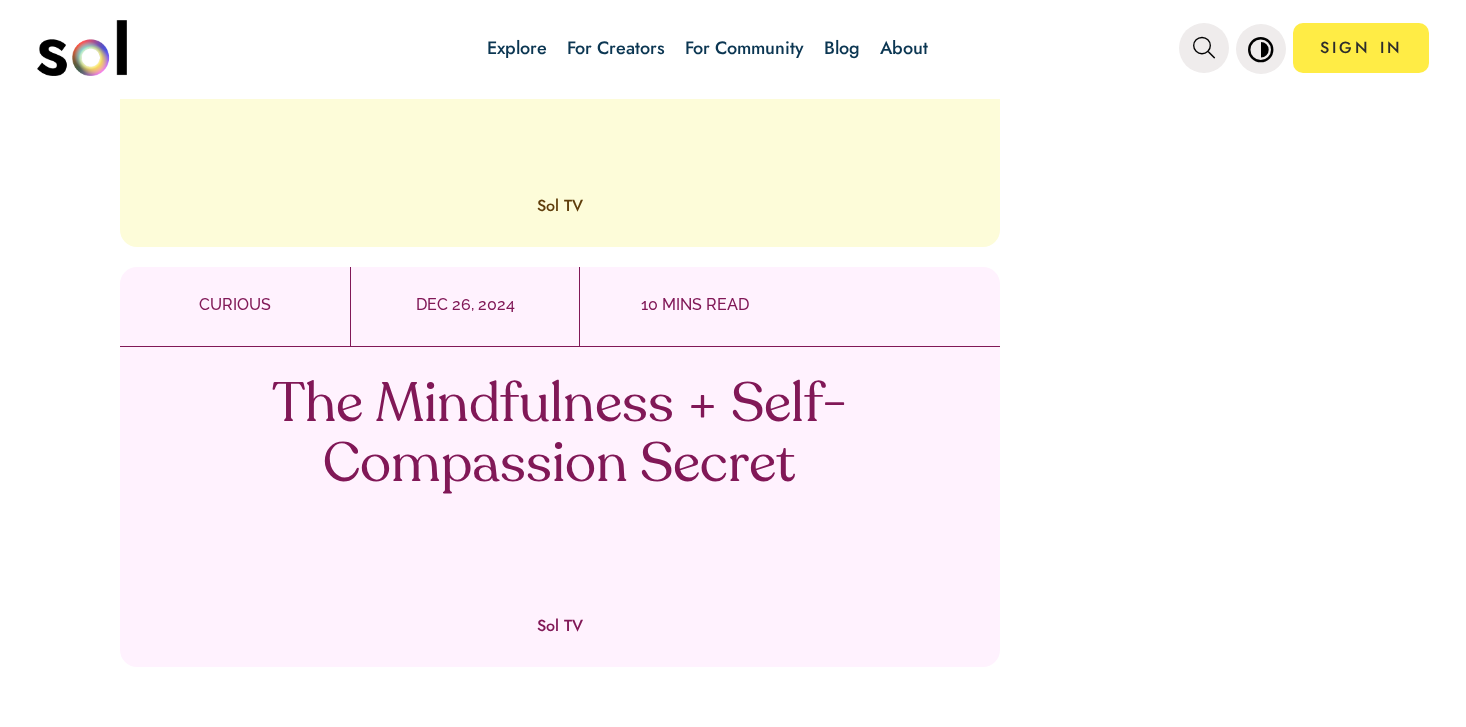 drag, startPoint x: 671, startPoint y: 426, endPoint x: 659, endPoint y: 10, distance: 416.17303 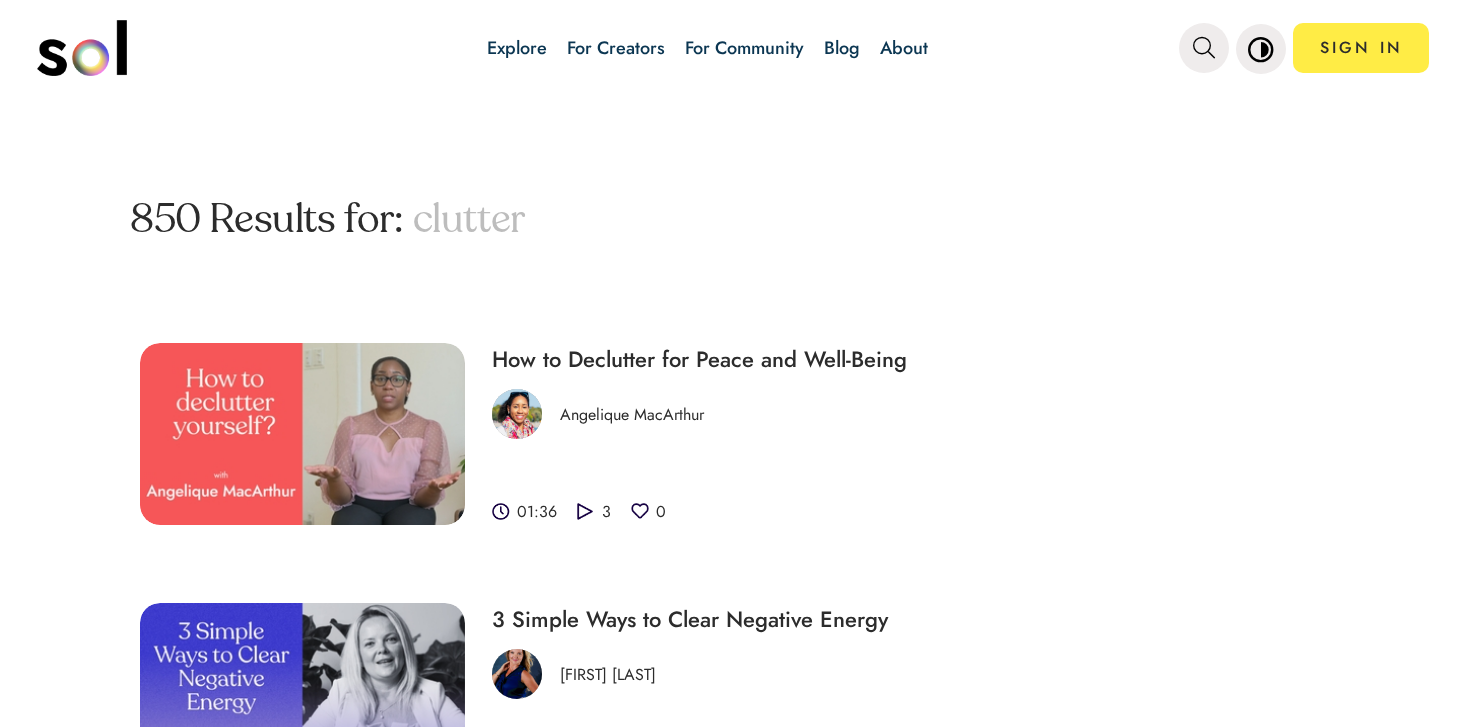 scroll, scrollTop: 0, scrollLeft: 0, axis: both 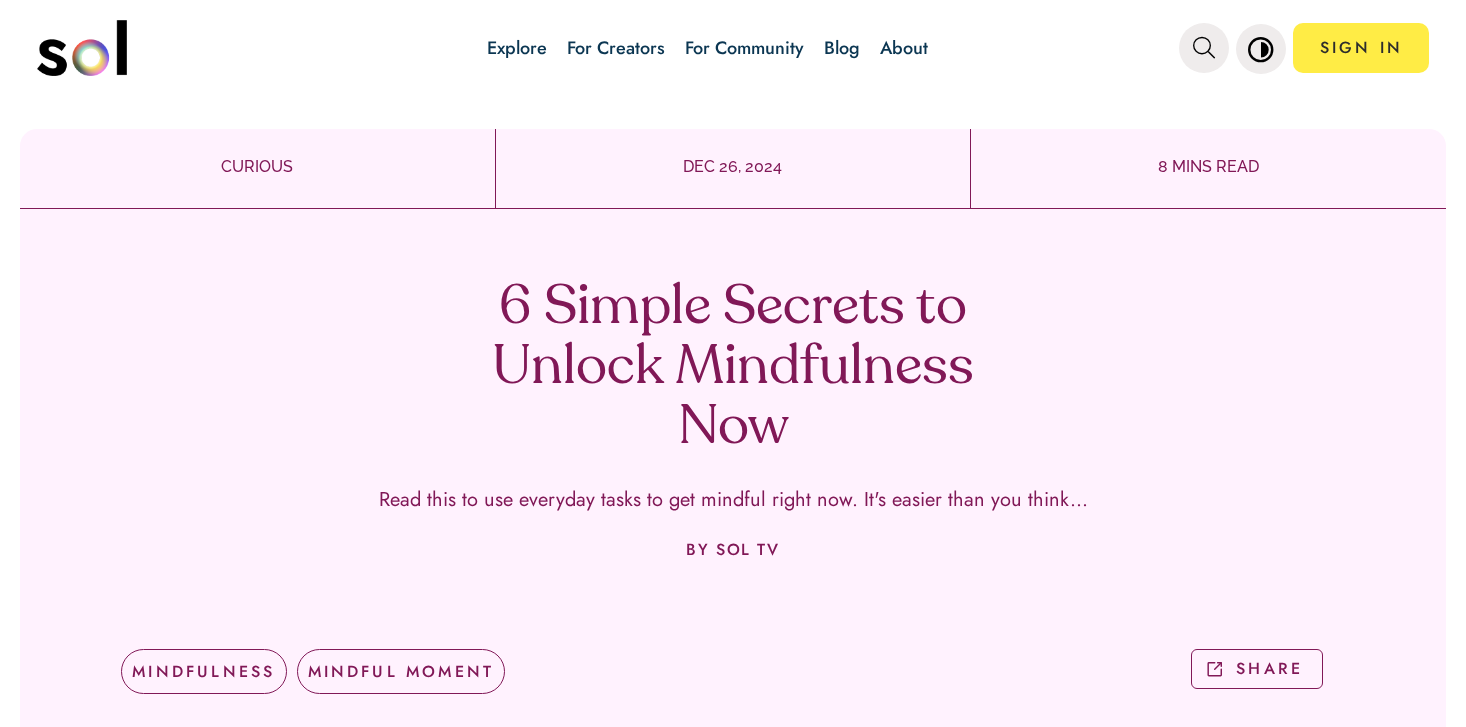 click on "6 Simple Secrets to Unlock Mindfulness Now" at bounding box center (733, 369) 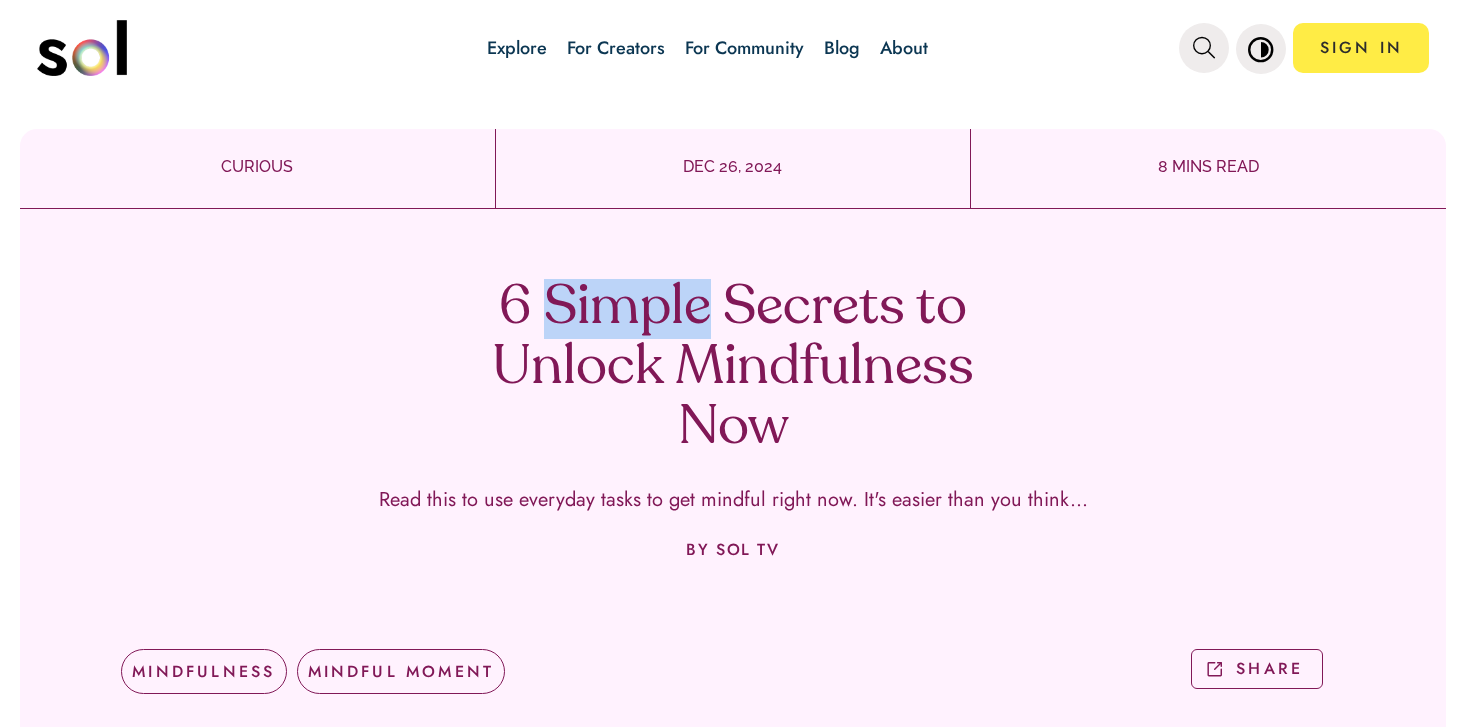 click on "6 Simple Secrets to Unlock Mindfulness Now" at bounding box center [733, 369] 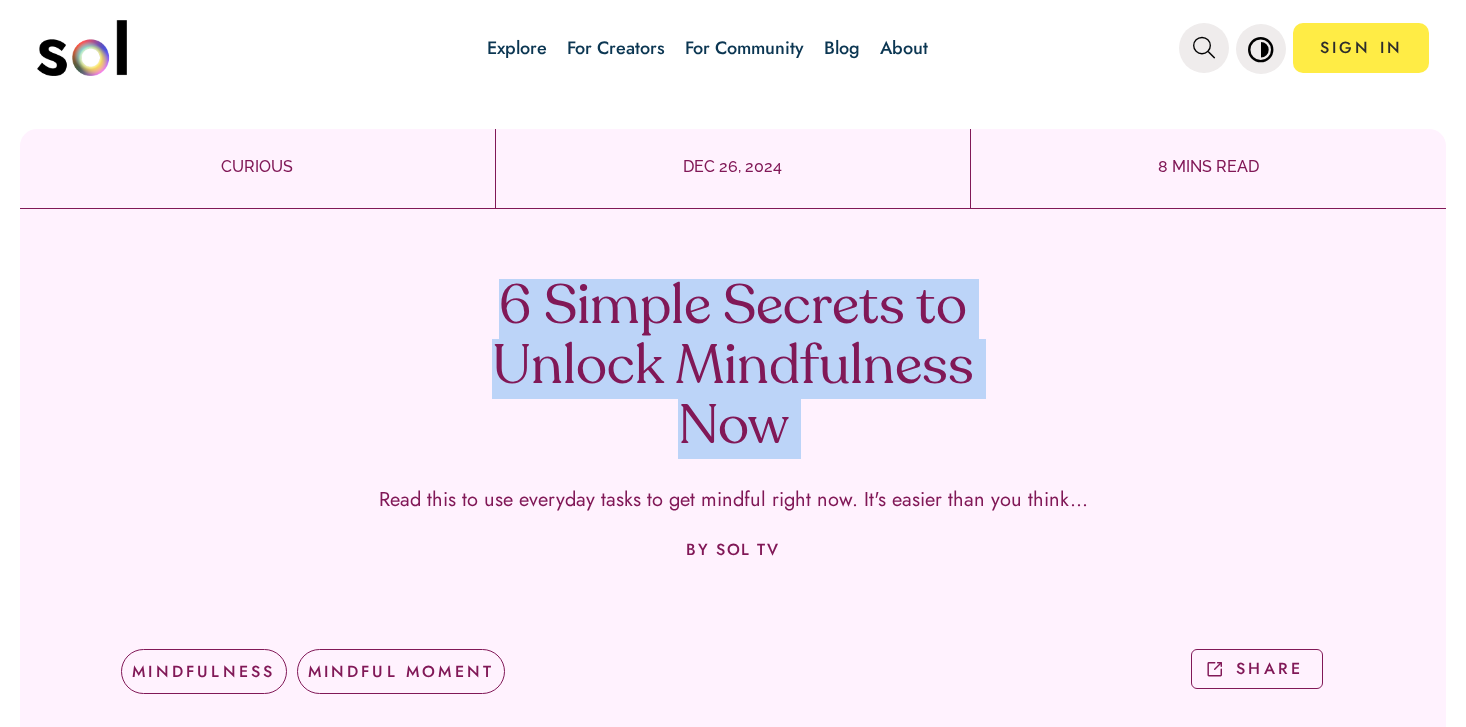 click on "6 Simple Secrets to Unlock Mindfulness Now" at bounding box center [733, 369] 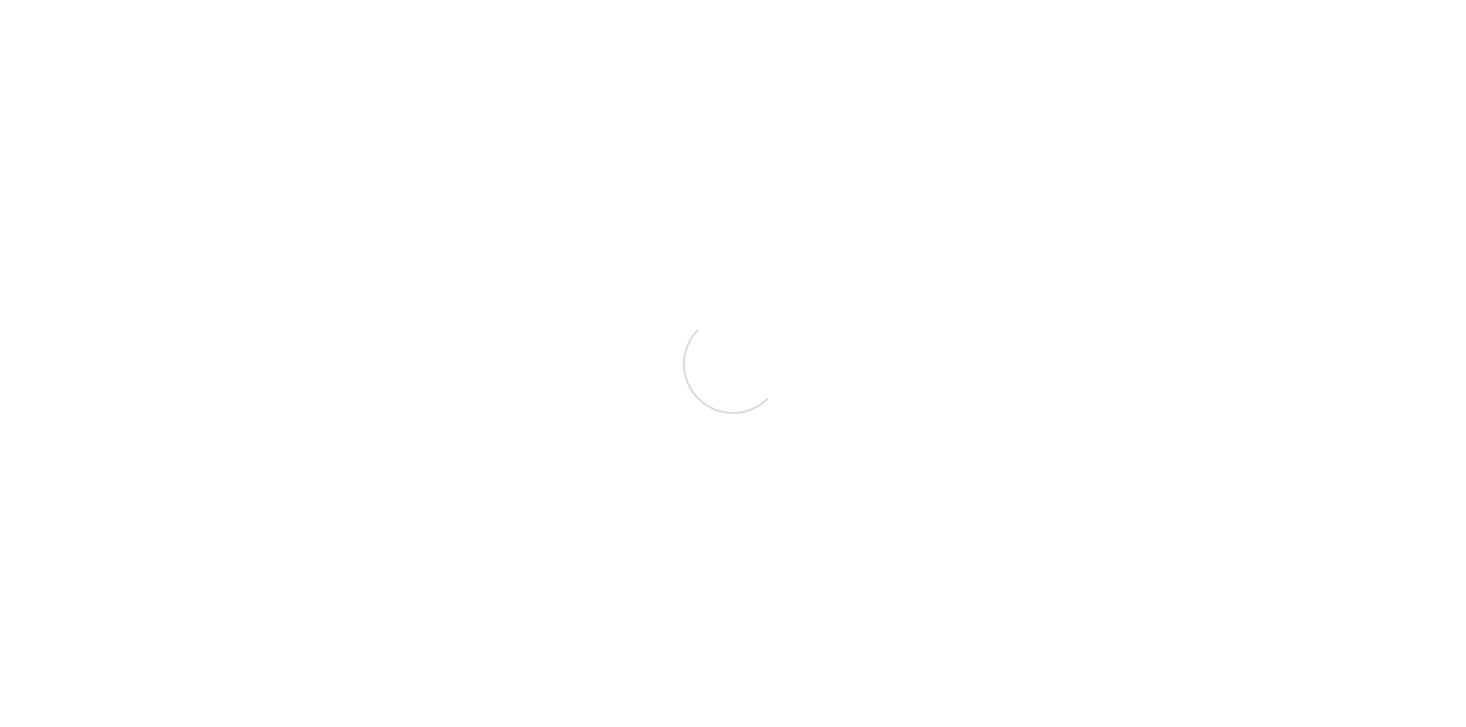 scroll, scrollTop: 0, scrollLeft: 0, axis: both 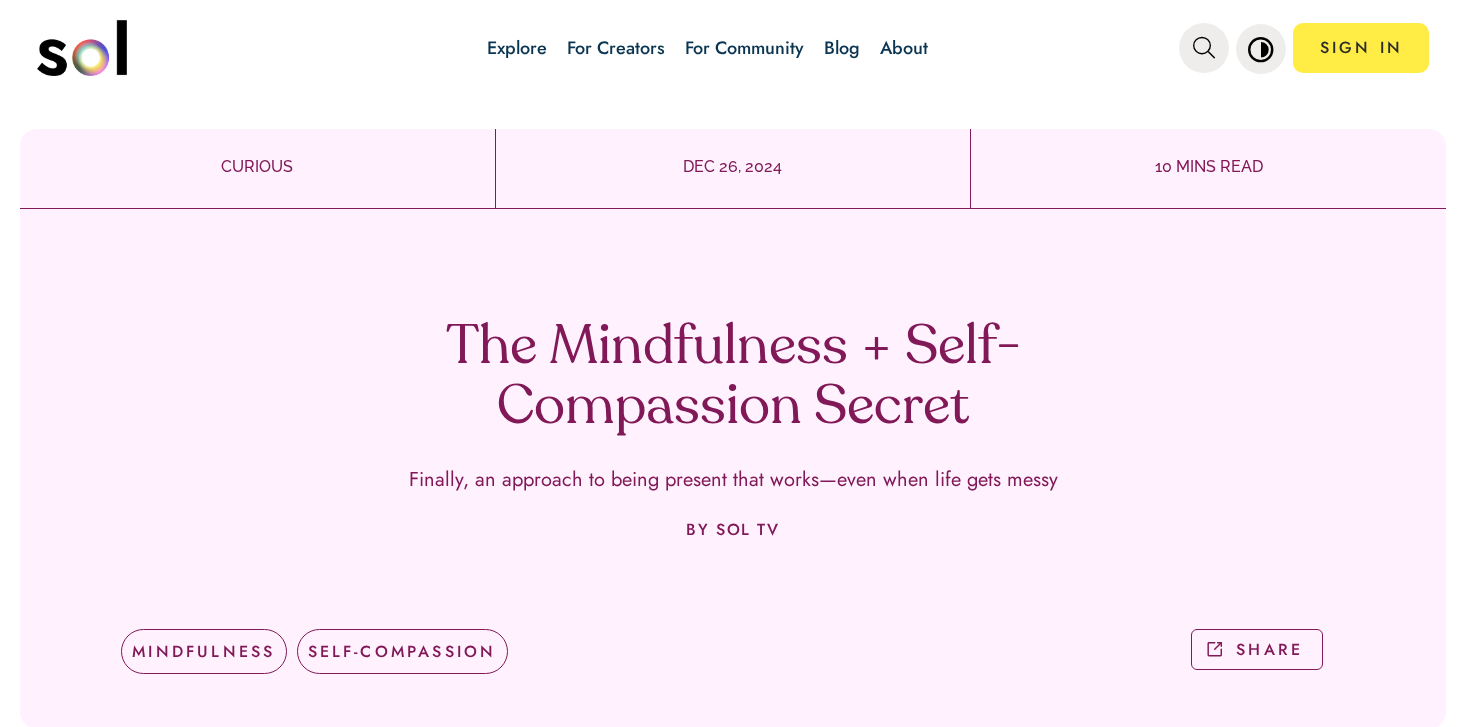 click on "The Mindfulness + Self-Compassion Secret Finally, an approach to being present that works—even when life gets messy
BY SOL TV SHARE  MINDFULNESS   SELF-COMPASSION  SHARE" at bounding box center [733, 489] 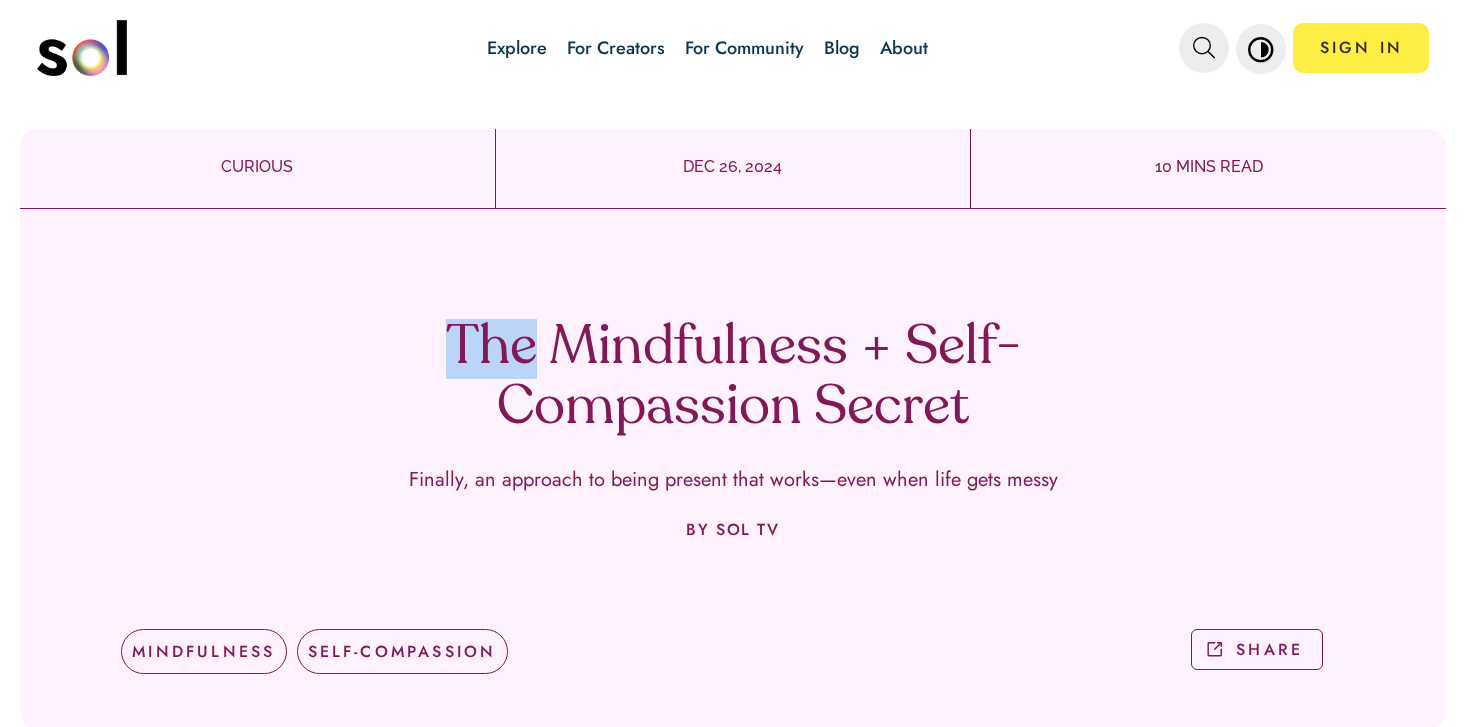 click on "The Mindfulness + Self-Compassion Secret Finally, an approach to being present that works—even when life gets messy
BY SOL TV SHARE  MINDFULNESS   SELF-COMPASSION  SHARE" at bounding box center (733, 489) 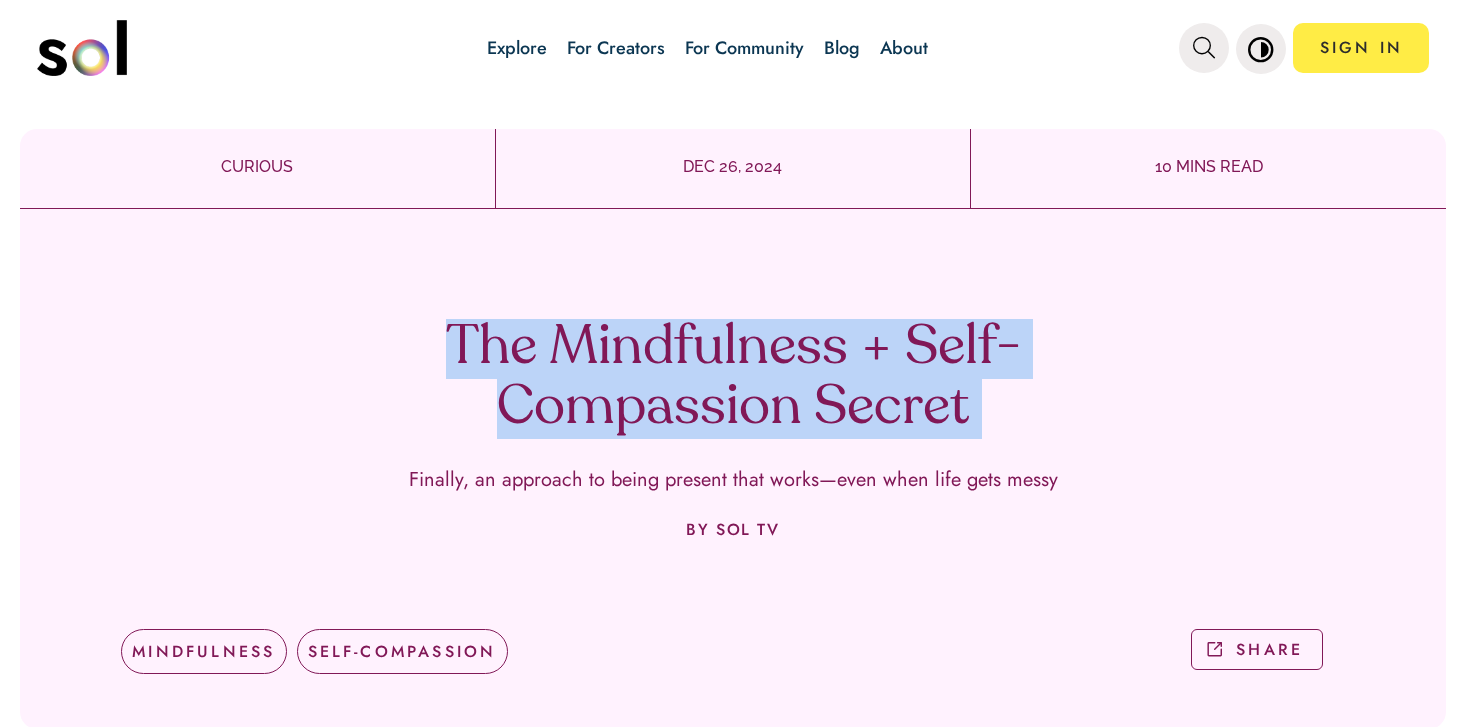 click on "The Mindfulness + Self-Compassion Secret Finally, an approach to being present that works—even when life gets messy
BY SOL TV SHARE  MINDFULNESS   SELF-COMPASSION  SHARE" at bounding box center [733, 489] 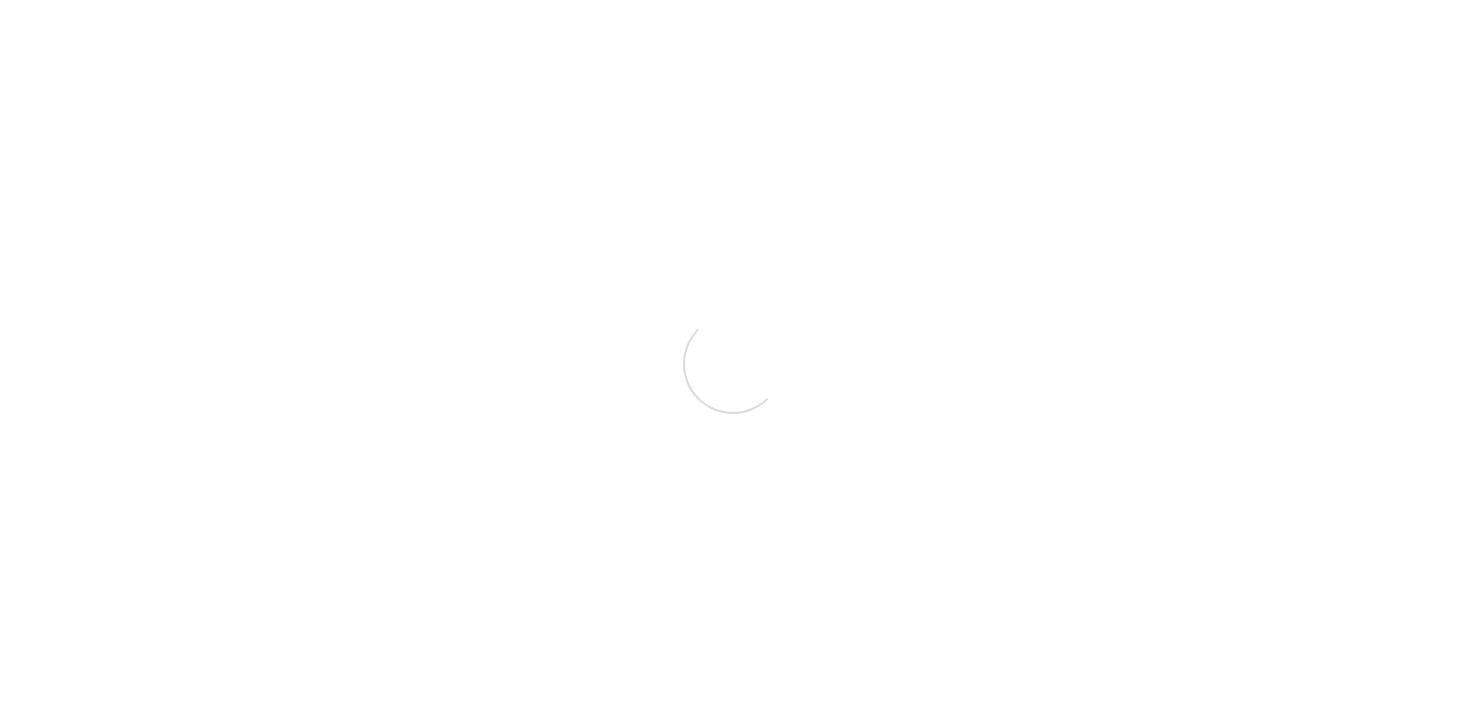 scroll, scrollTop: 0, scrollLeft: 0, axis: both 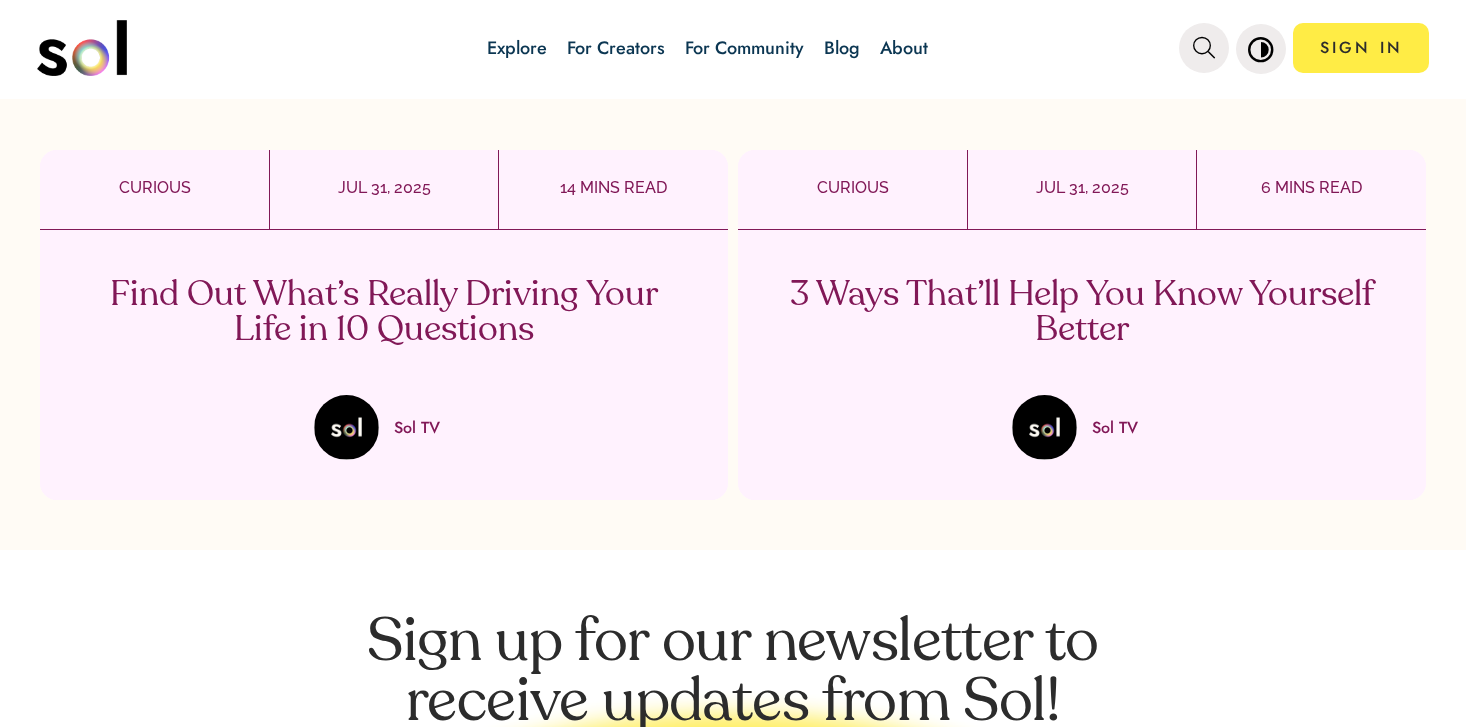 drag, startPoint x: 712, startPoint y: 296, endPoint x: 687, endPoint y: 34, distance: 263.19003 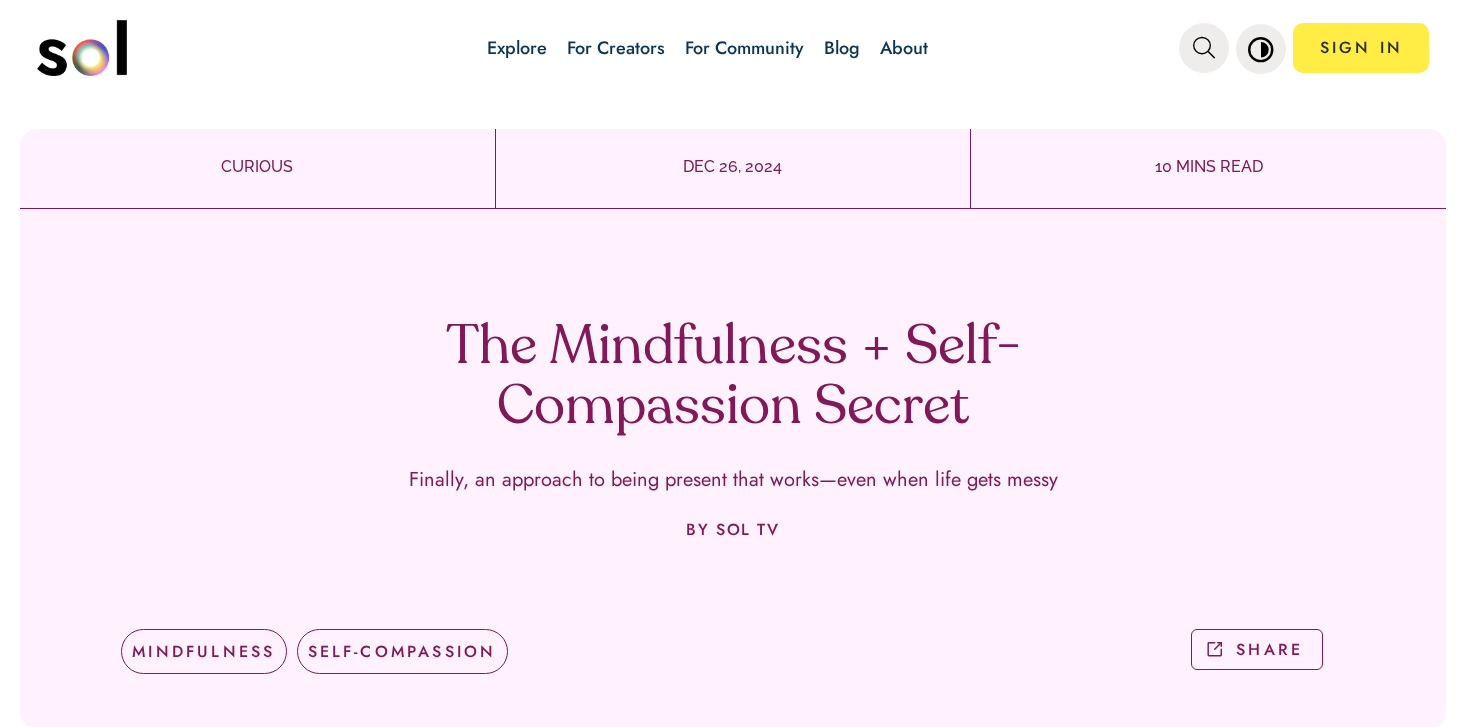 scroll, scrollTop: 0, scrollLeft: 0, axis: both 